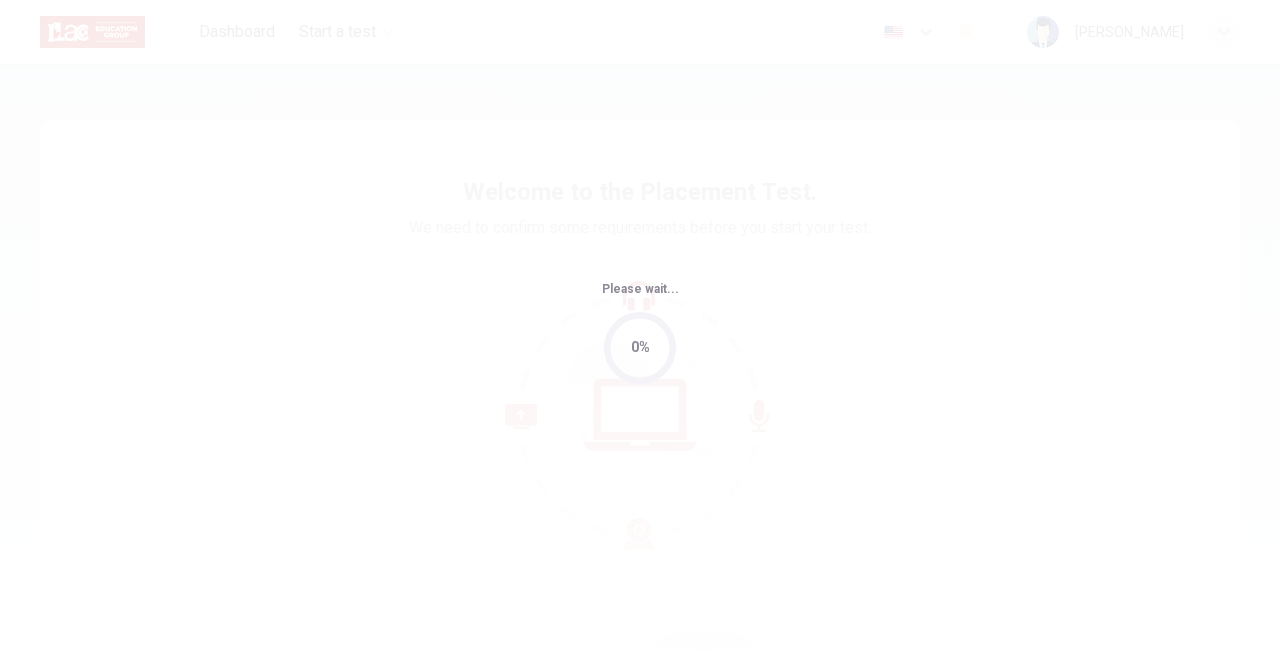 scroll, scrollTop: 0, scrollLeft: 0, axis: both 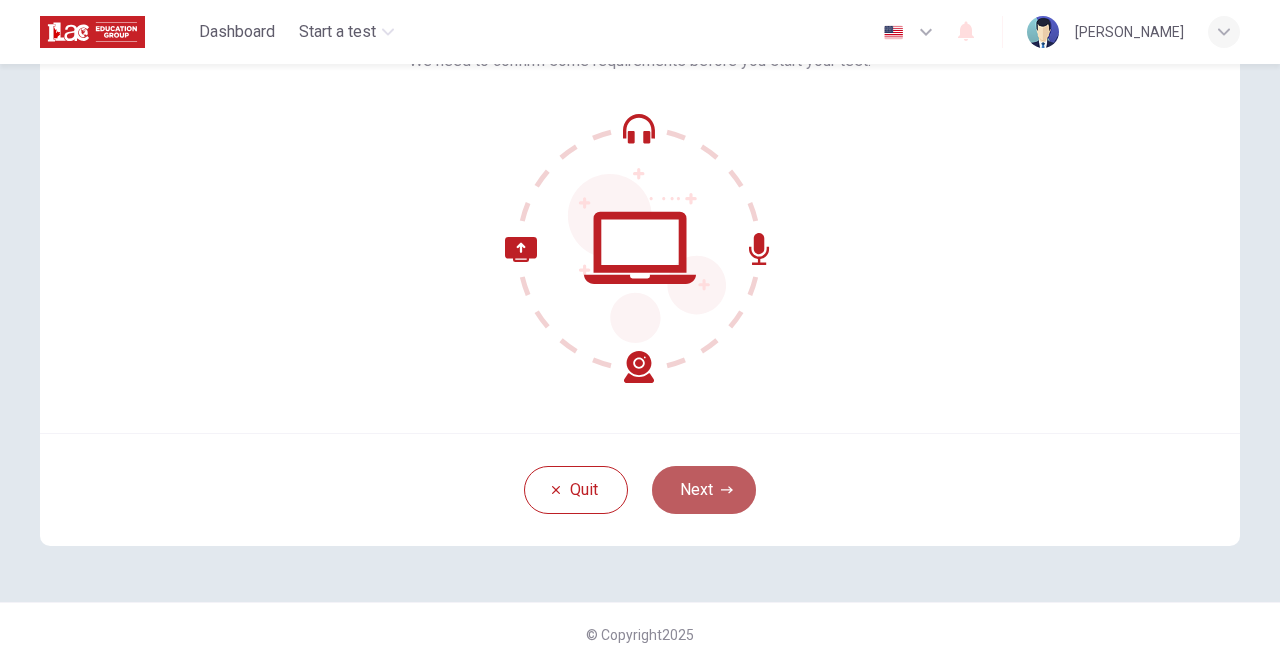 click on "Next" at bounding box center (704, 490) 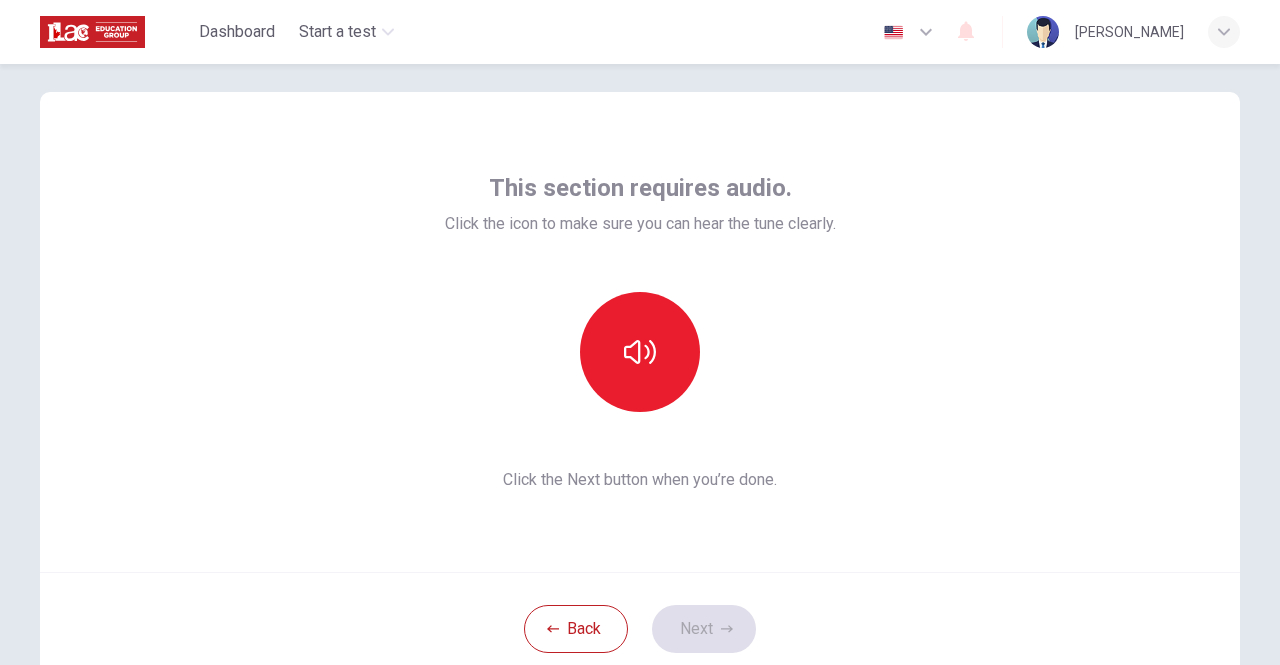 scroll, scrollTop: 71, scrollLeft: 0, axis: vertical 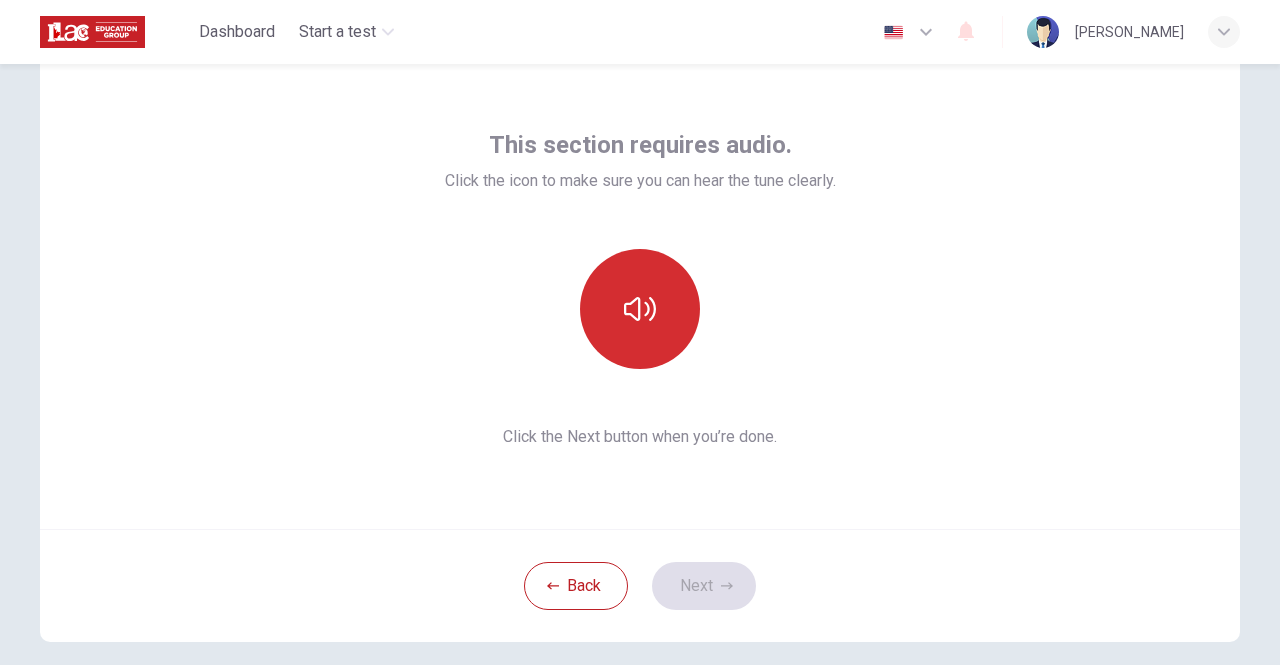 click at bounding box center [640, 309] 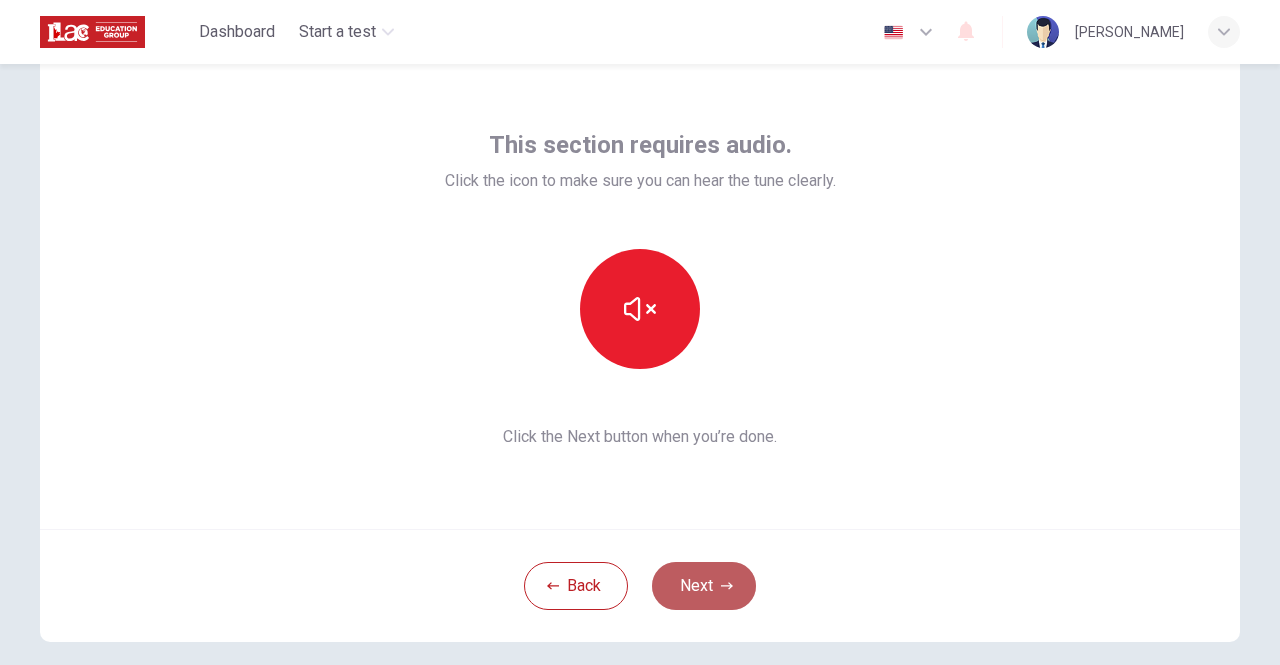 click on "Next" at bounding box center (704, 586) 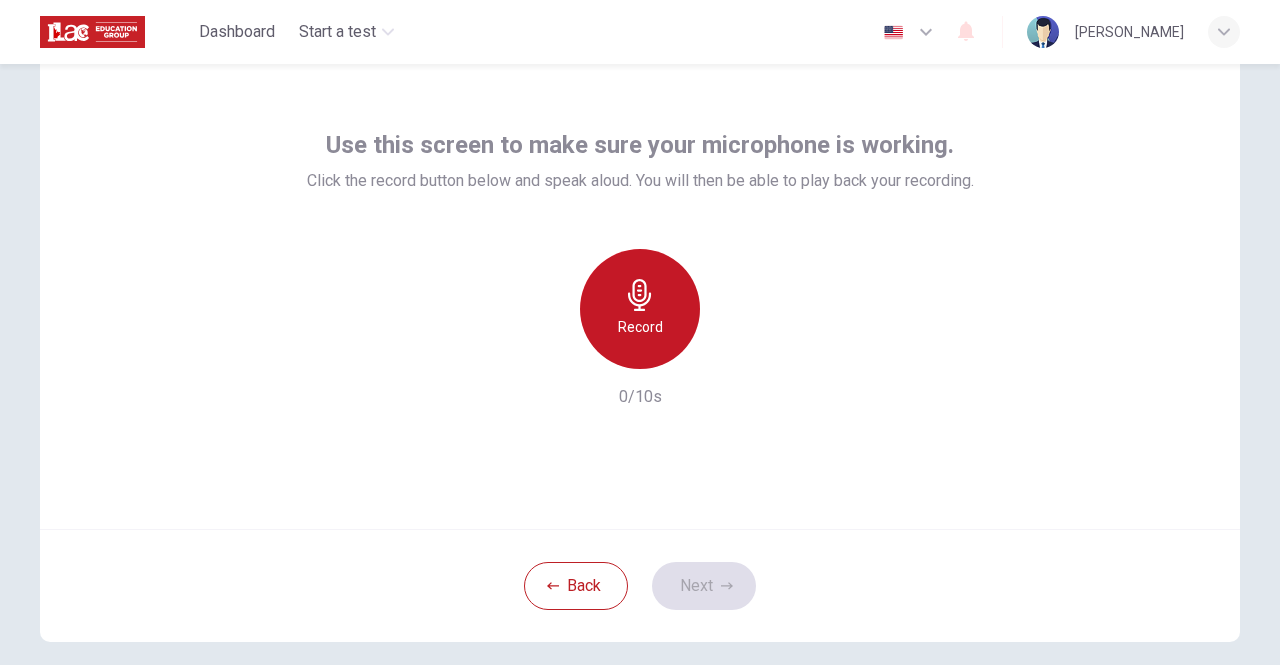 click on "Record" at bounding box center (640, 327) 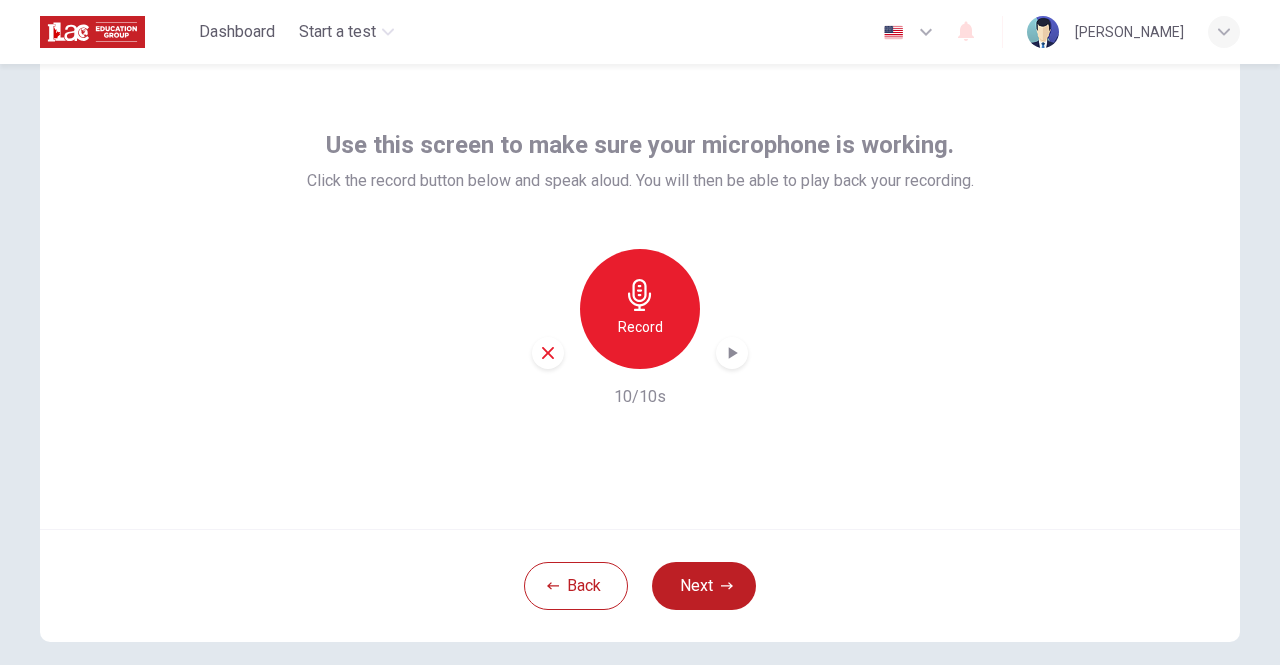 click 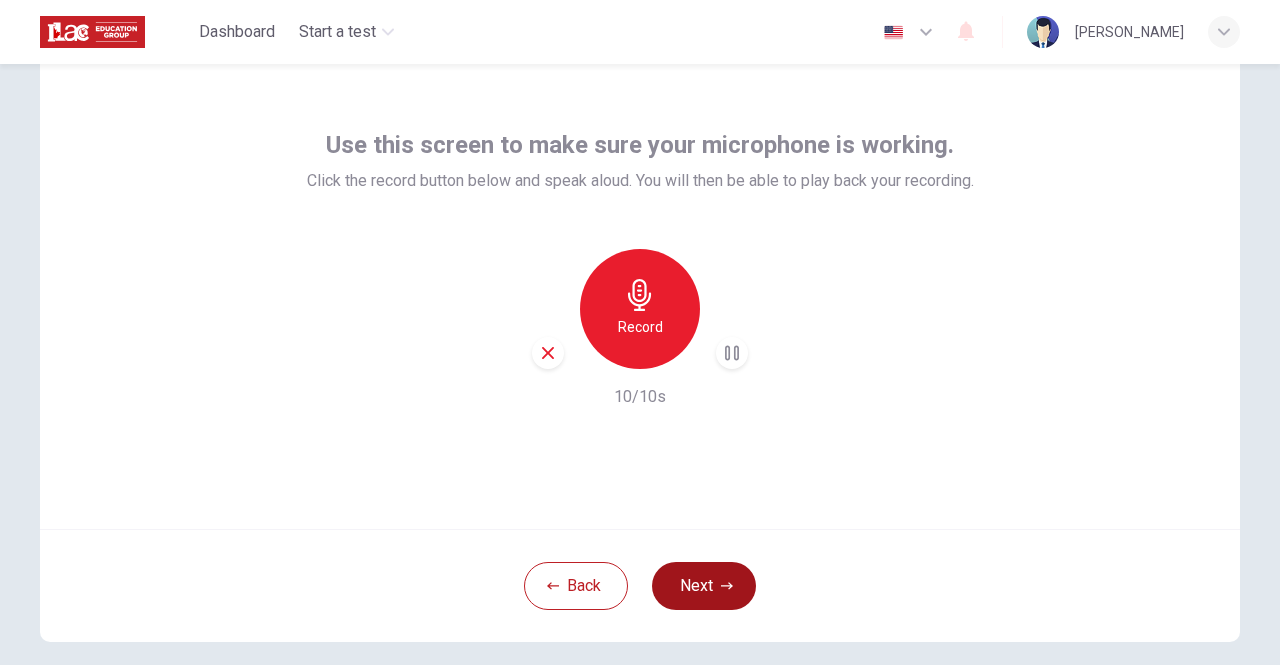 click on "Next" at bounding box center (704, 586) 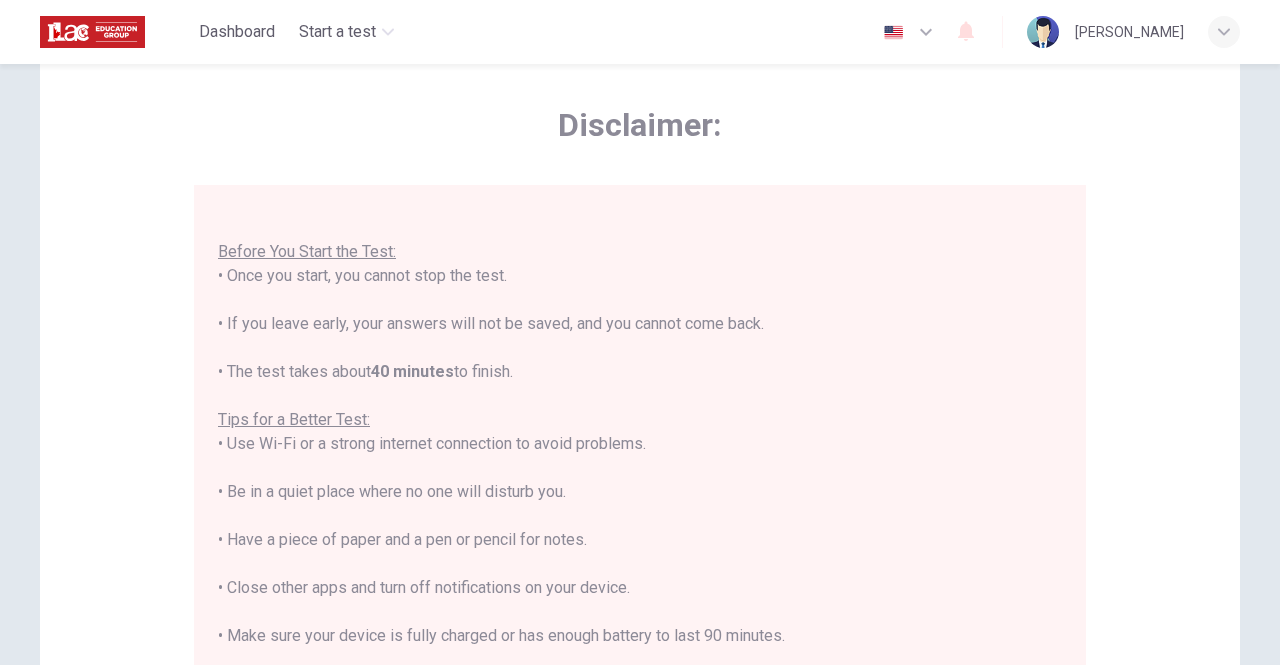 scroll, scrollTop: 22, scrollLeft: 0, axis: vertical 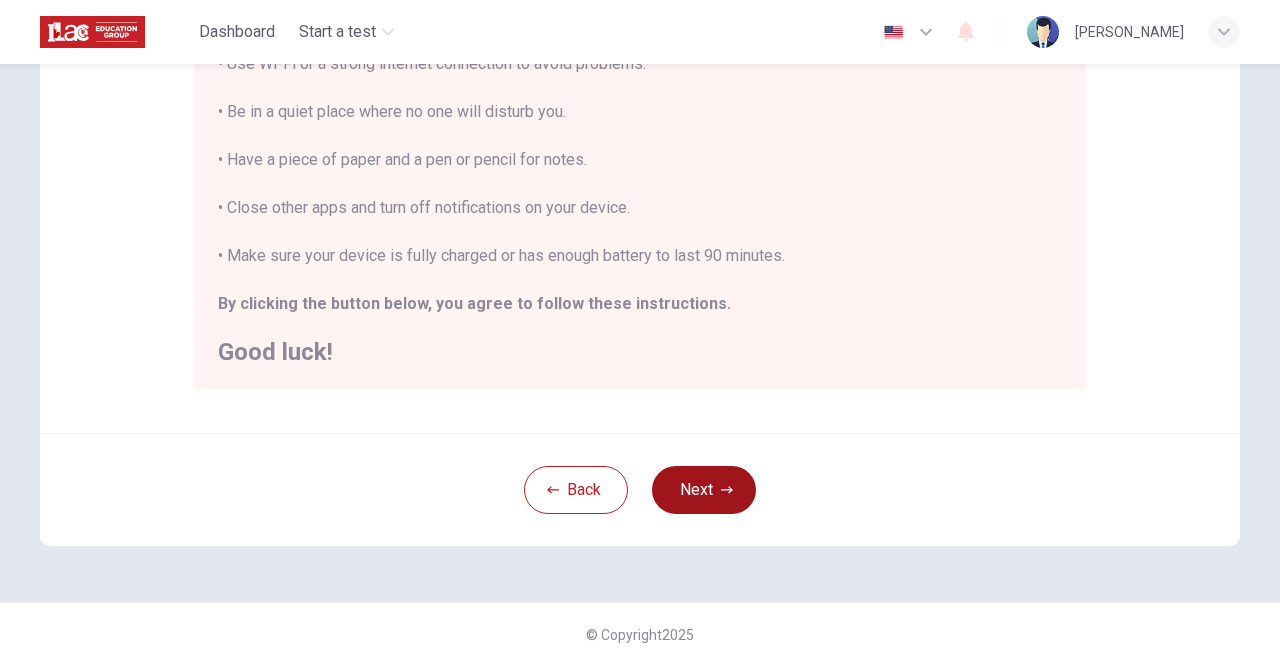 click on "Next" at bounding box center (704, 490) 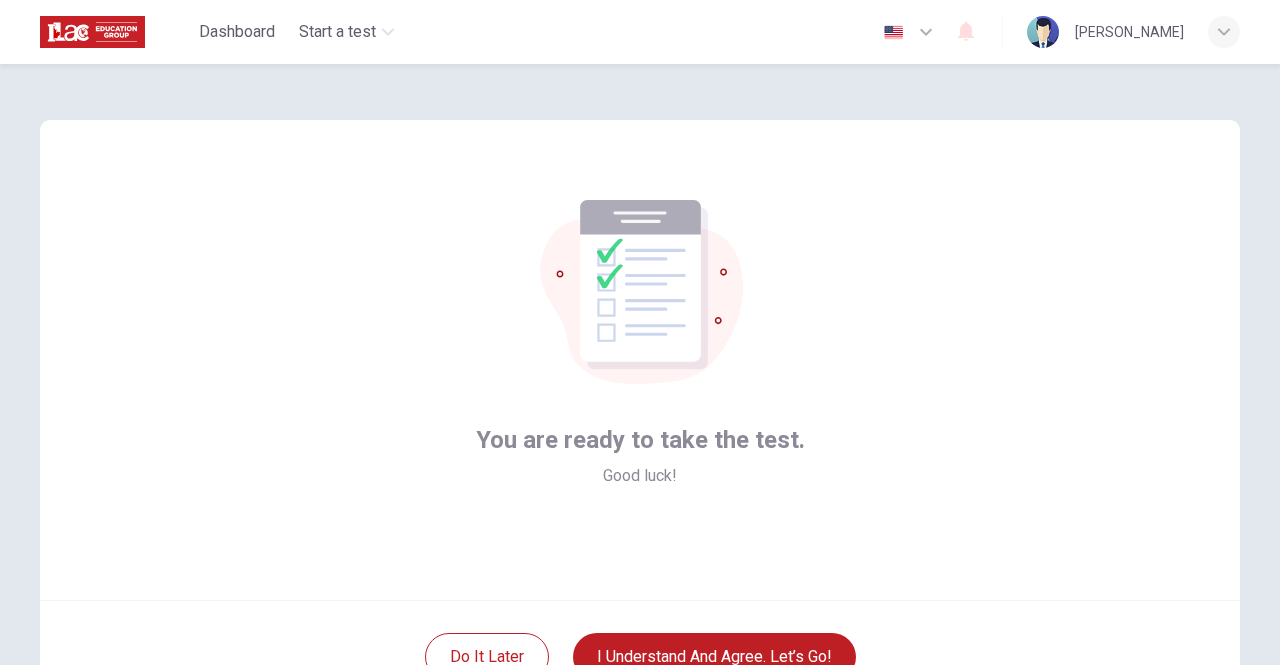 scroll, scrollTop: 123, scrollLeft: 0, axis: vertical 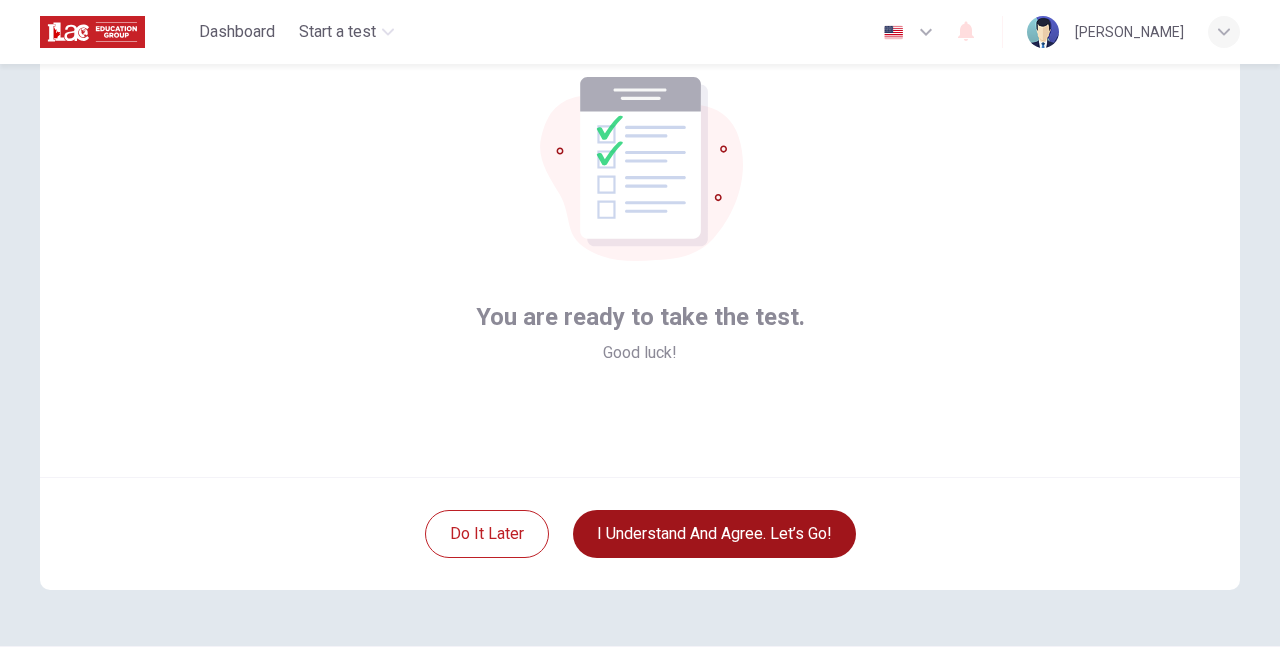 click on "I understand and agree. Let’s go!" at bounding box center (714, 534) 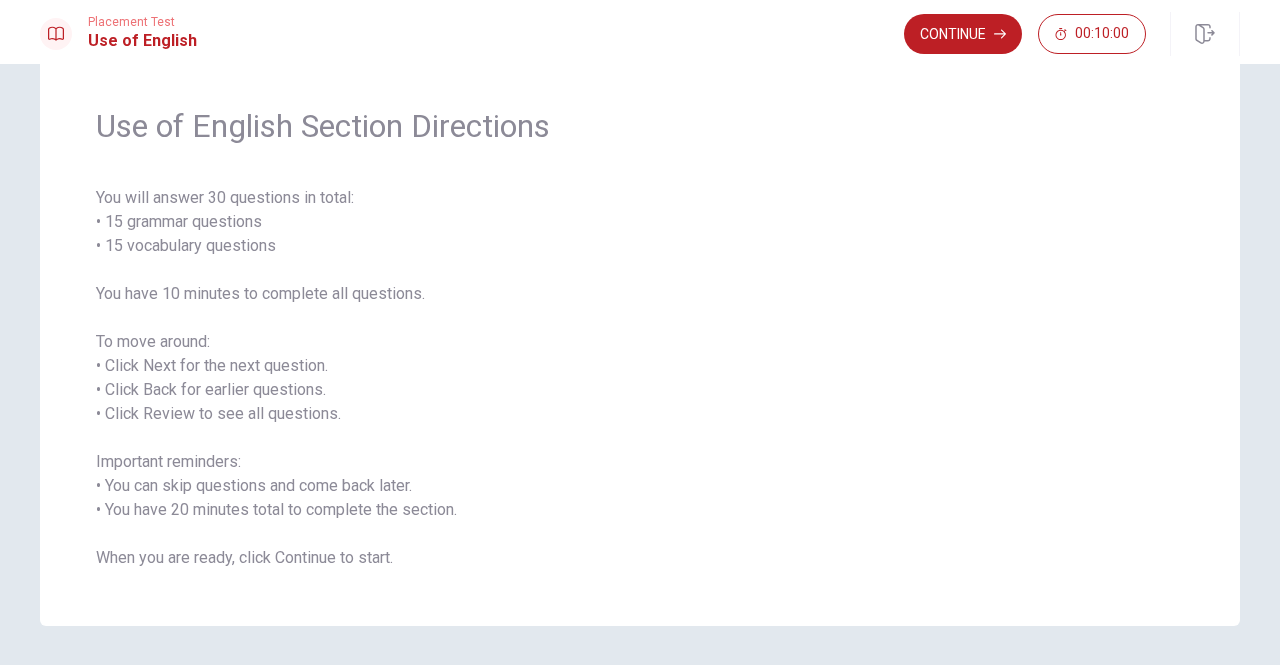 scroll, scrollTop: 116, scrollLeft: 0, axis: vertical 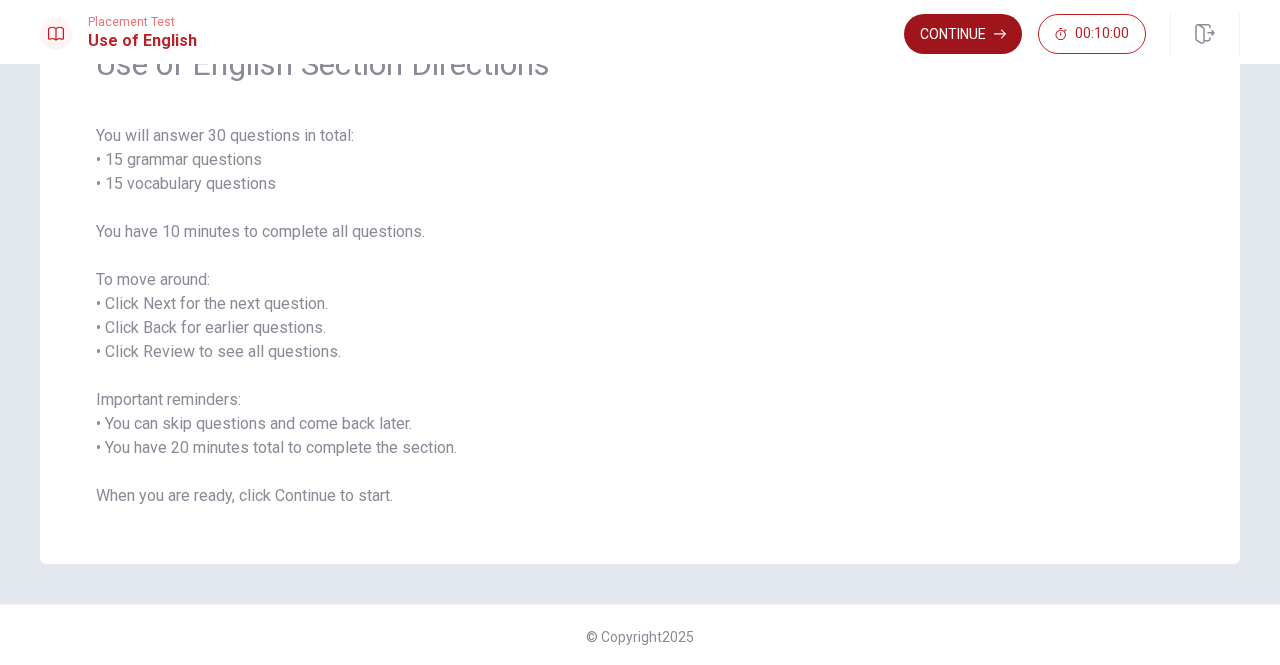 click on "Continue" at bounding box center (963, 34) 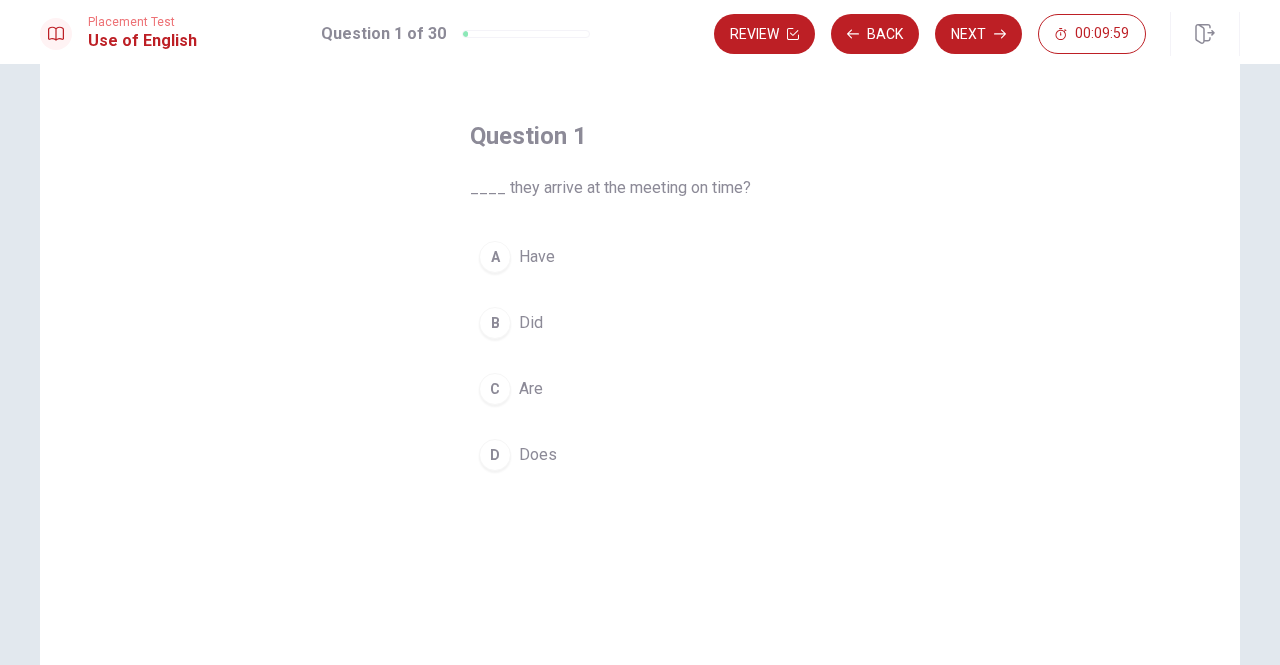 scroll, scrollTop: 66, scrollLeft: 0, axis: vertical 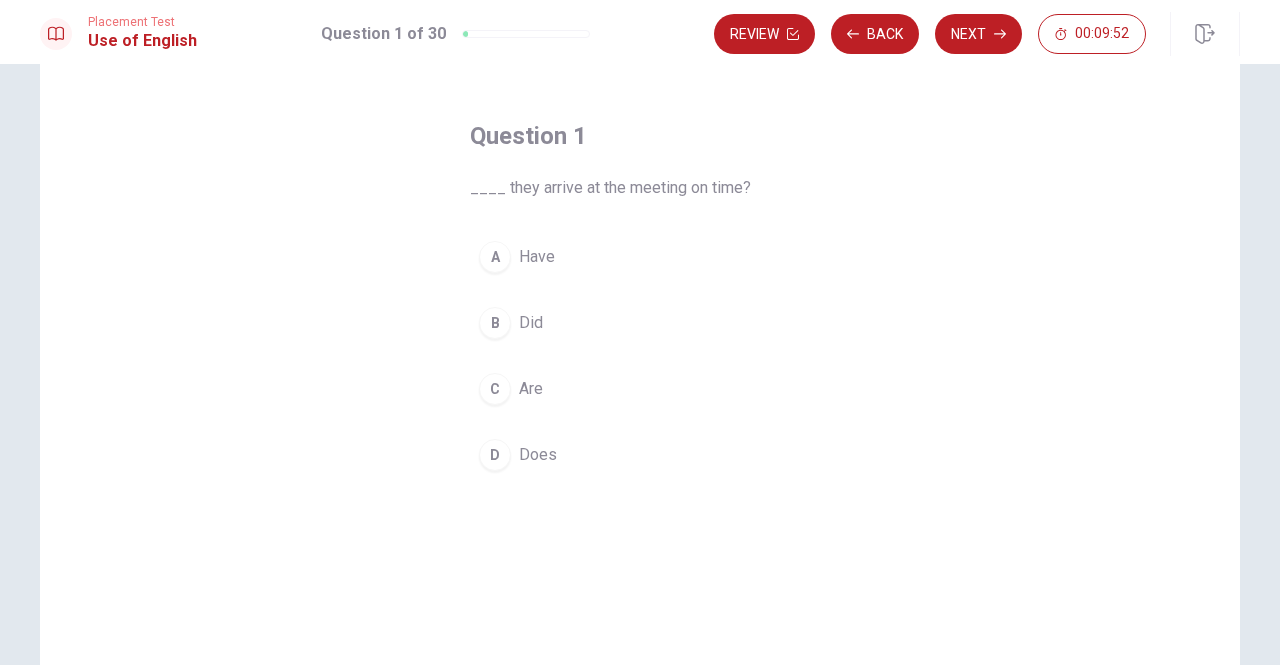 click on "B" at bounding box center (495, 323) 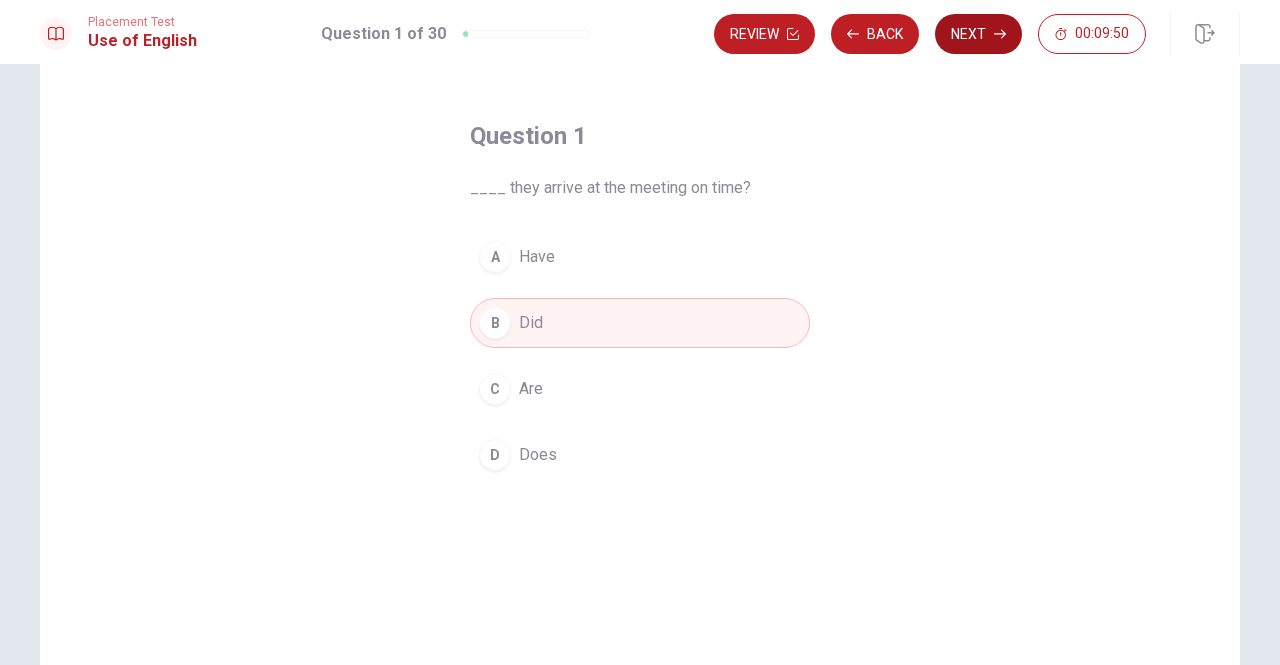 click on "Next" at bounding box center [978, 34] 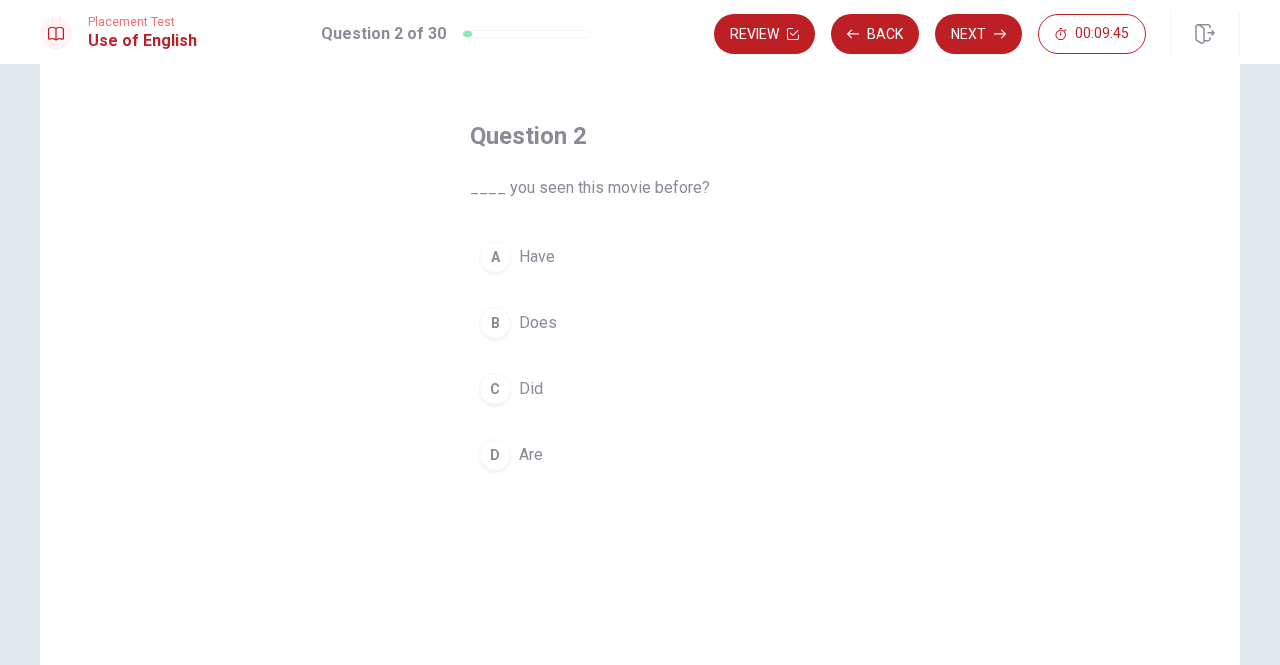 click on "A" at bounding box center [495, 257] 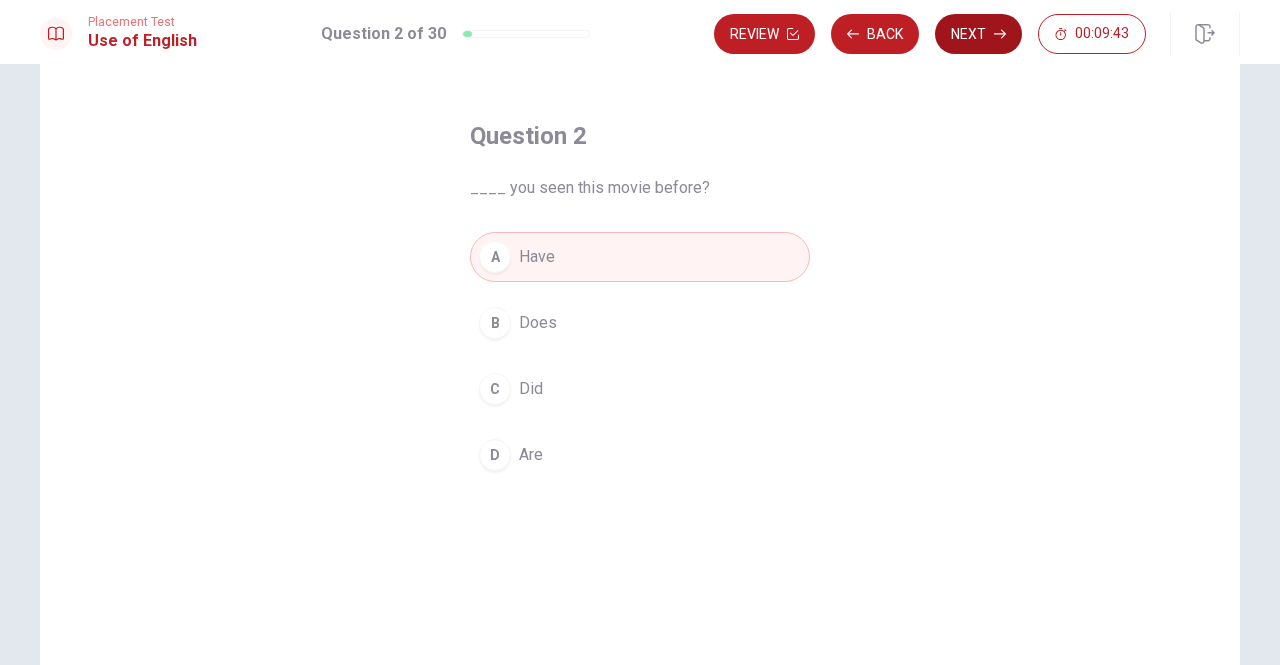 click on "Next" at bounding box center (978, 34) 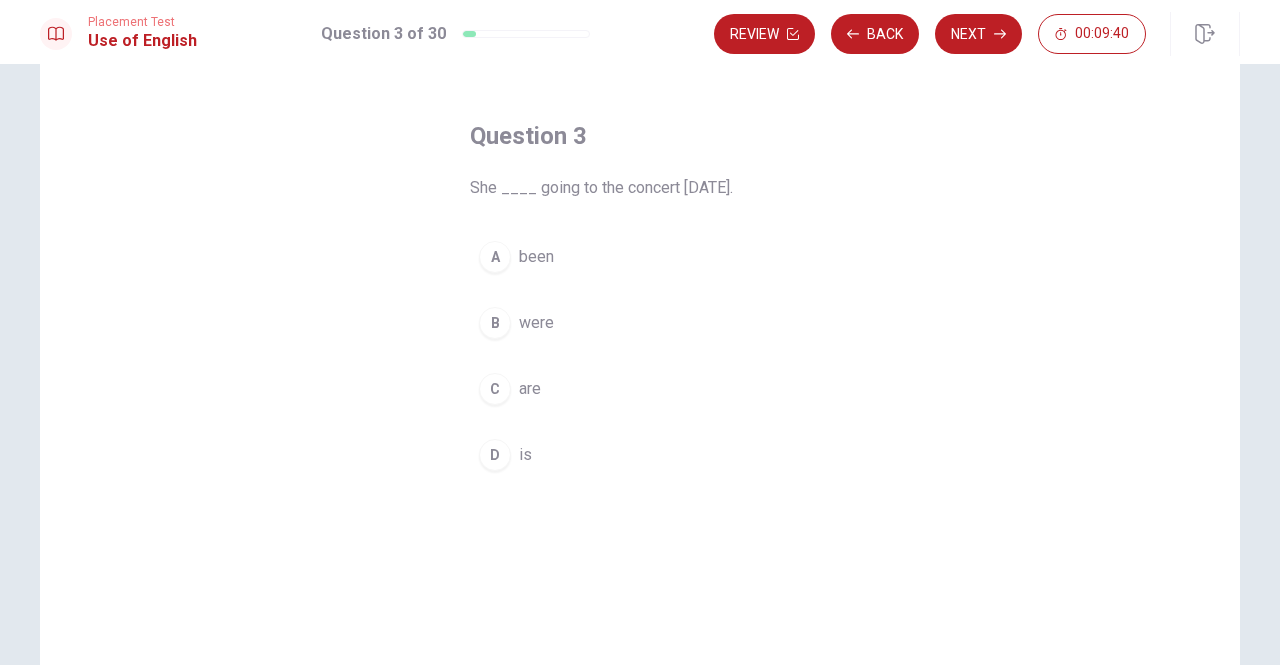 click on "D" at bounding box center (495, 455) 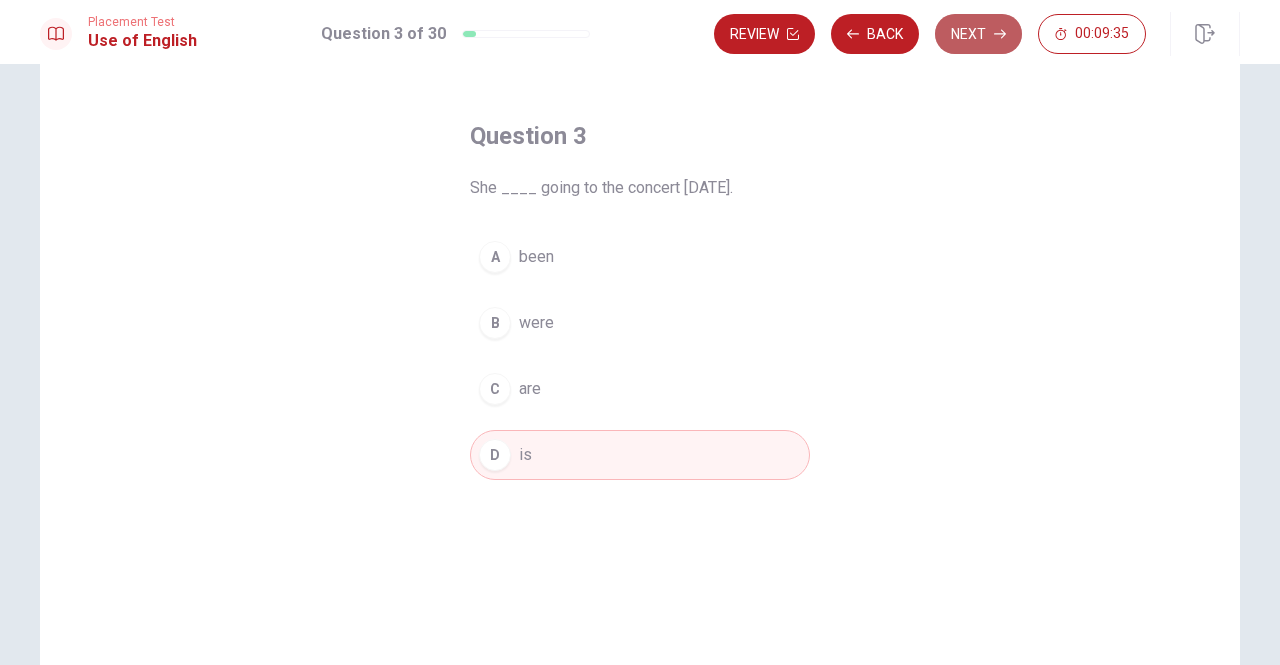 click on "Next" at bounding box center (978, 34) 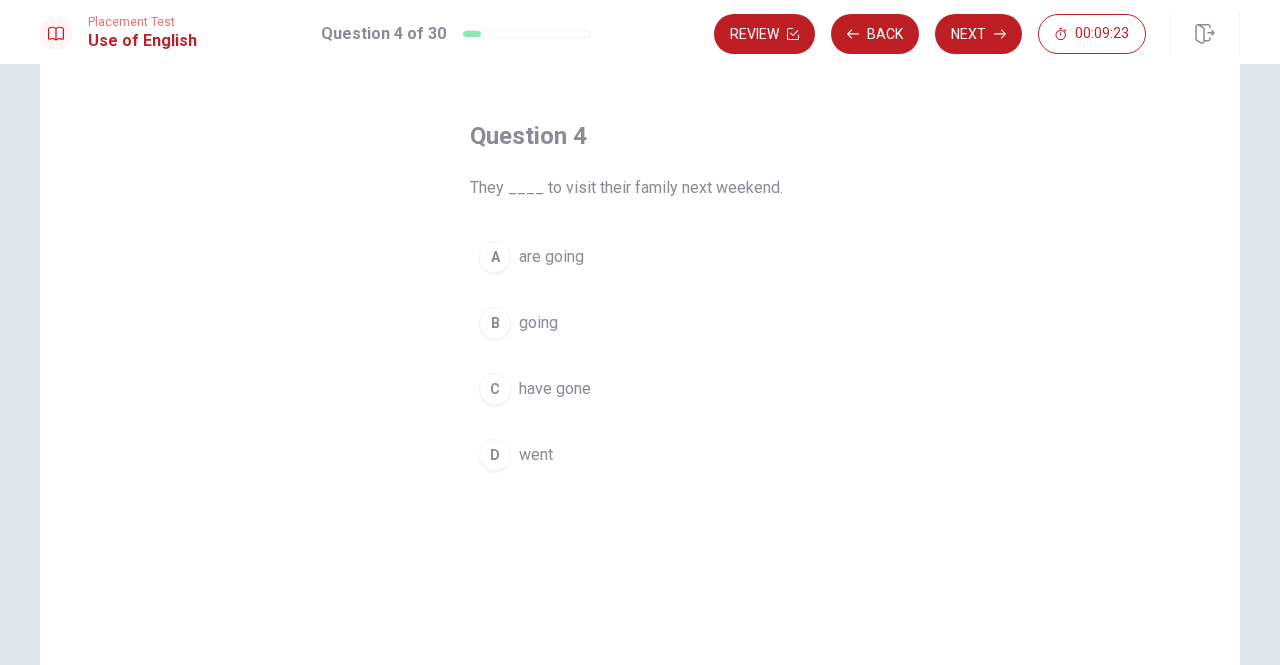 click on "A are going" at bounding box center (640, 257) 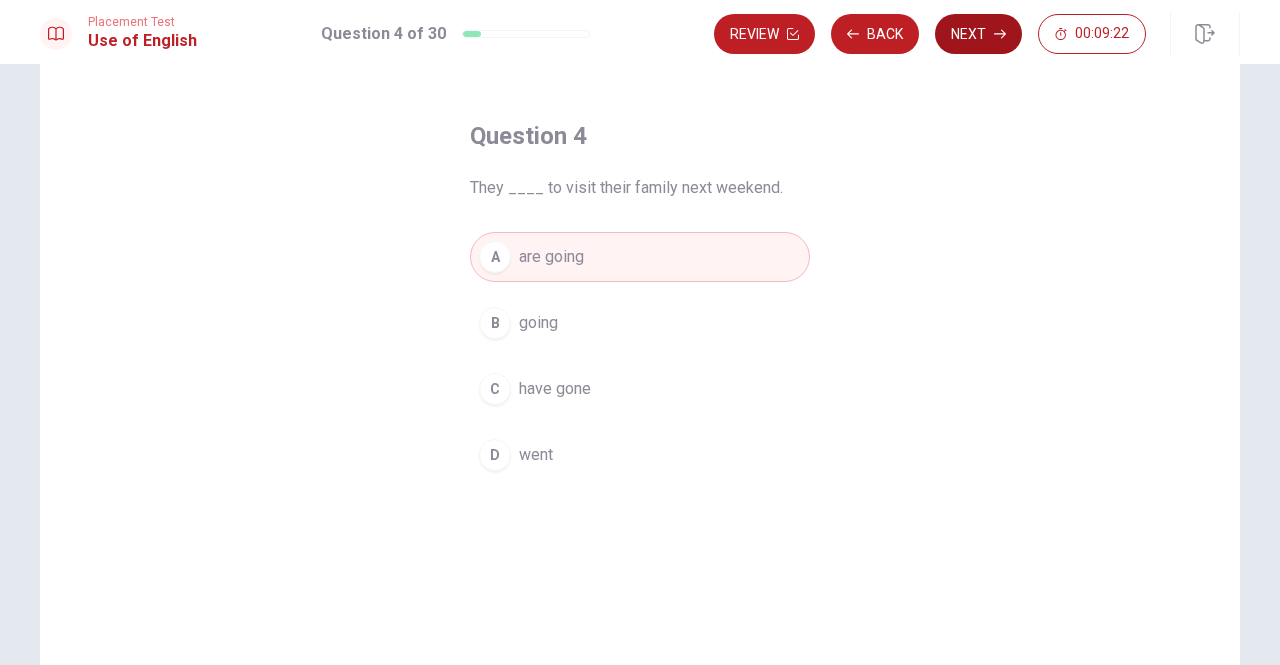 click on "Next" at bounding box center [978, 34] 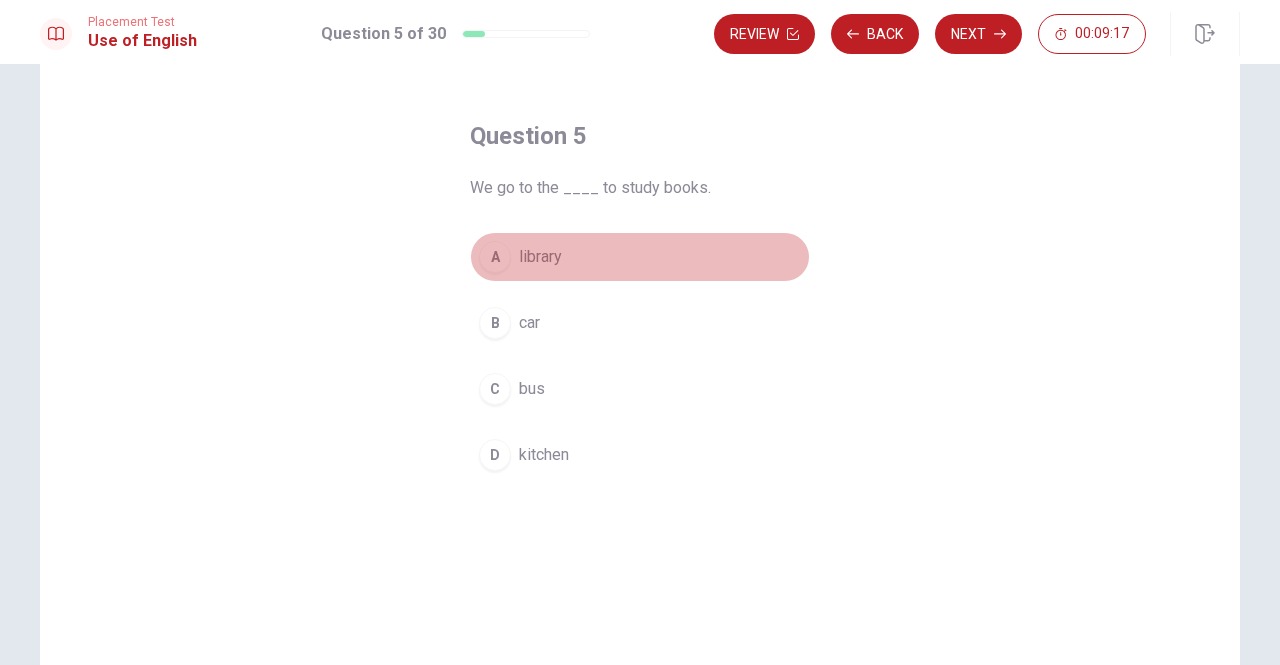 click on "library" at bounding box center [540, 257] 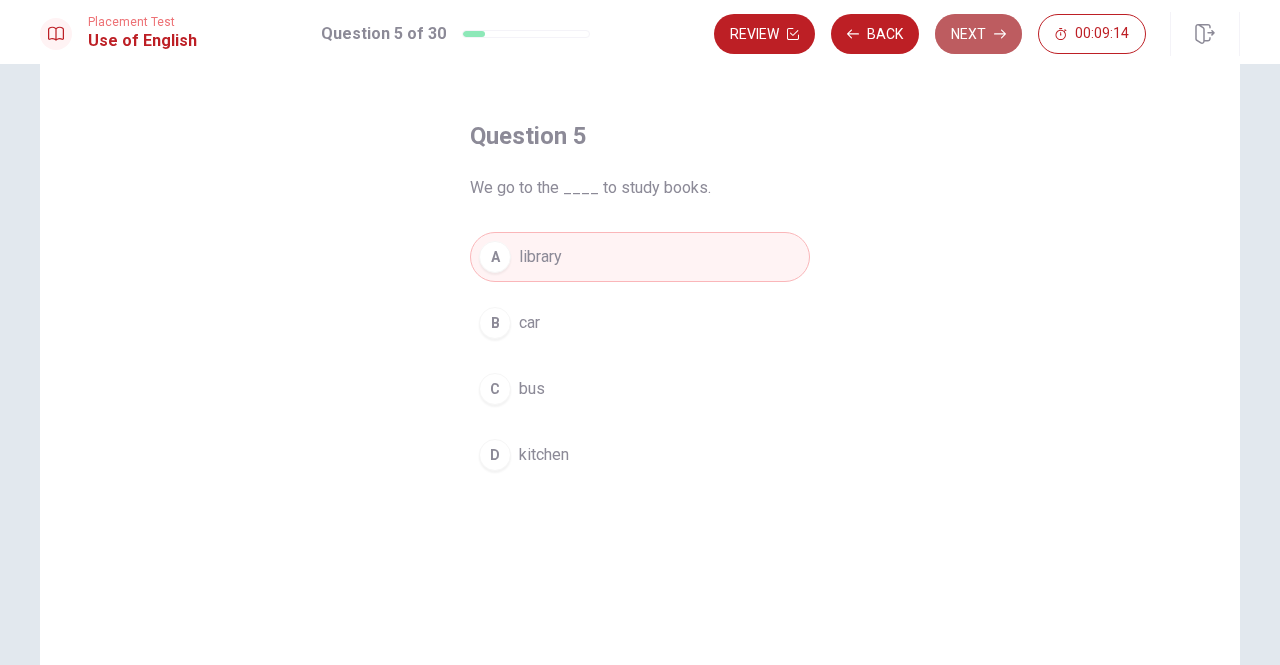 click on "Next" at bounding box center (978, 34) 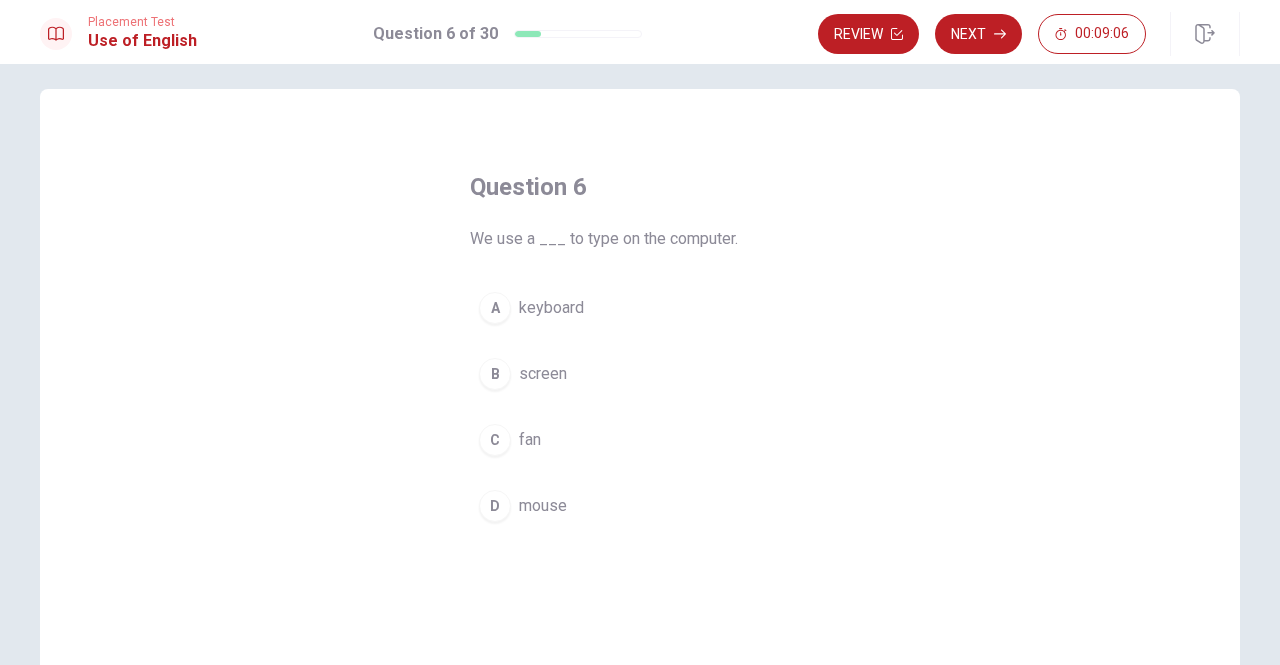 scroll, scrollTop: 0, scrollLeft: 0, axis: both 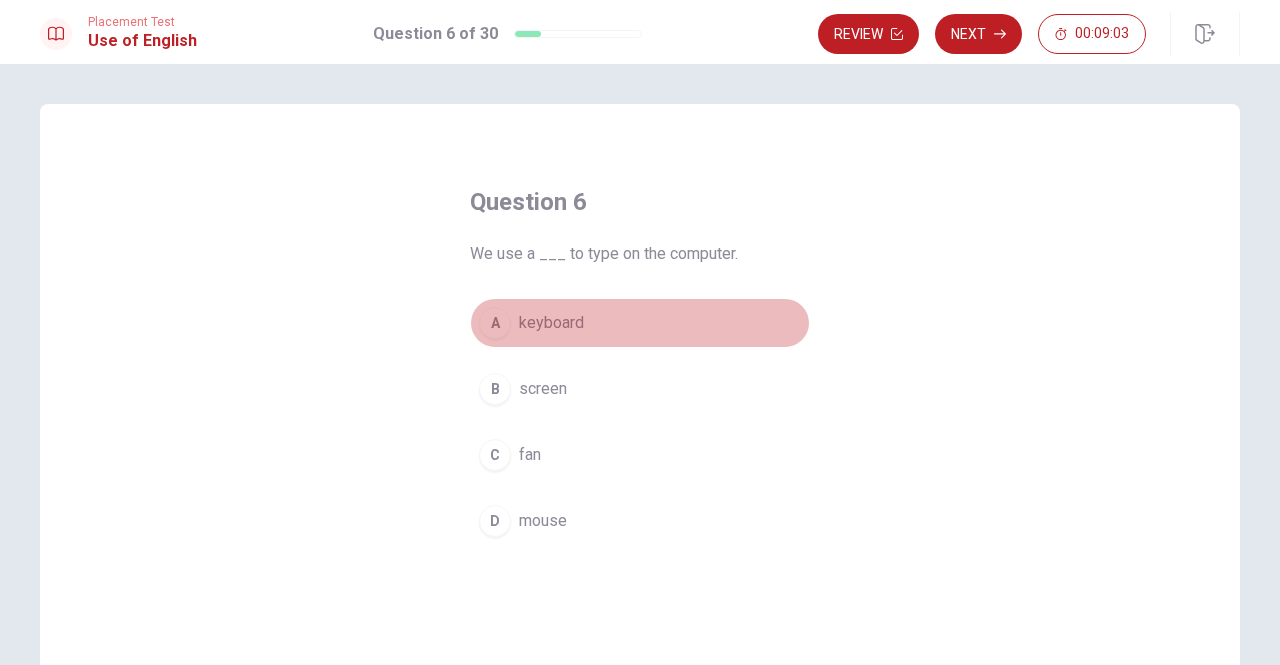 click on "keyboard" at bounding box center [551, 323] 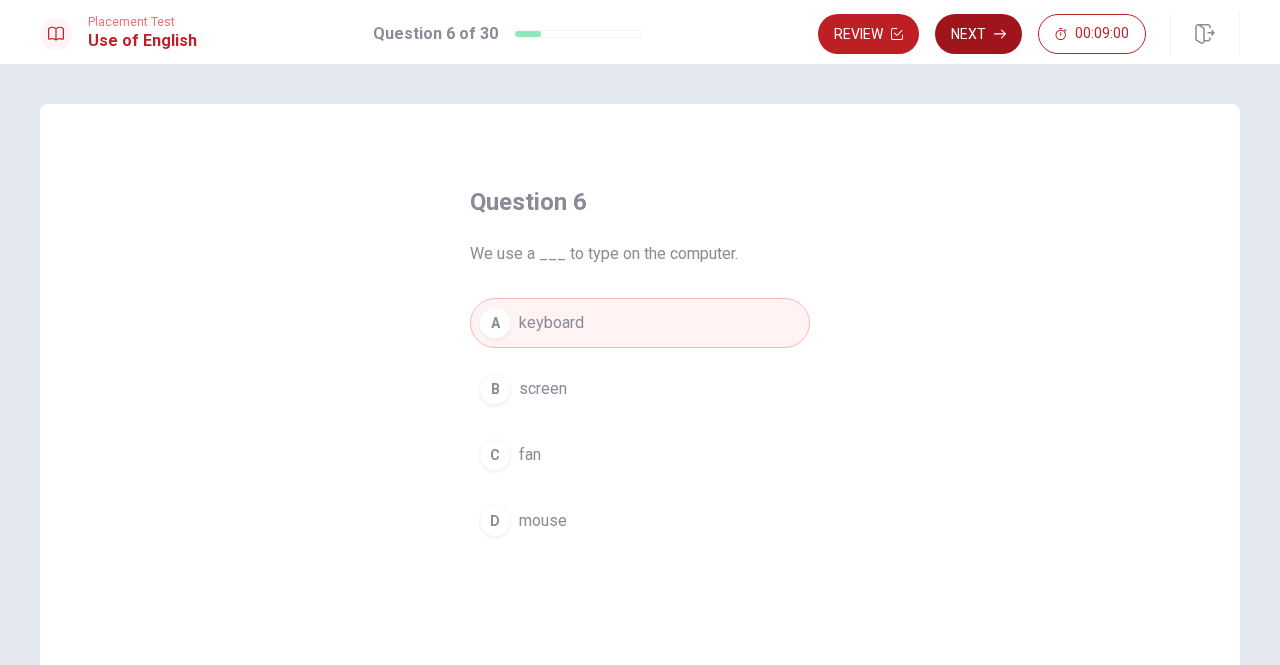 click on "Next" at bounding box center [978, 34] 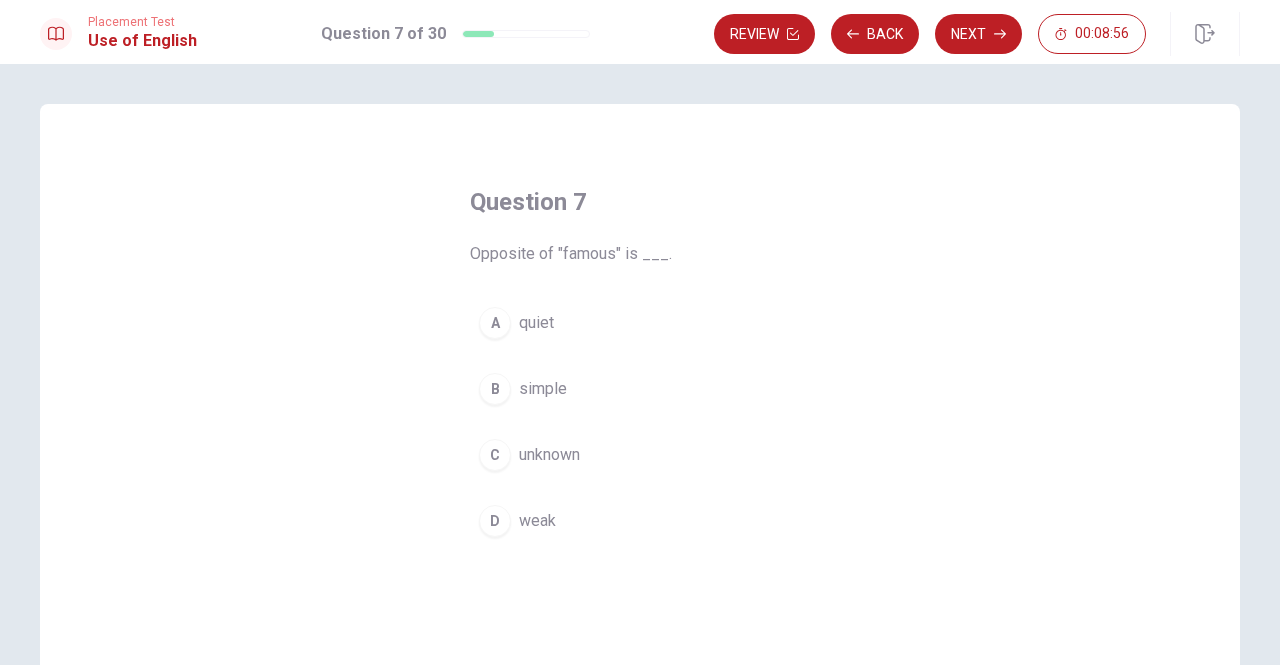 click on "unknown" at bounding box center (549, 455) 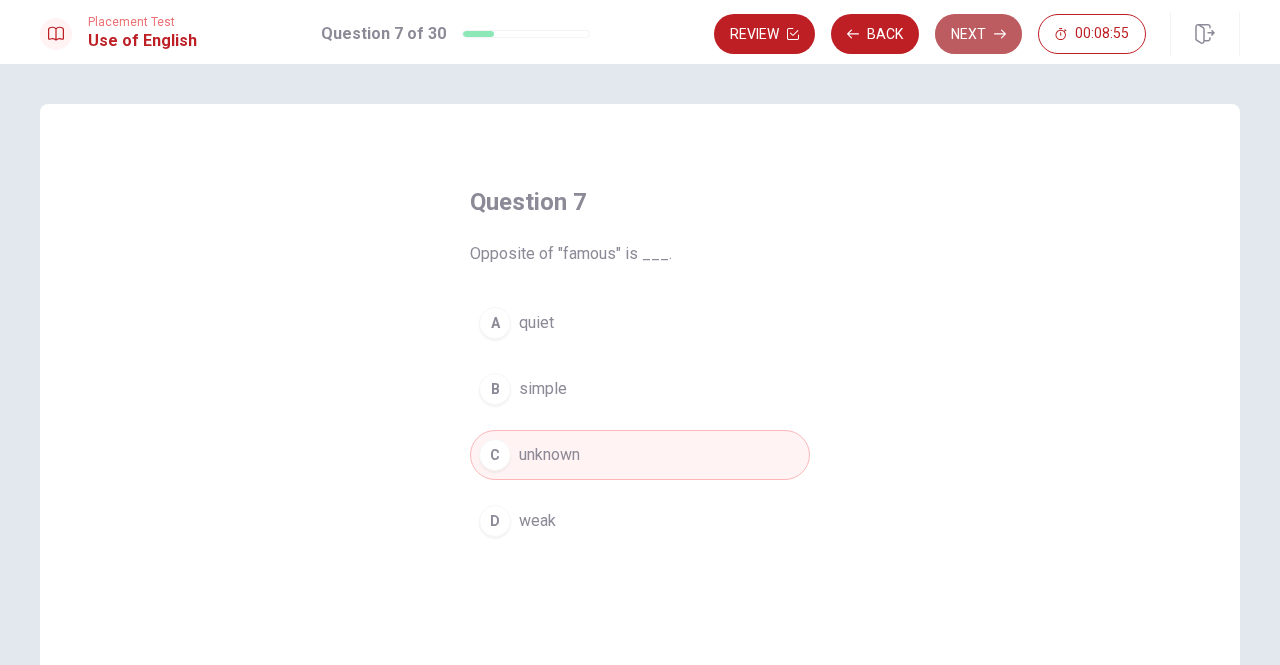 click on "Next" at bounding box center [978, 34] 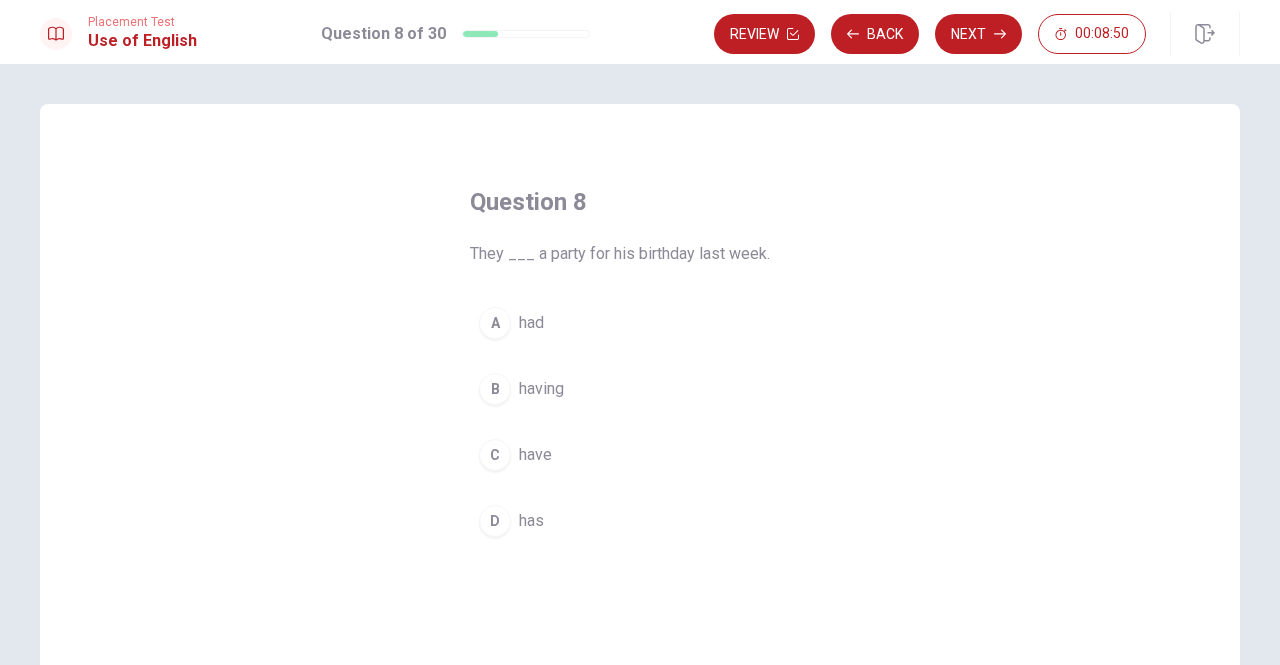 click on "had" at bounding box center (531, 323) 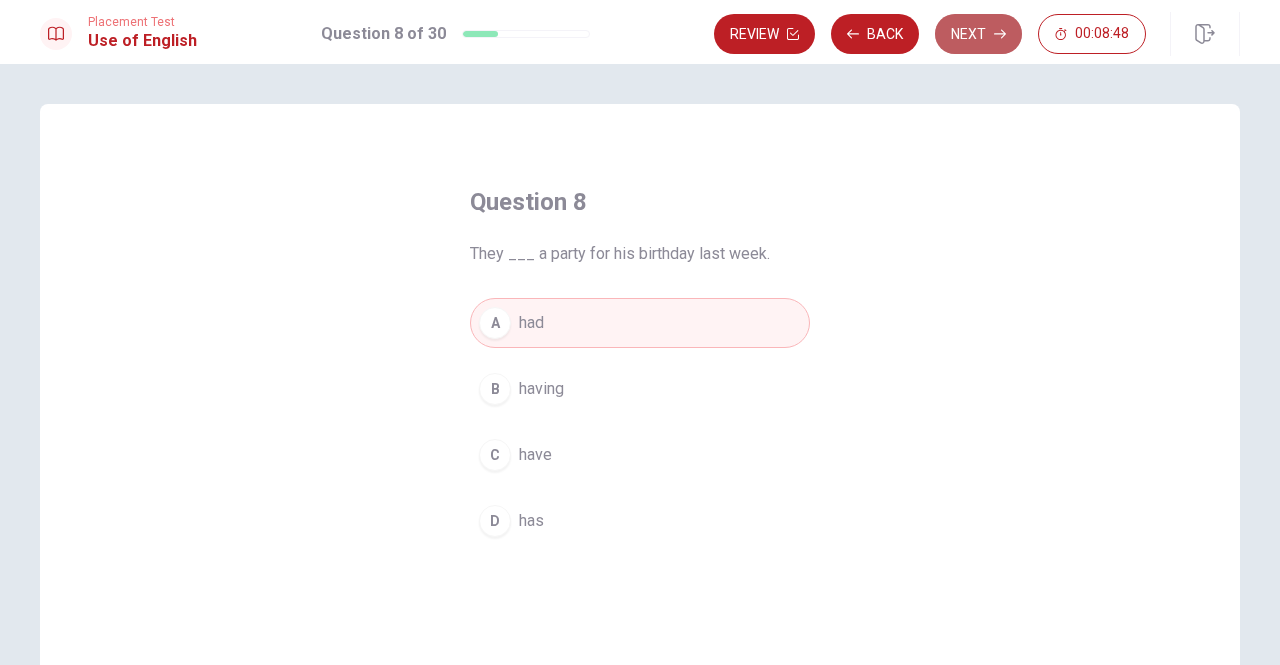 click on "Next" at bounding box center [978, 34] 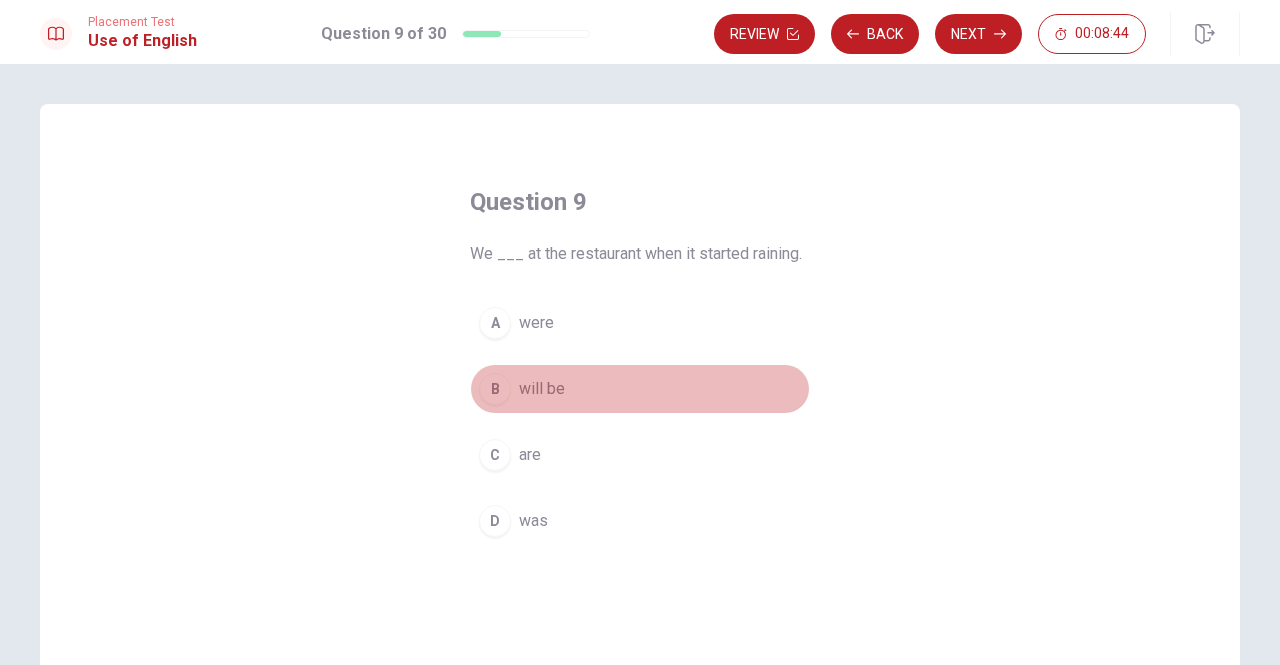 click on "B will be" at bounding box center (640, 389) 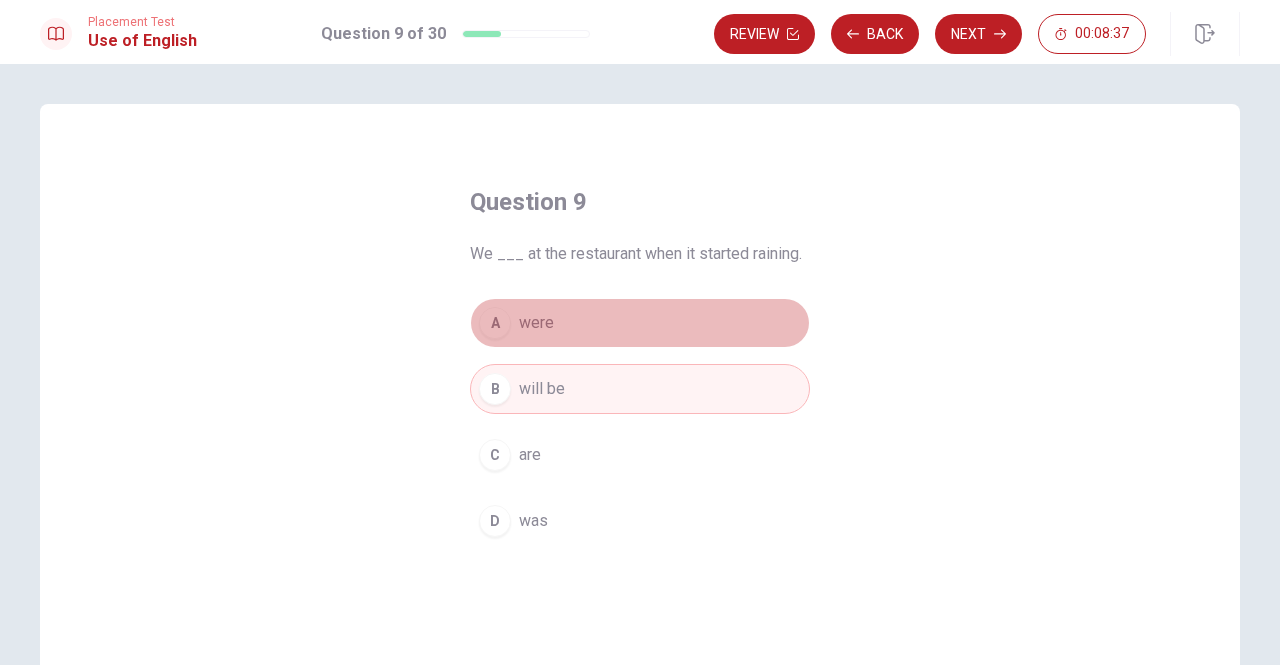 click on "A were" at bounding box center [640, 323] 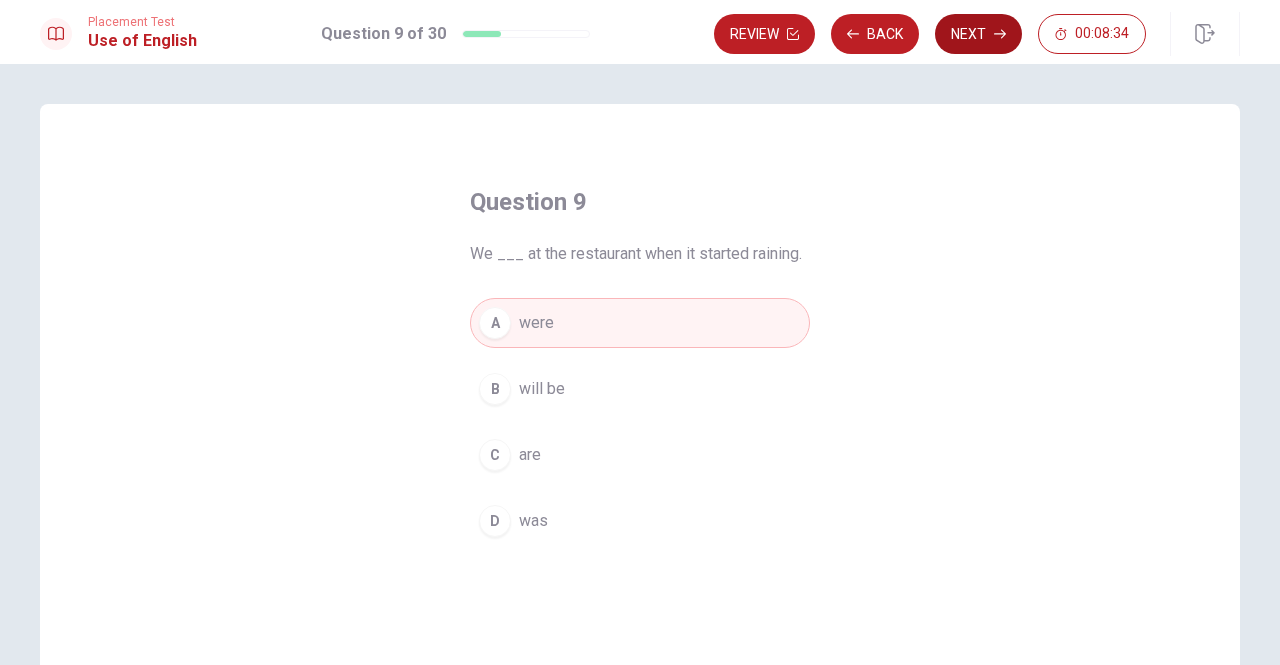 click on "Next" at bounding box center (978, 34) 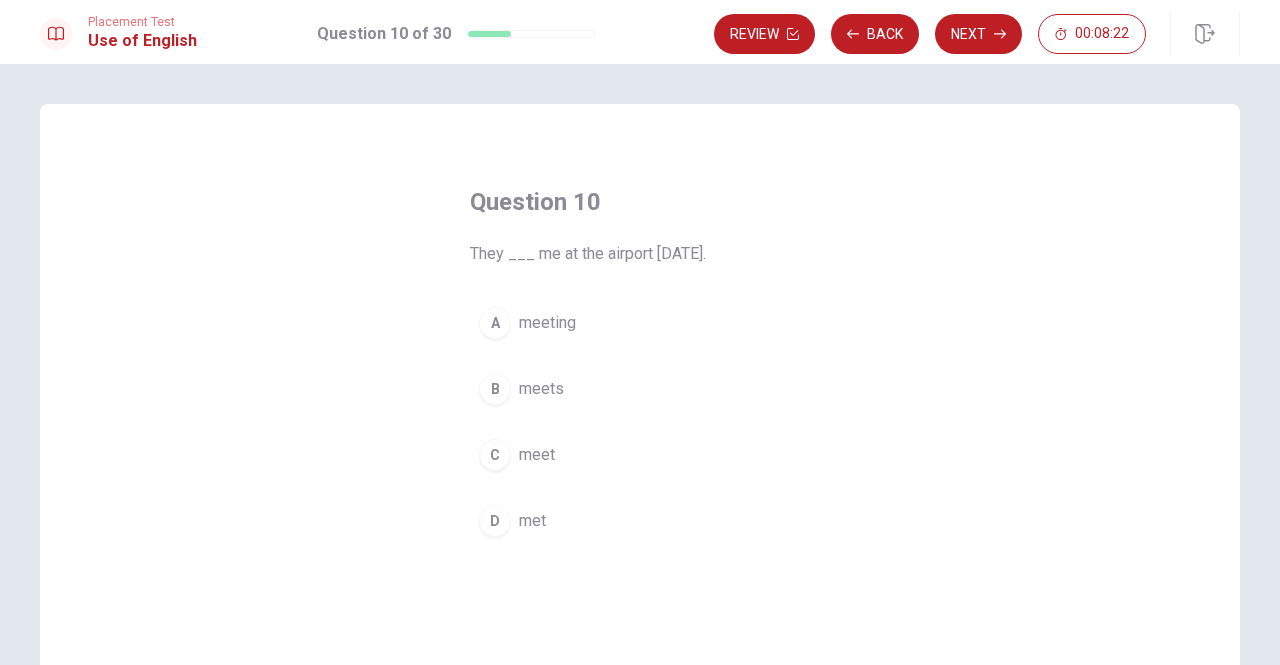 click on "meets" at bounding box center (541, 389) 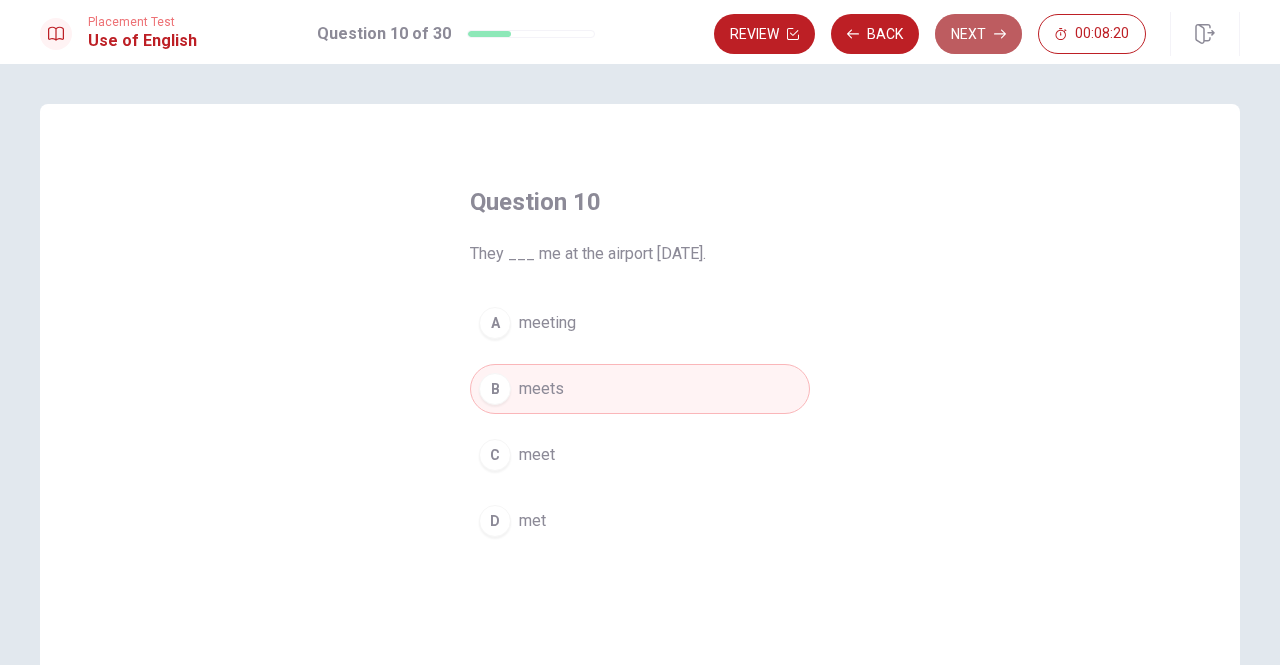 click on "Next" at bounding box center [978, 34] 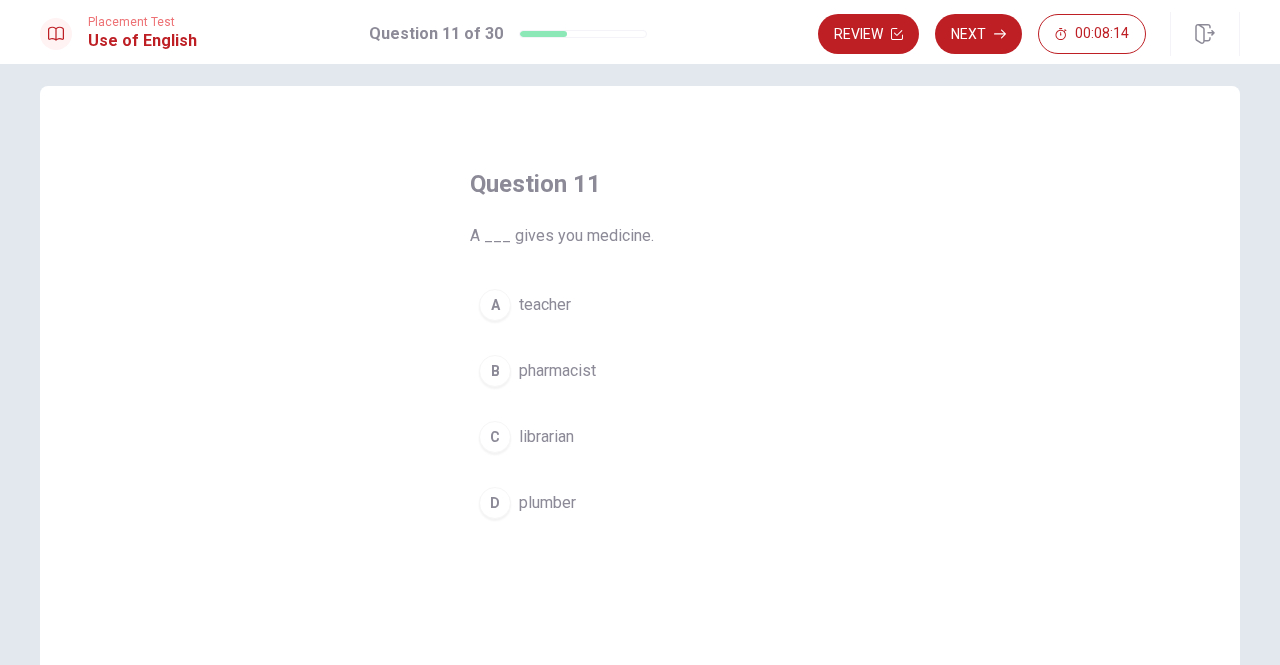 scroll, scrollTop: 11, scrollLeft: 0, axis: vertical 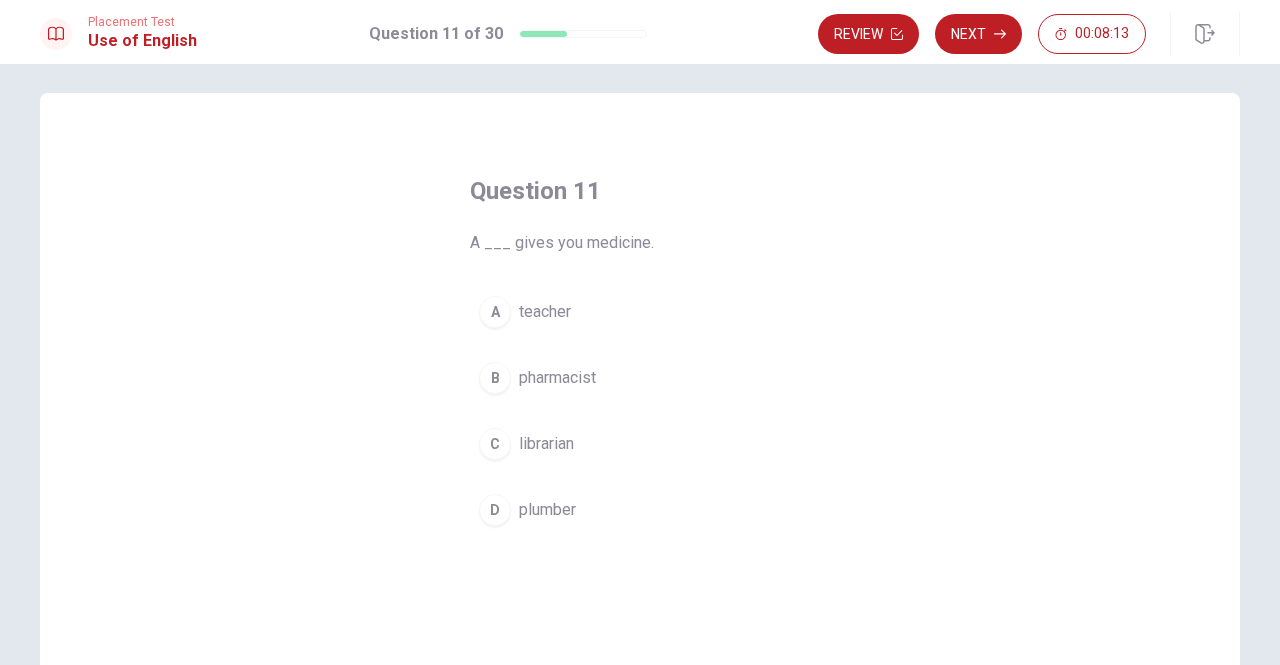 click on "B pharmacist" at bounding box center (640, 378) 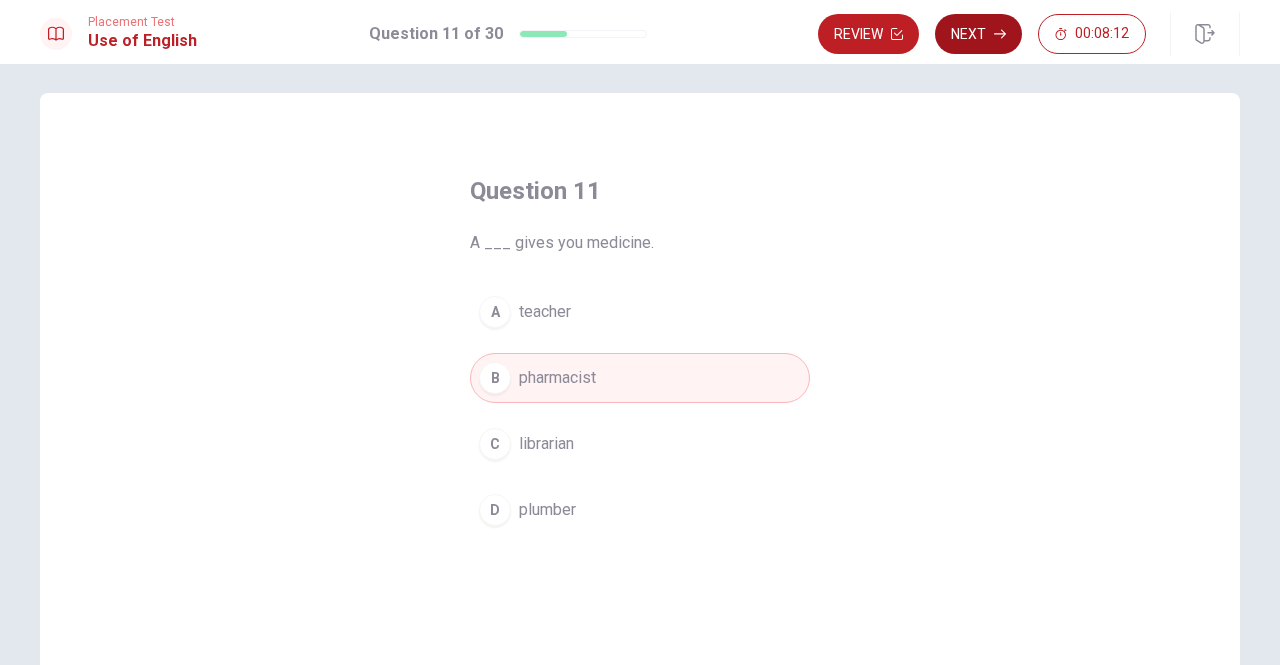 click on "Next" at bounding box center (978, 34) 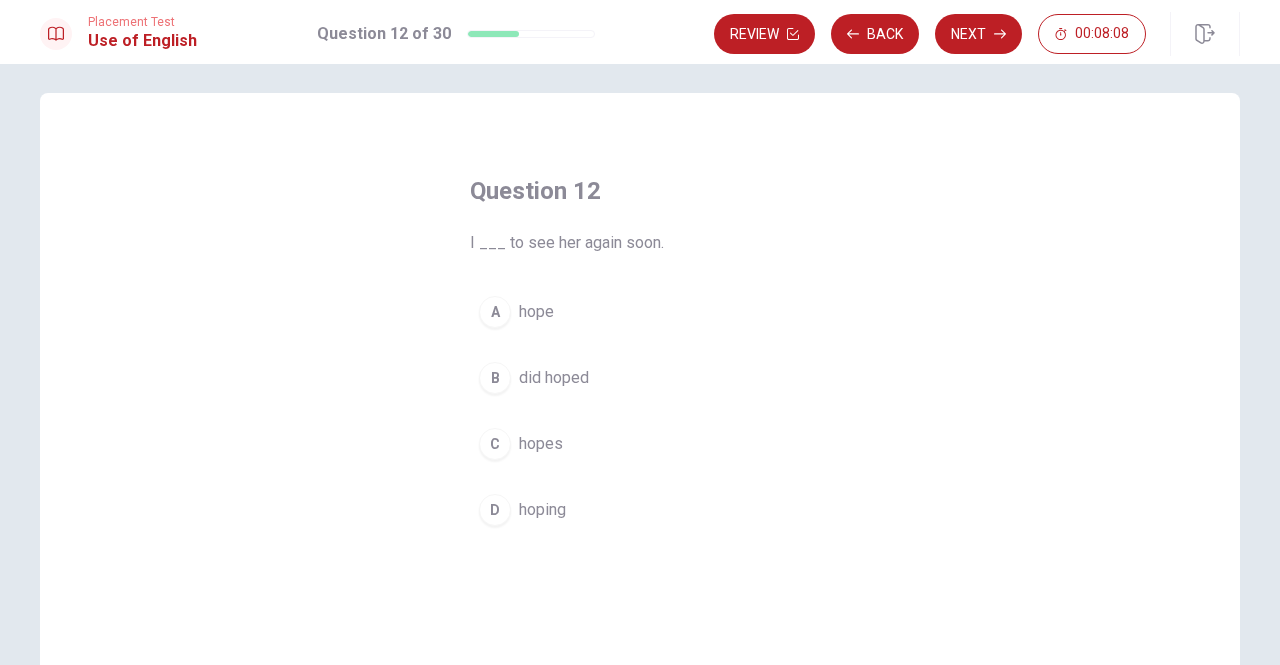 click on "A hope" at bounding box center (640, 312) 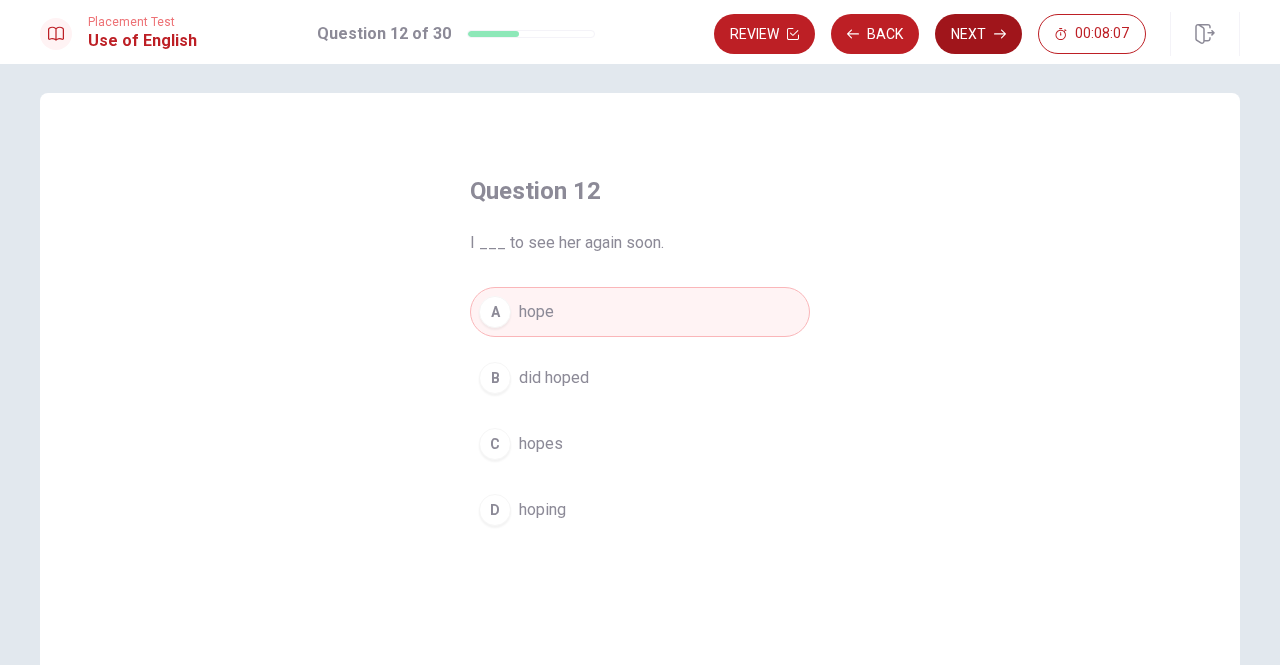 click on "Next" at bounding box center [978, 34] 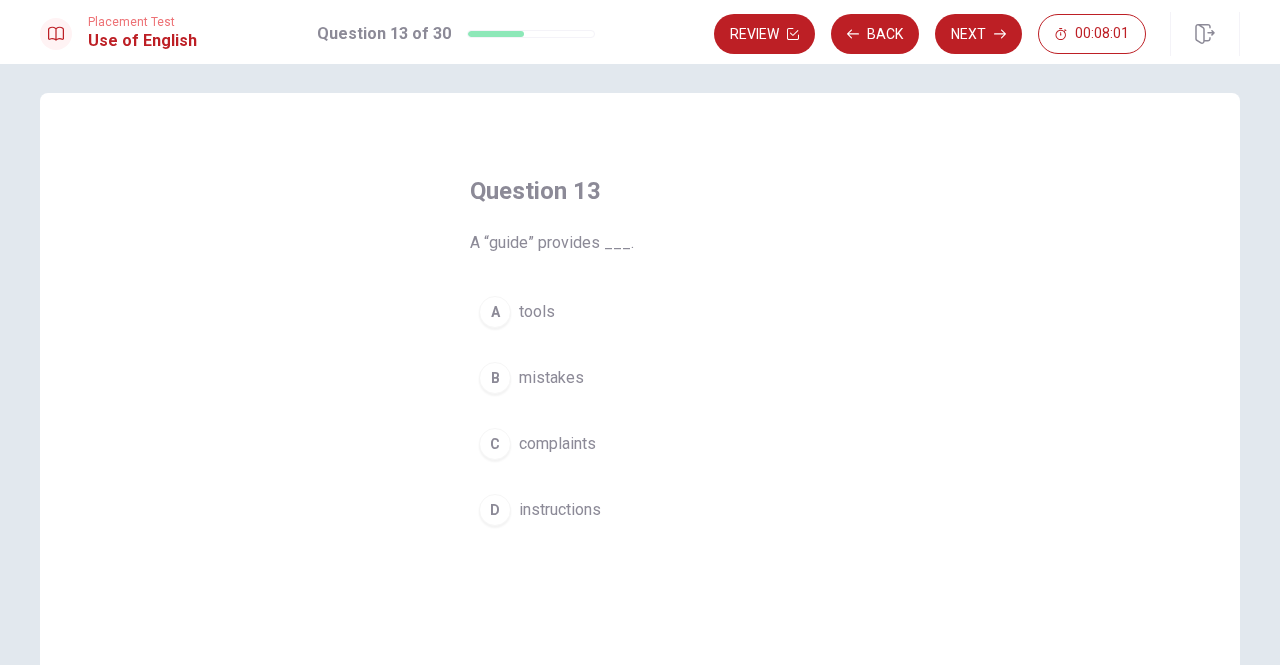 click on "tools" at bounding box center [537, 312] 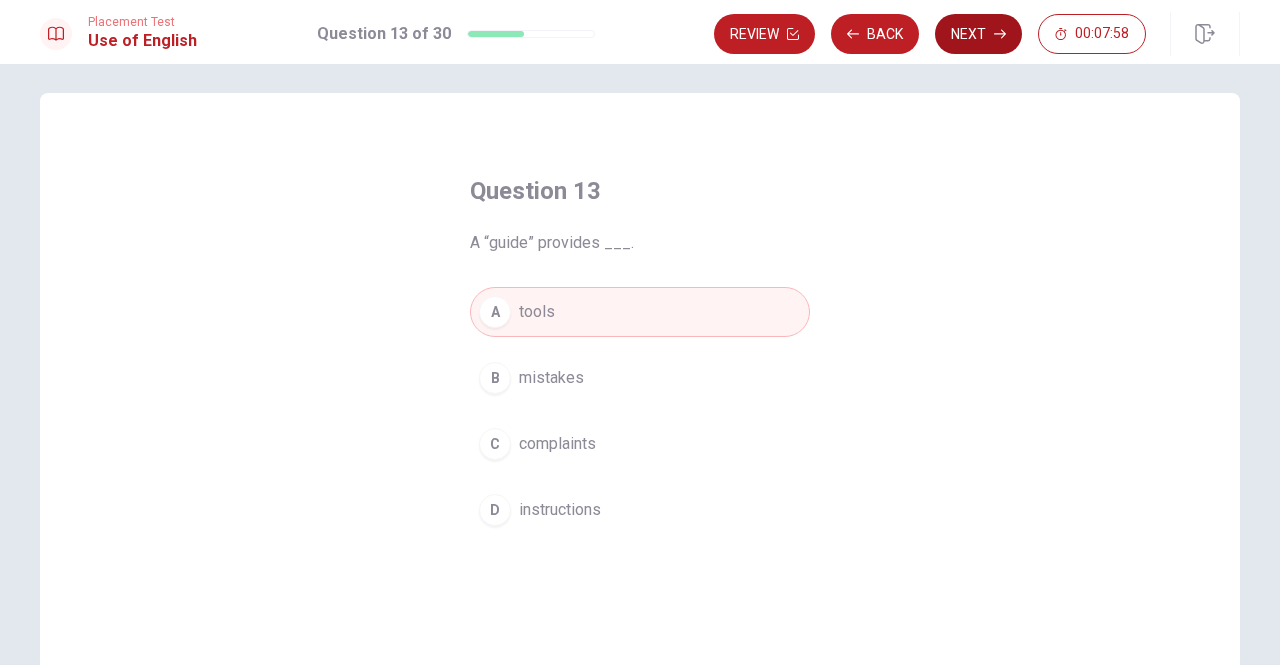 click on "Next" at bounding box center [978, 34] 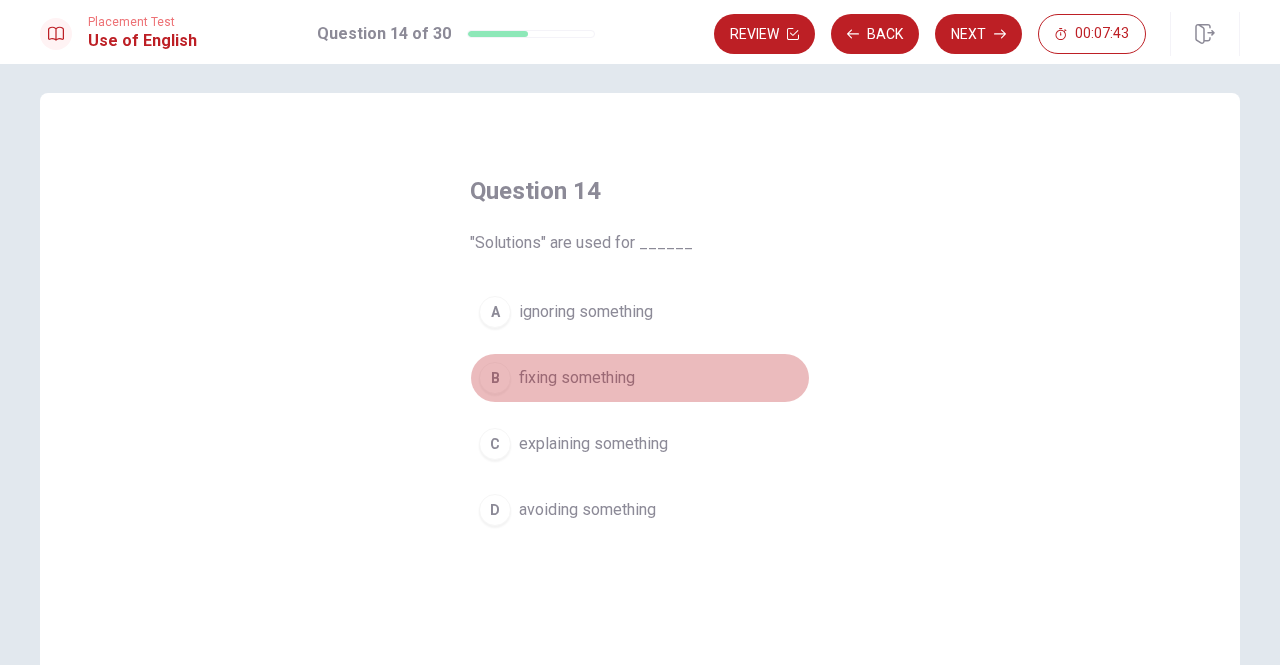 click on "fixing something" at bounding box center [577, 378] 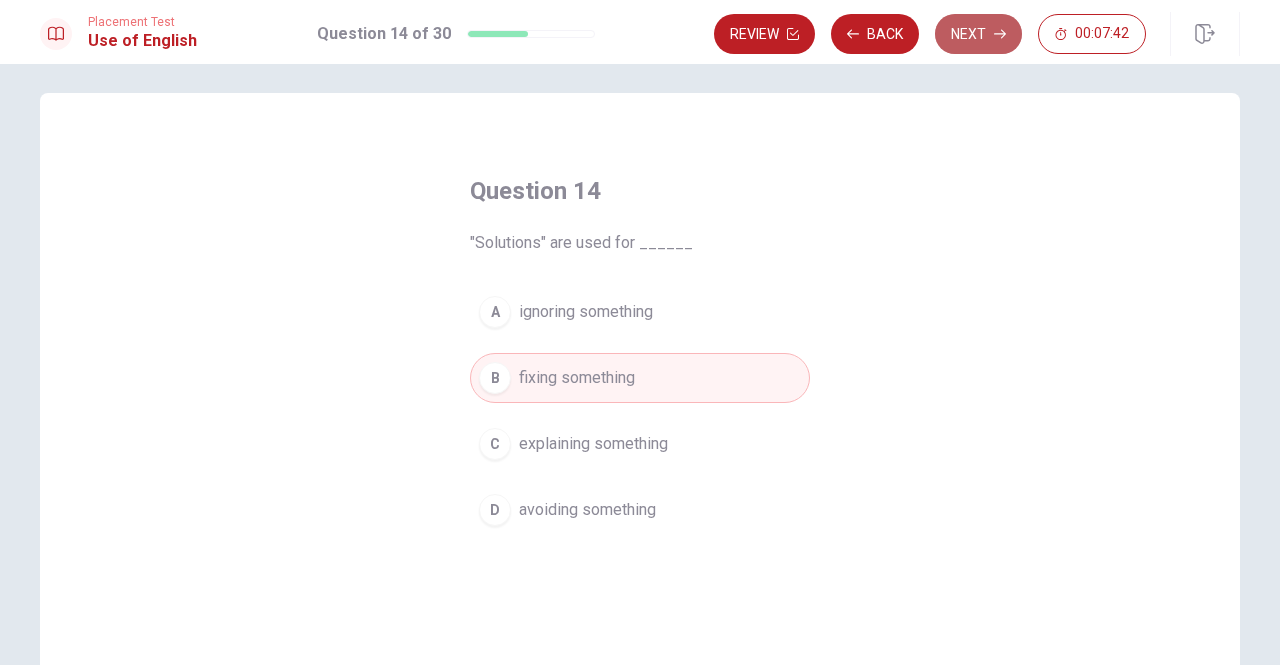 click on "Next" at bounding box center (978, 34) 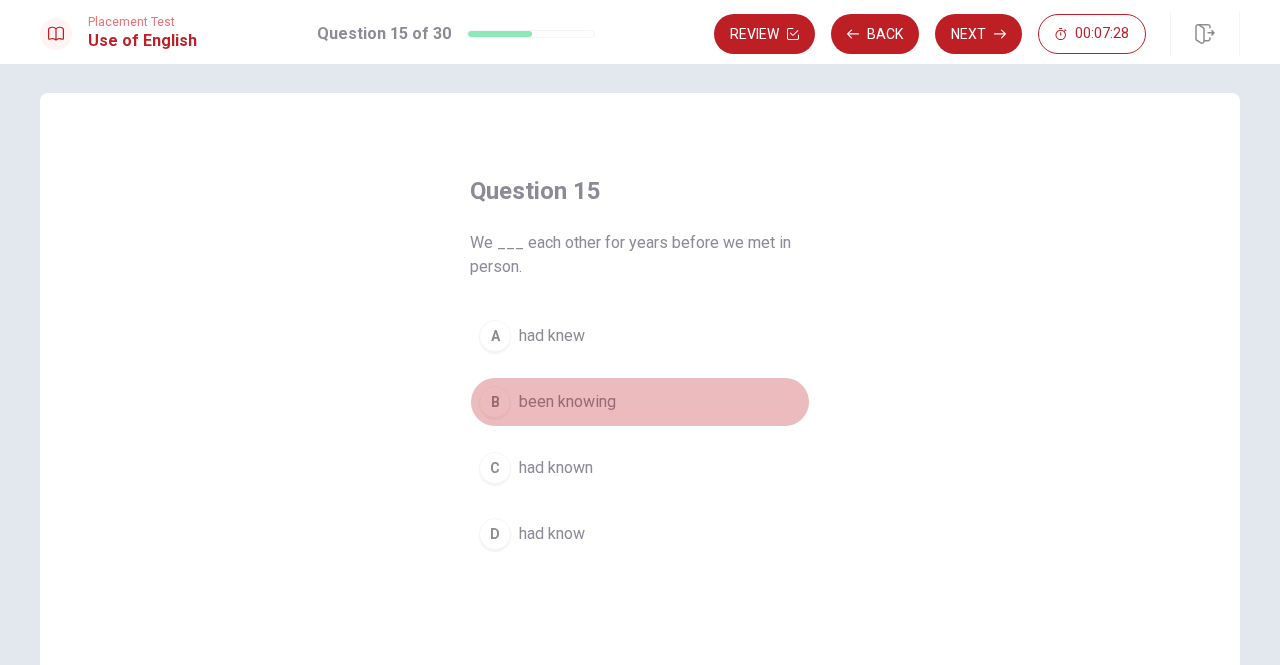 click on "been knowing" at bounding box center (567, 402) 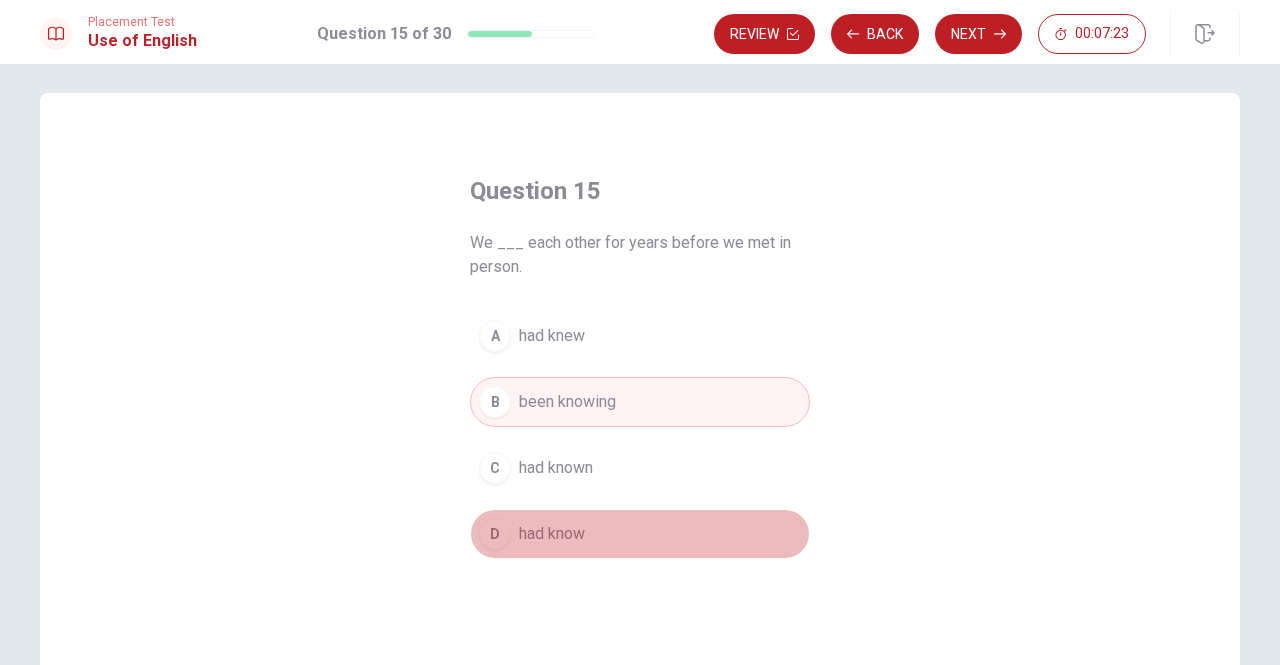 click on "D had know" at bounding box center (640, 534) 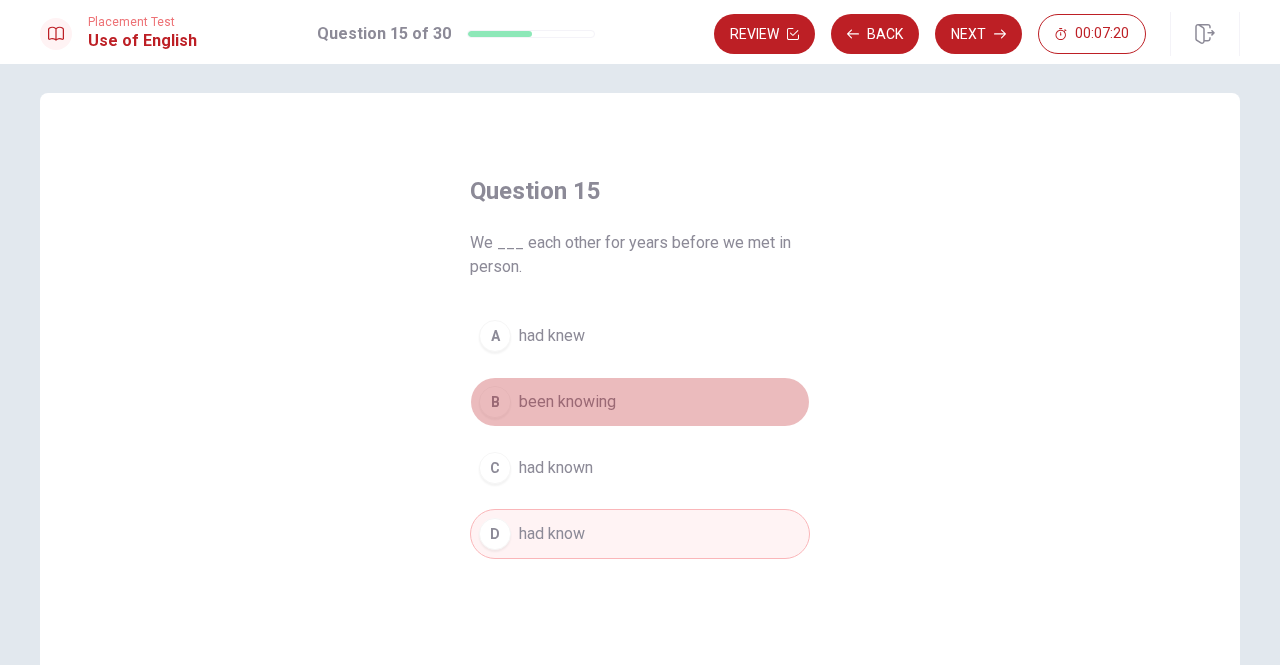 click on "been knowing" at bounding box center (567, 402) 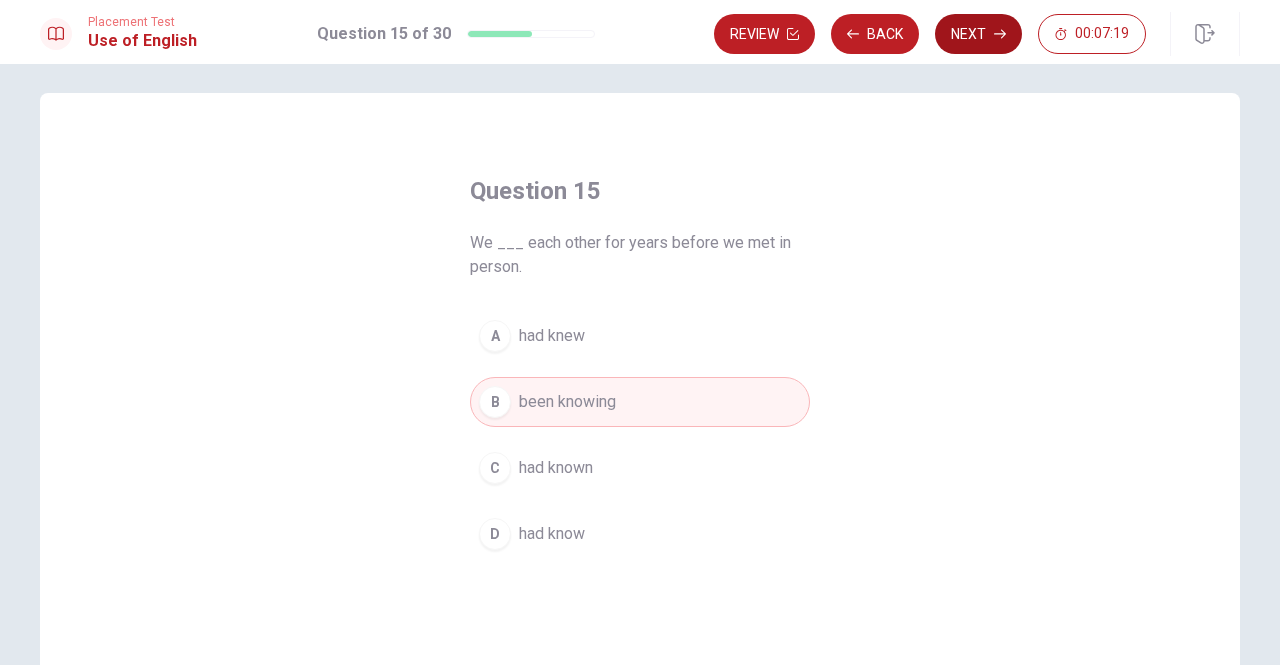 click on "Next" at bounding box center [978, 34] 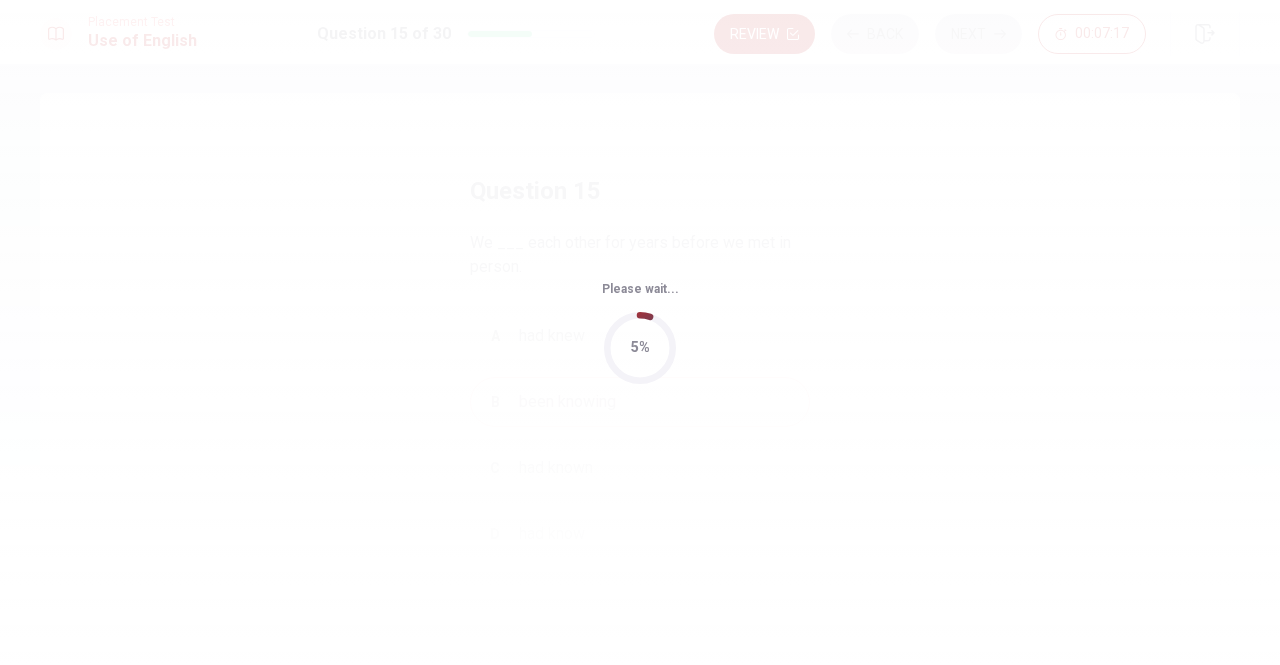 scroll, scrollTop: 0, scrollLeft: 0, axis: both 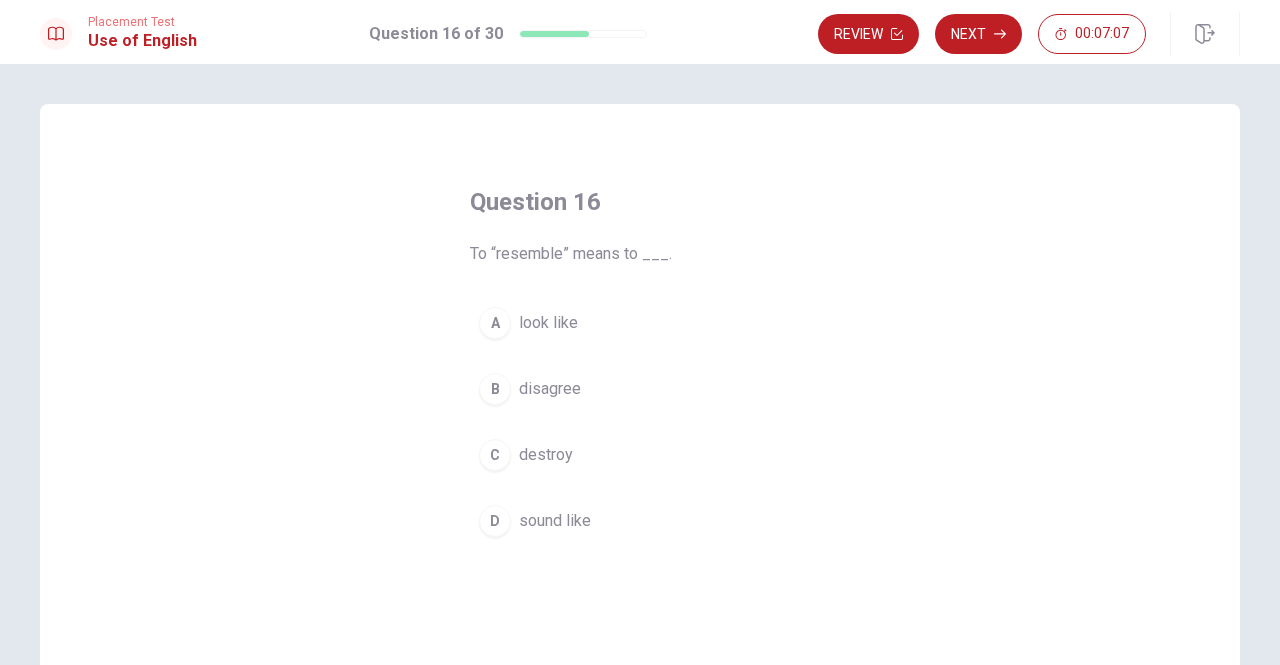 click on "look like" at bounding box center [548, 323] 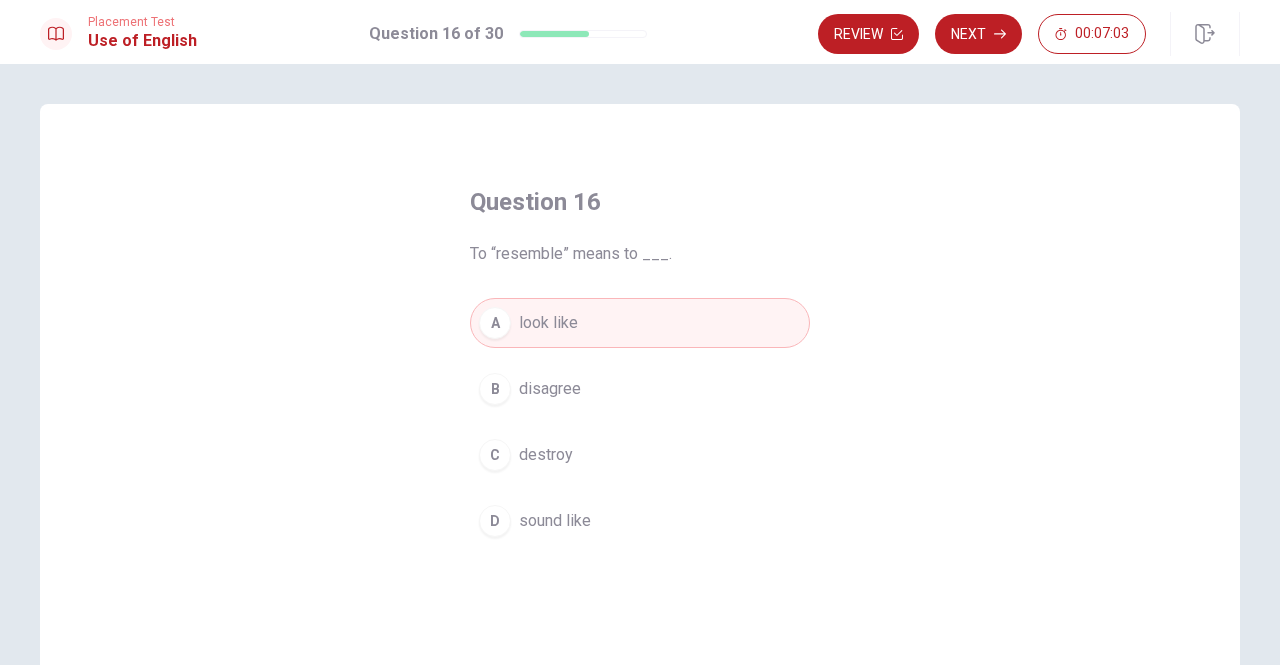 click on "B disagree" at bounding box center [640, 389] 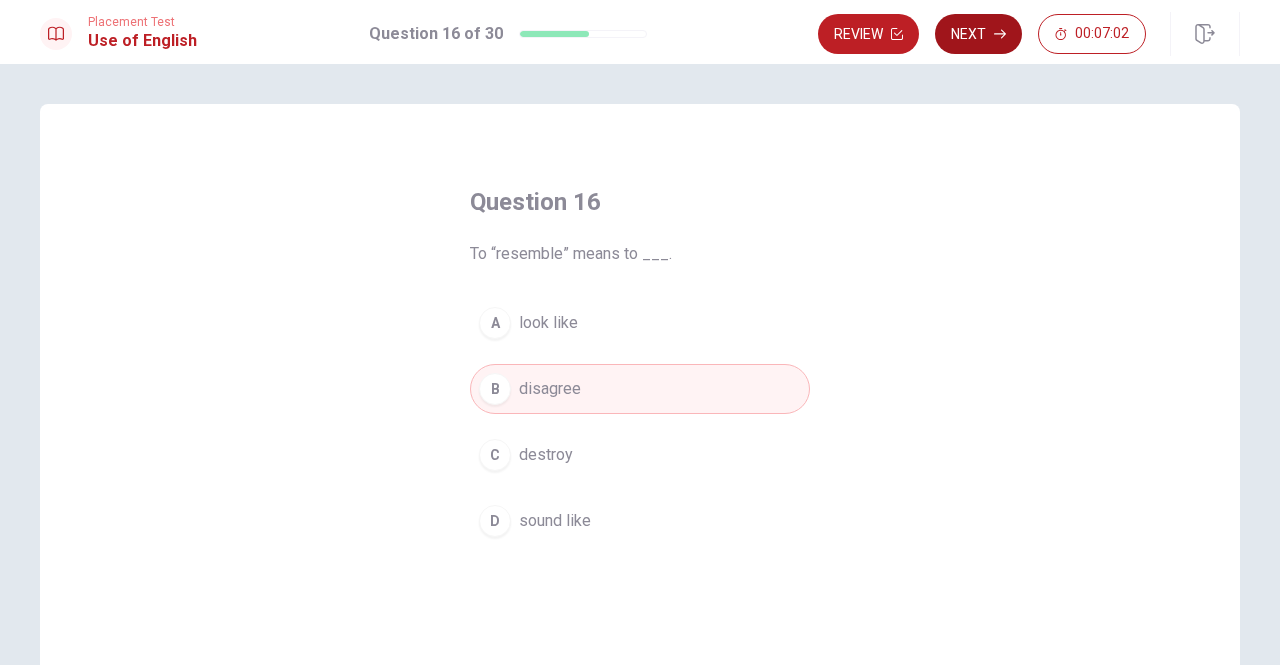 click on "Next" at bounding box center [978, 34] 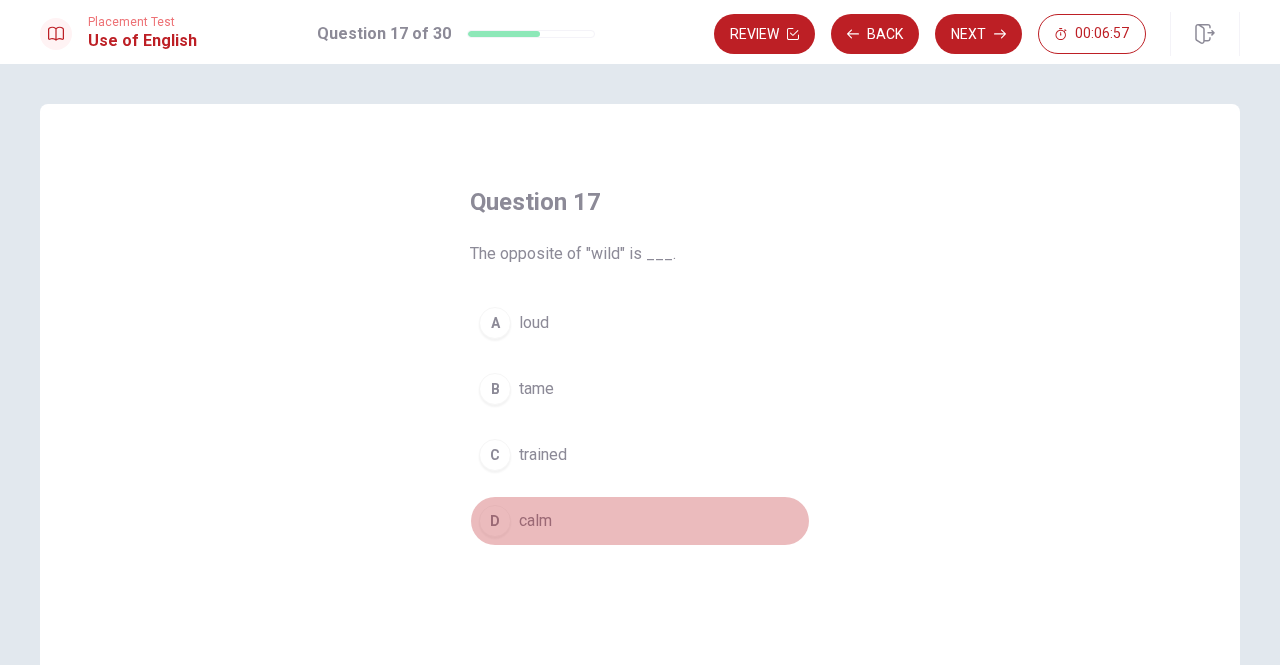 click on "calm" at bounding box center (535, 521) 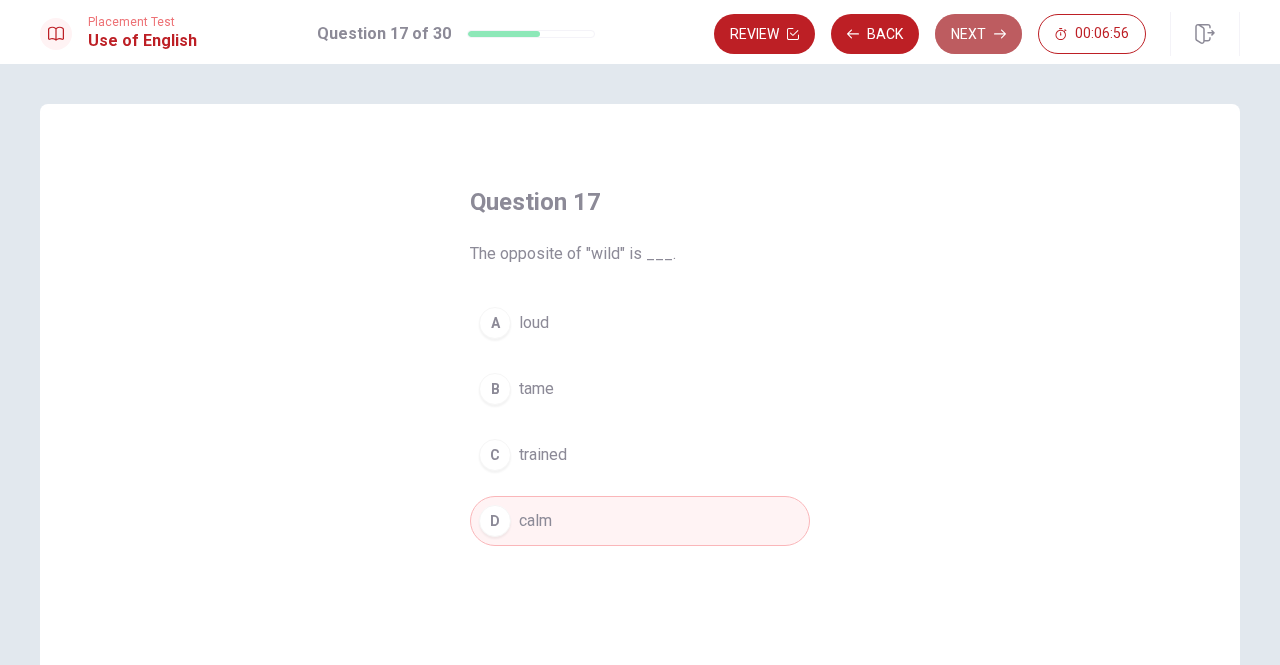click on "Next" at bounding box center [978, 34] 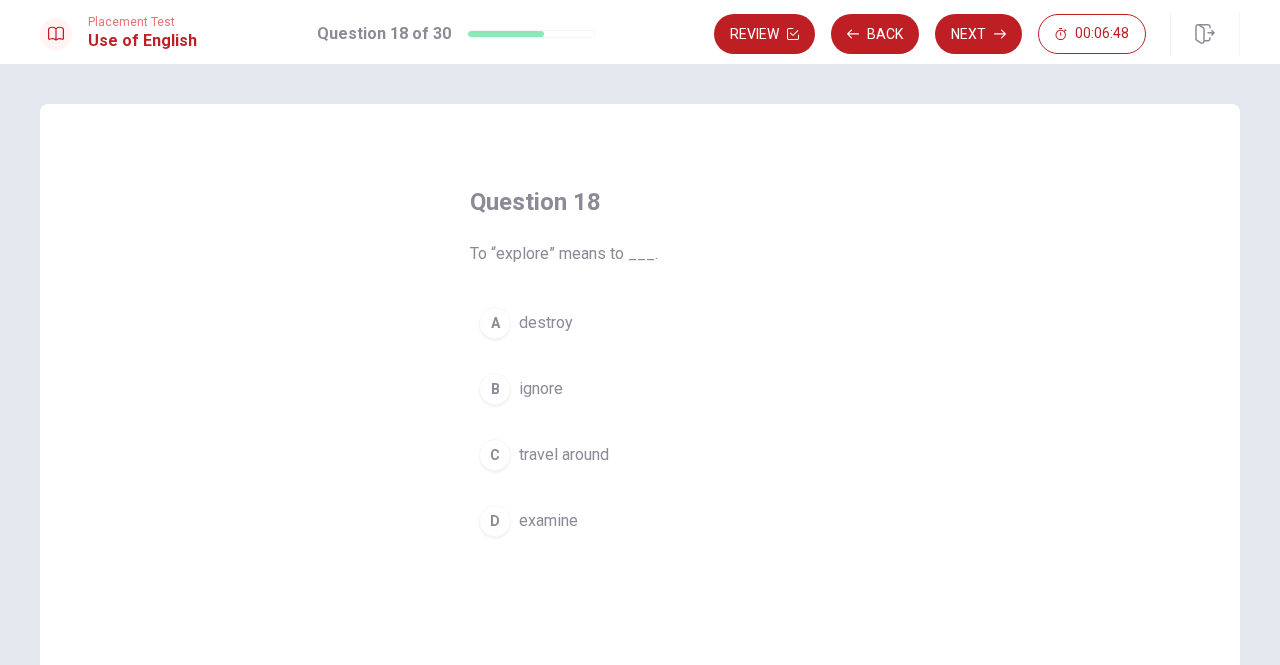 click on "travel around" at bounding box center (564, 455) 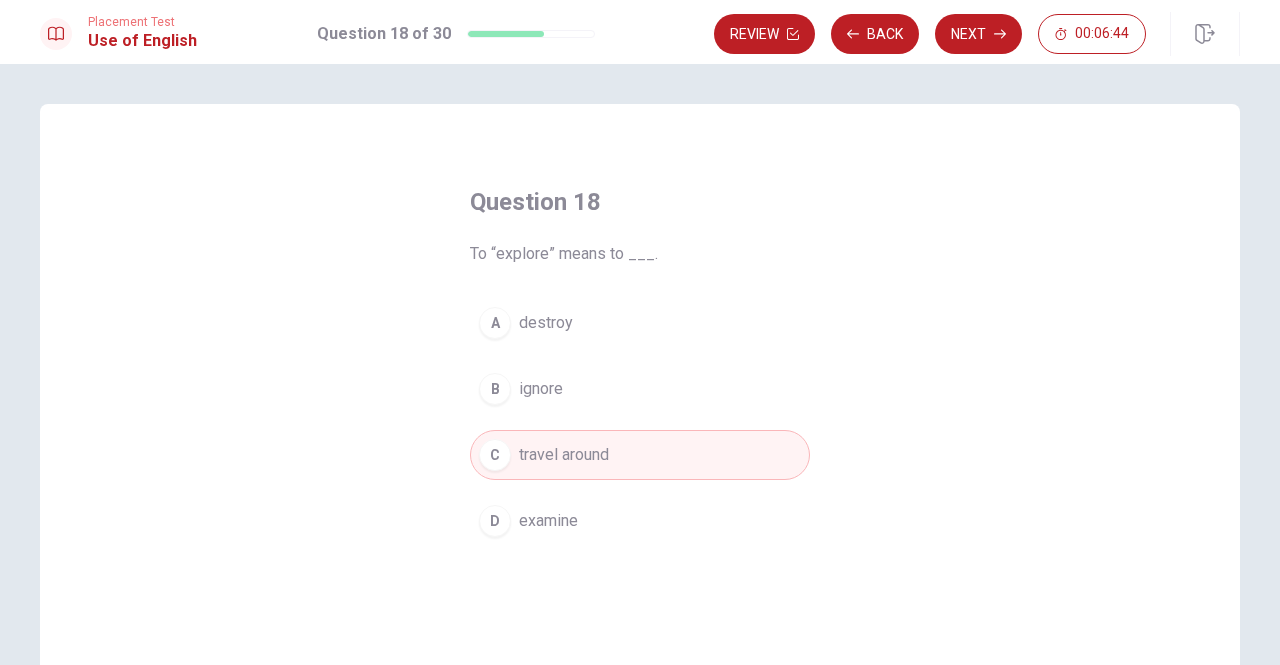drag, startPoint x: 985, startPoint y: 26, endPoint x: 802, endPoint y: 260, distance: 297.0606 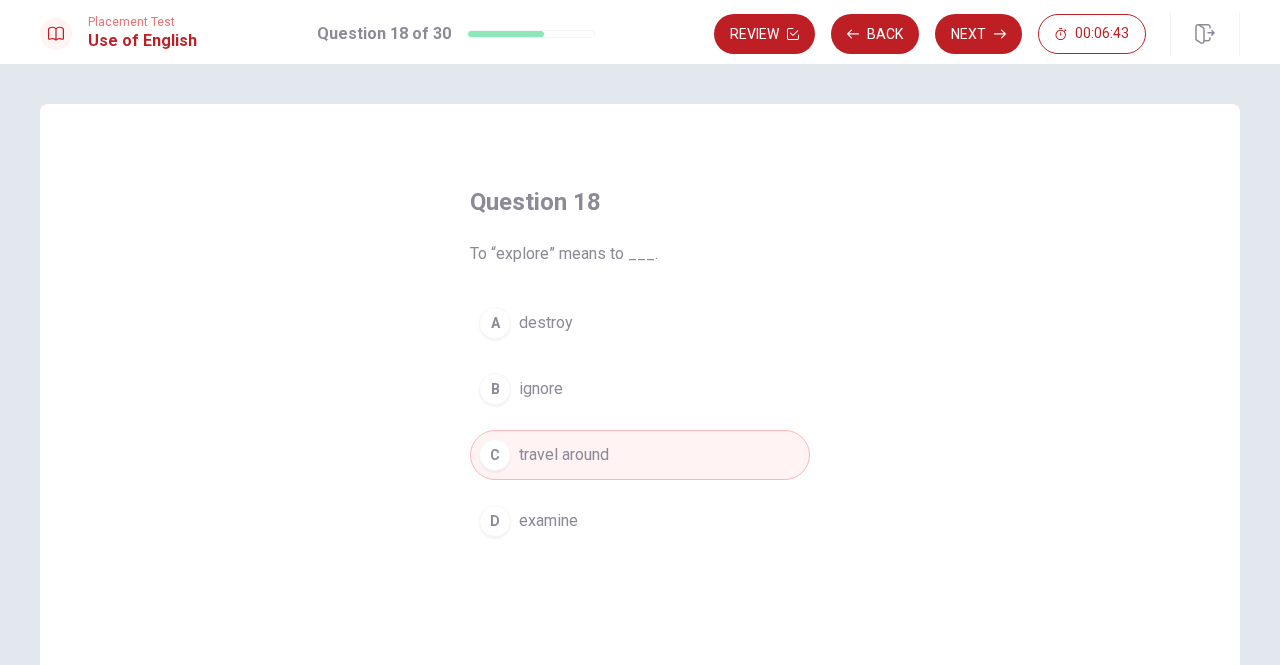 click on "examine" at bounding box center [548, 521] 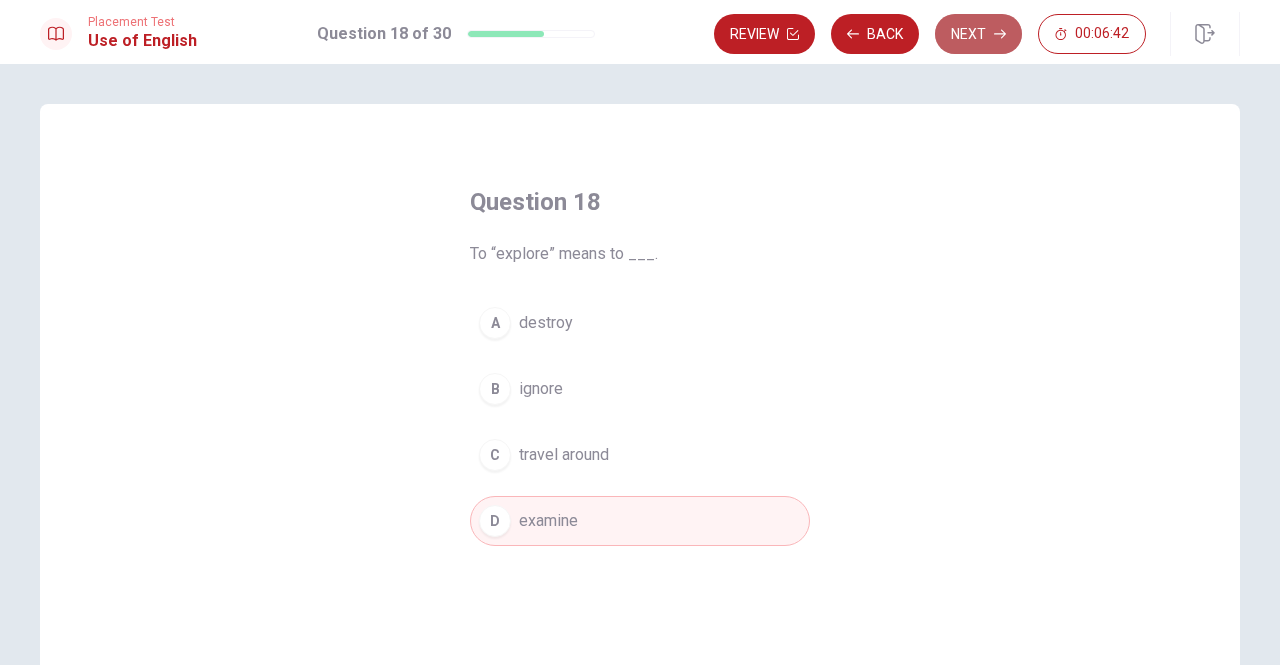 click on "Next" at bounding box center (978, 34) 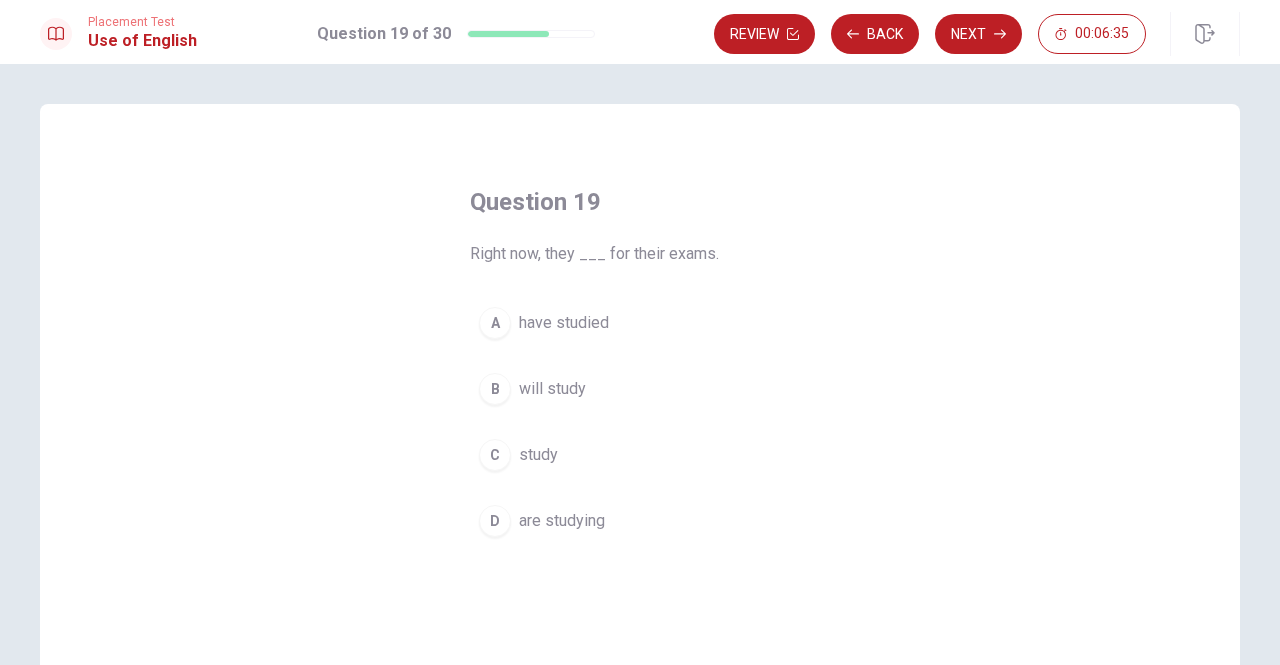 click on "study" at bounding box center (538, 455) 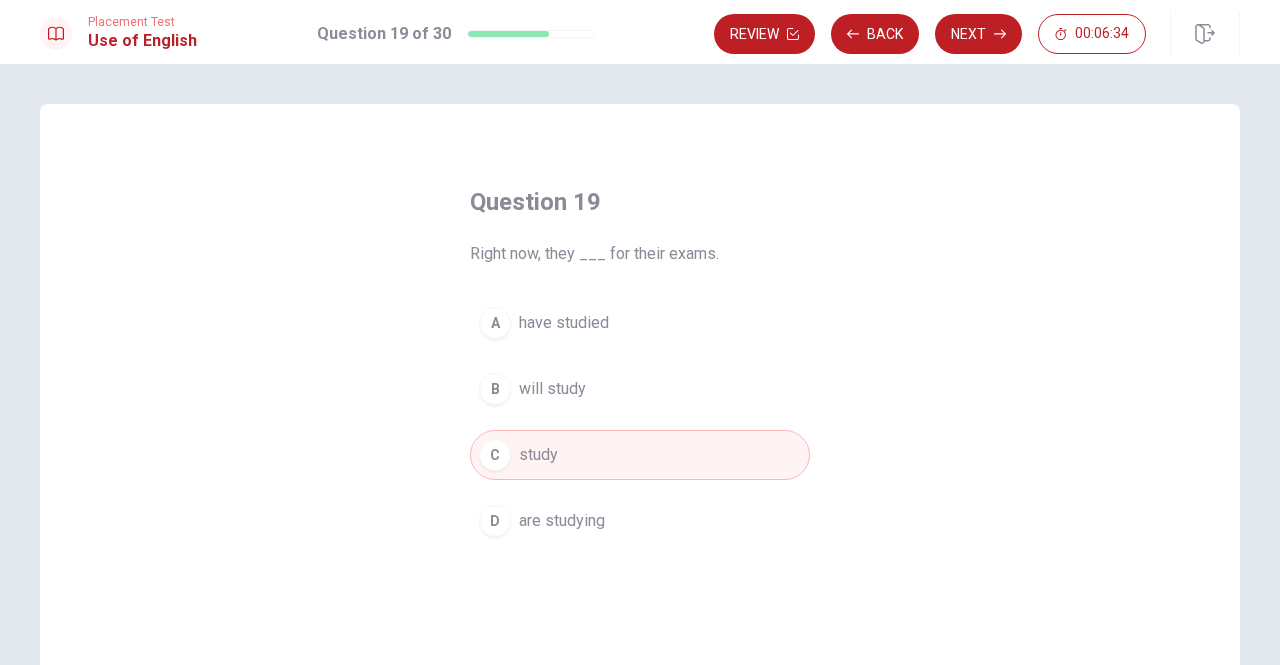 click on "are studying" at bounding box center [562, 521] 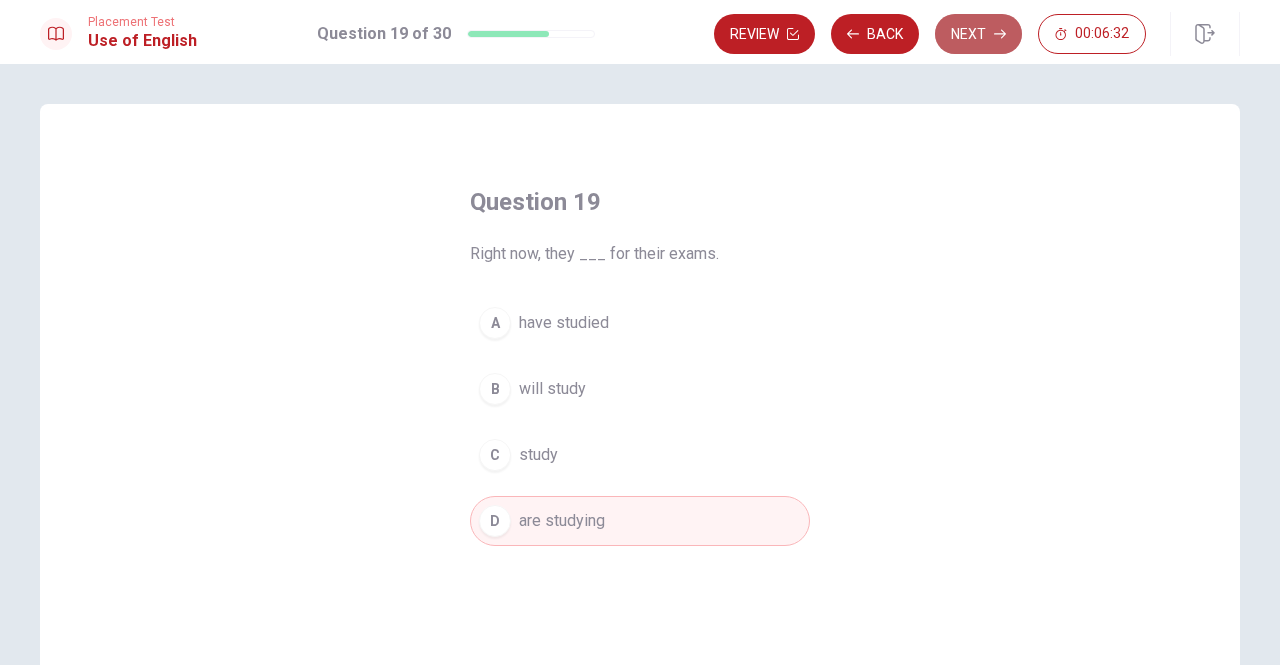 click on "Next" at bounding box center [978, 34] 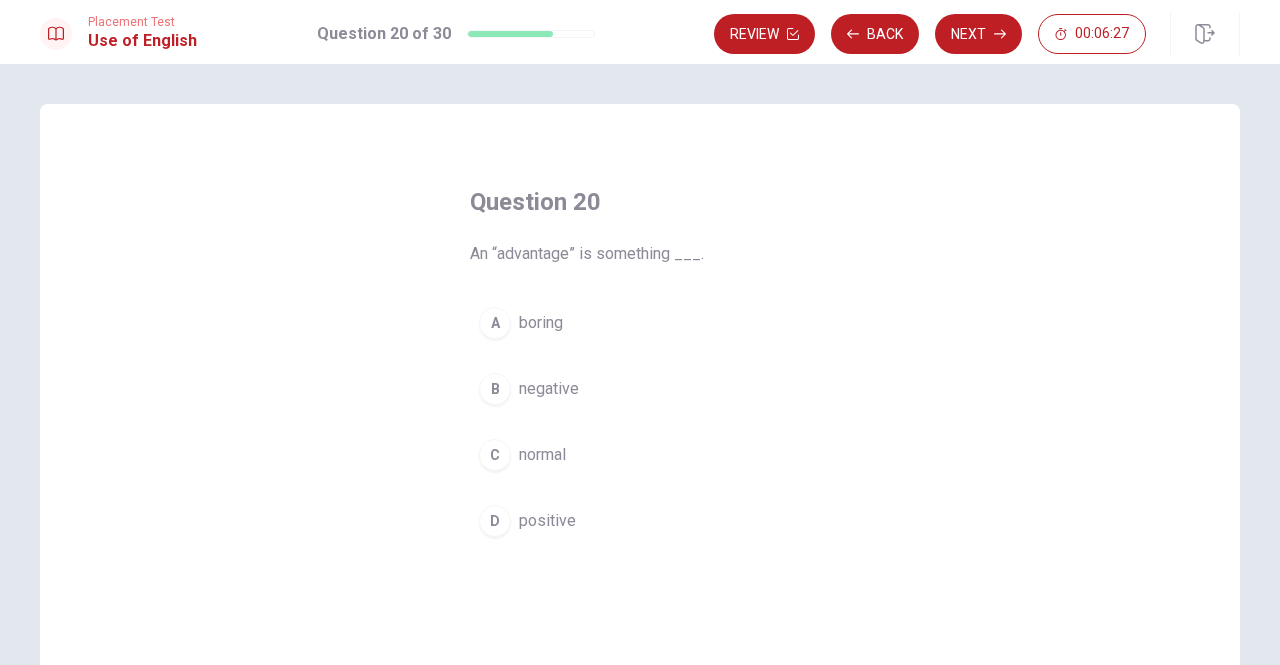 click on "D positive" at bounding box center (640, 521) 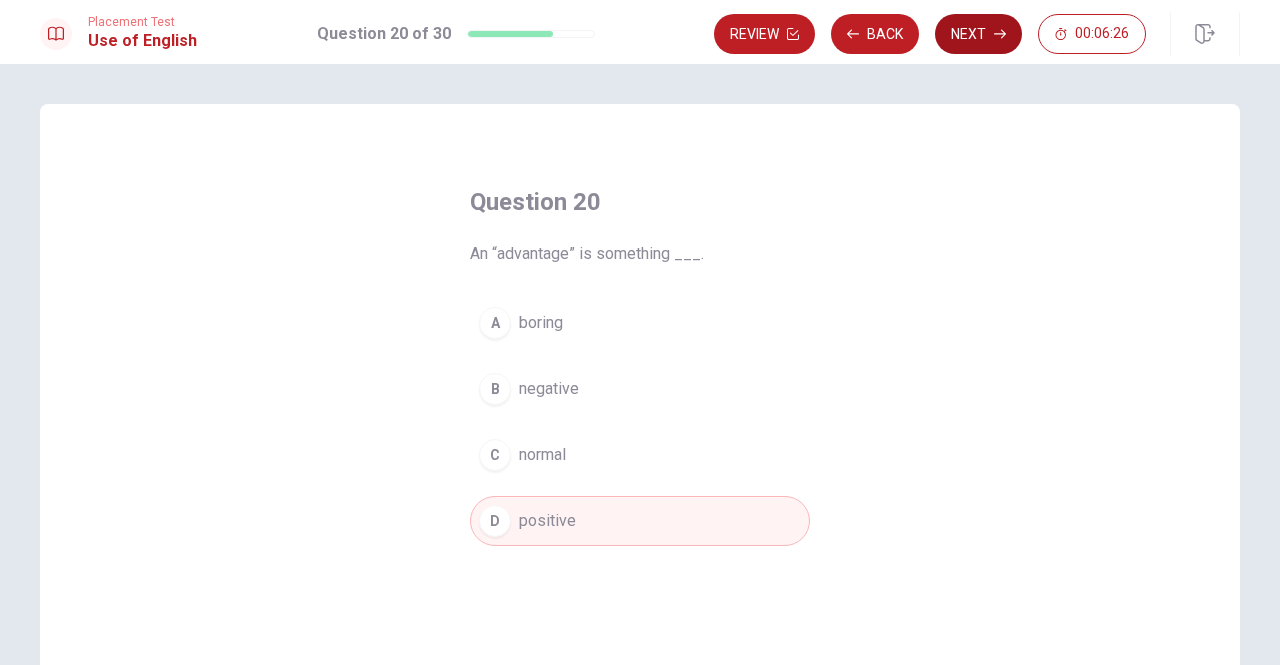 click on "Next" at bounding box center [978, 34] 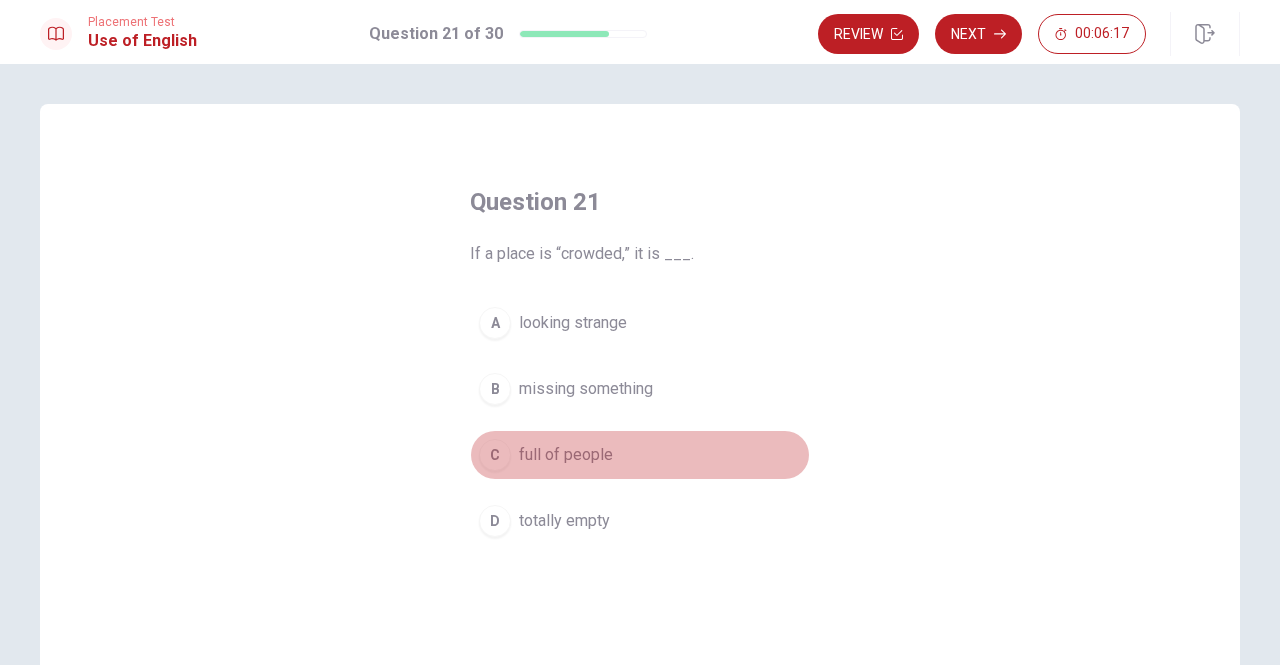 click on "full of people" at bounding box center (566, 455) 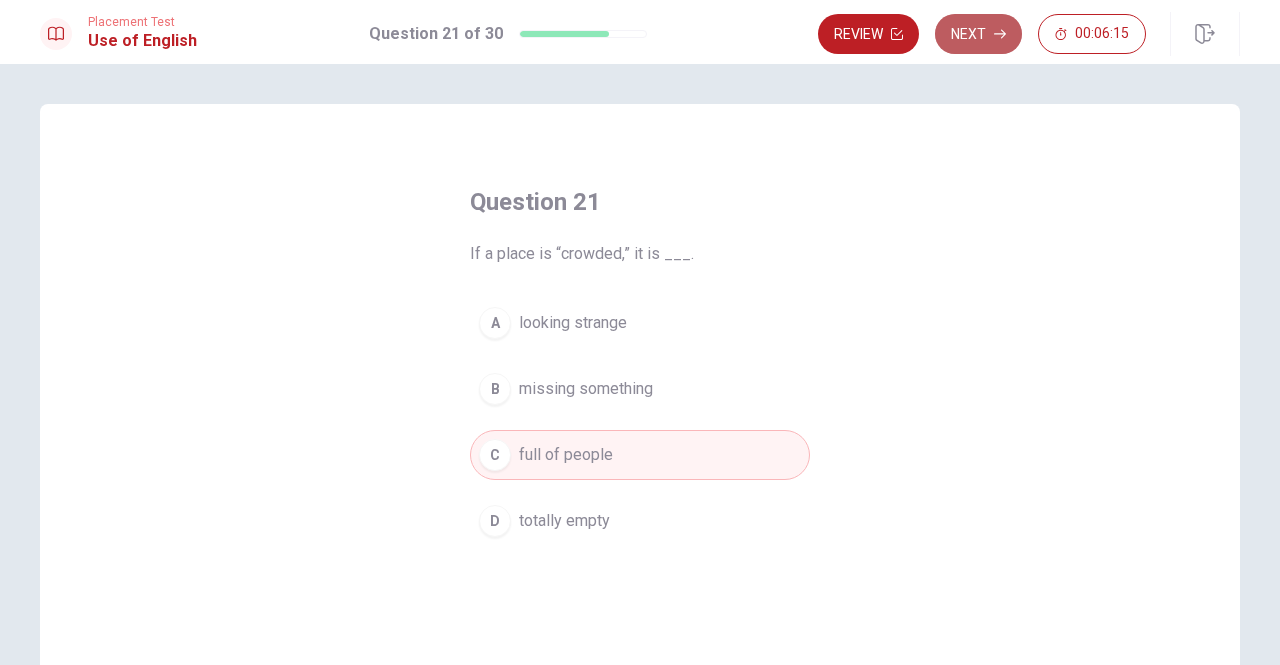 click on "Next" at bounding box center (978, 34) 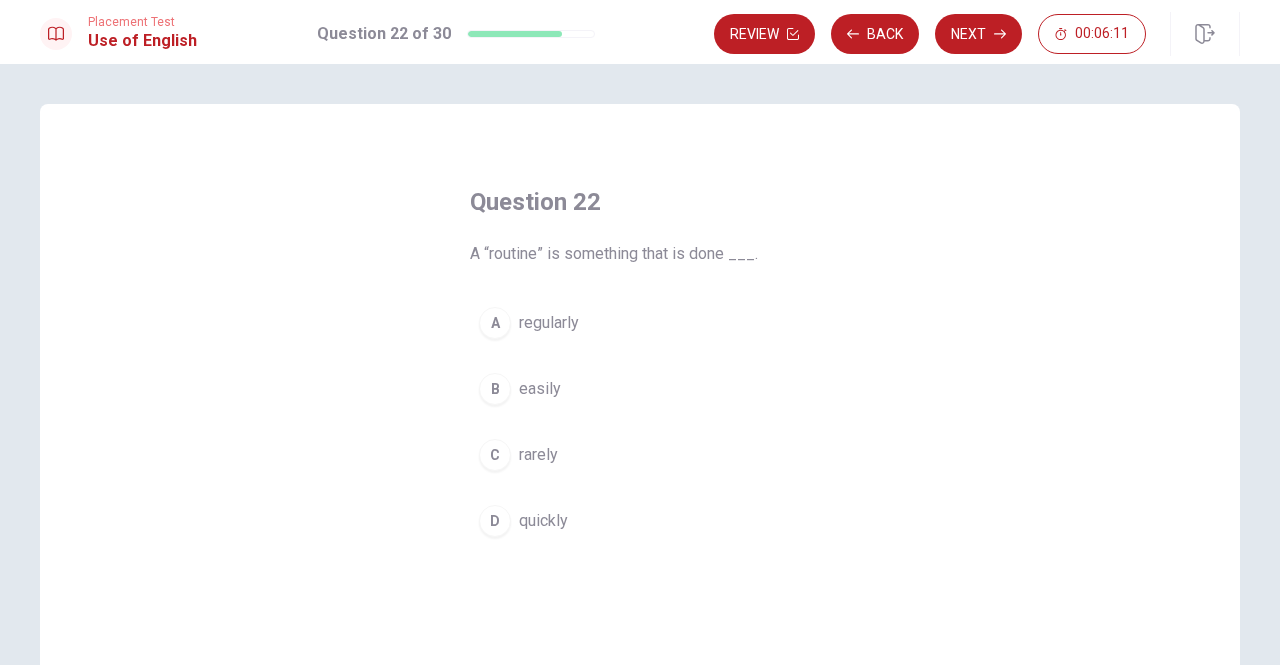 click on "regularly" at bounding box center [549, 323] 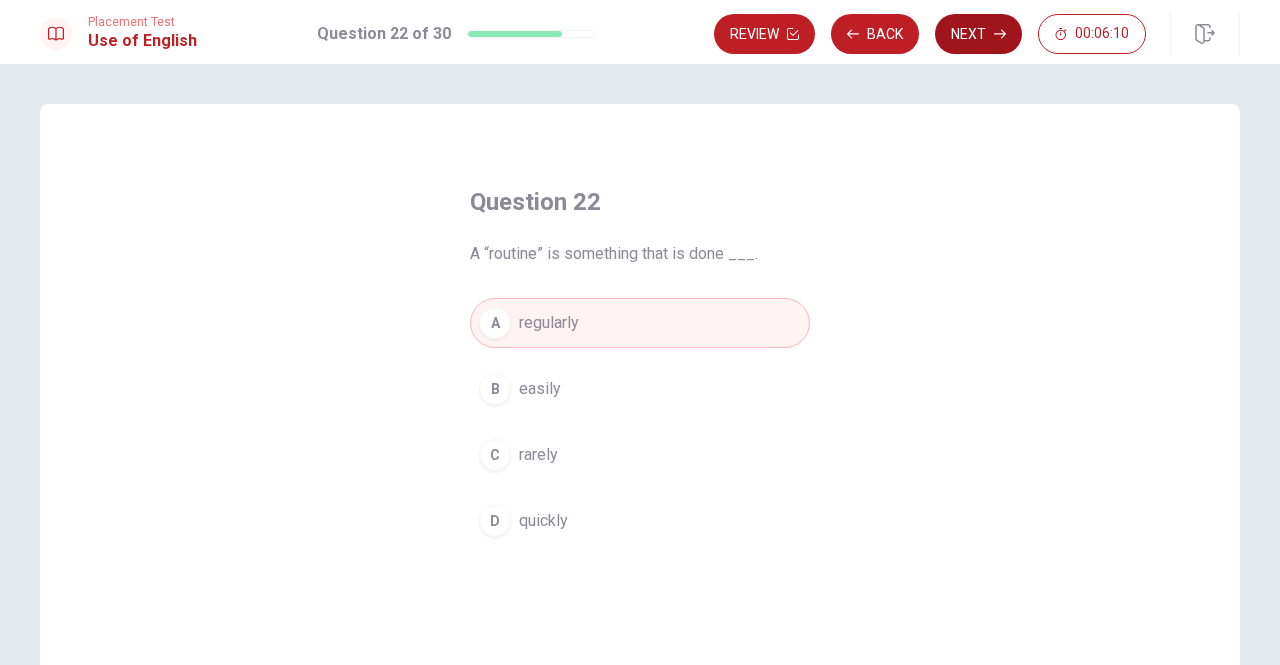 click on "Next" at bounding box center (978, 34) 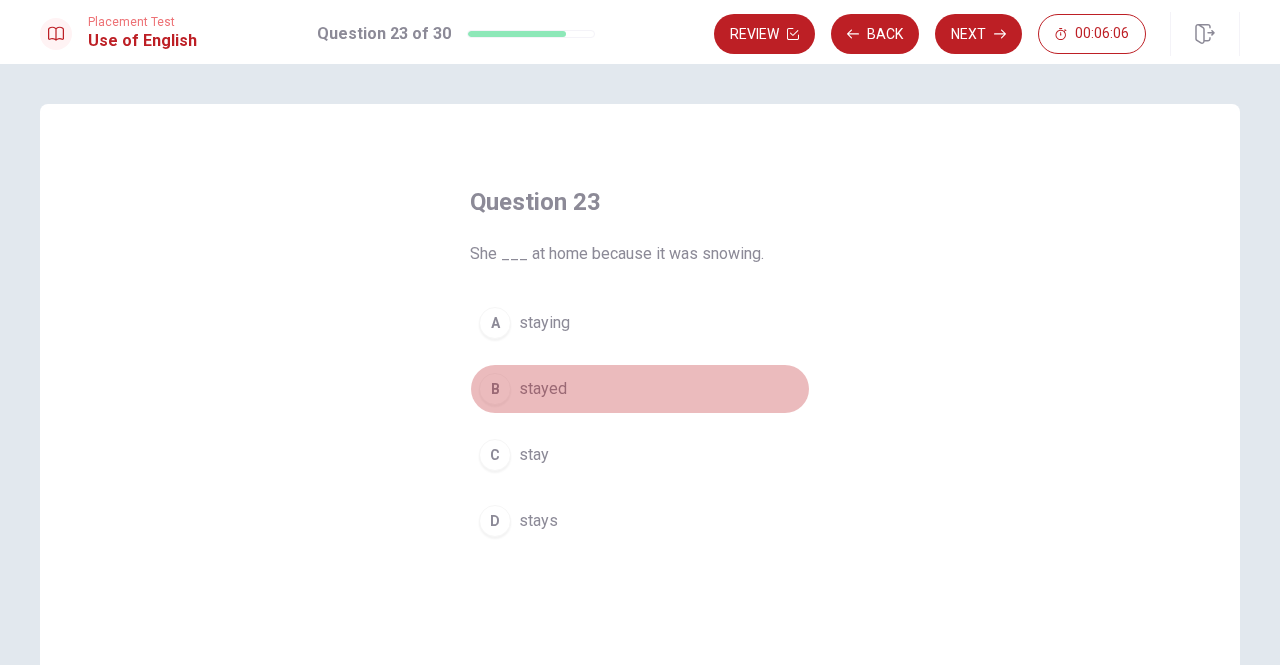 click on "stayed" at bounding box center (543, 389) 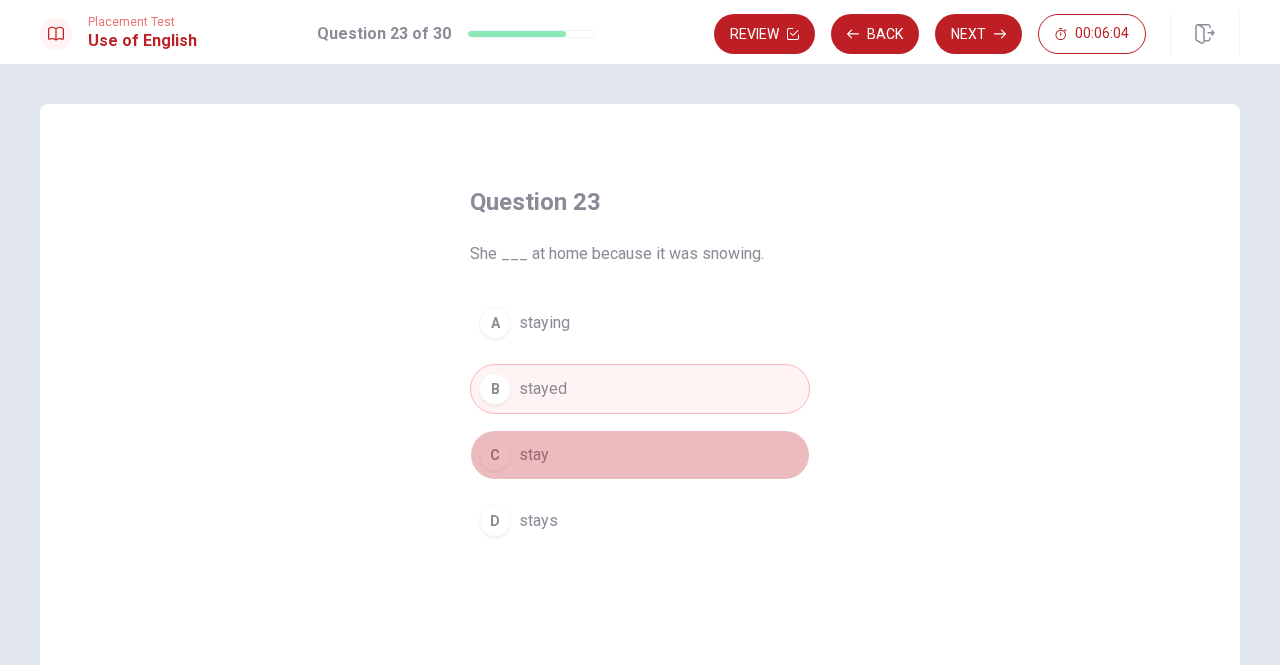 click on "C stay" at bounding box center (640, 455) 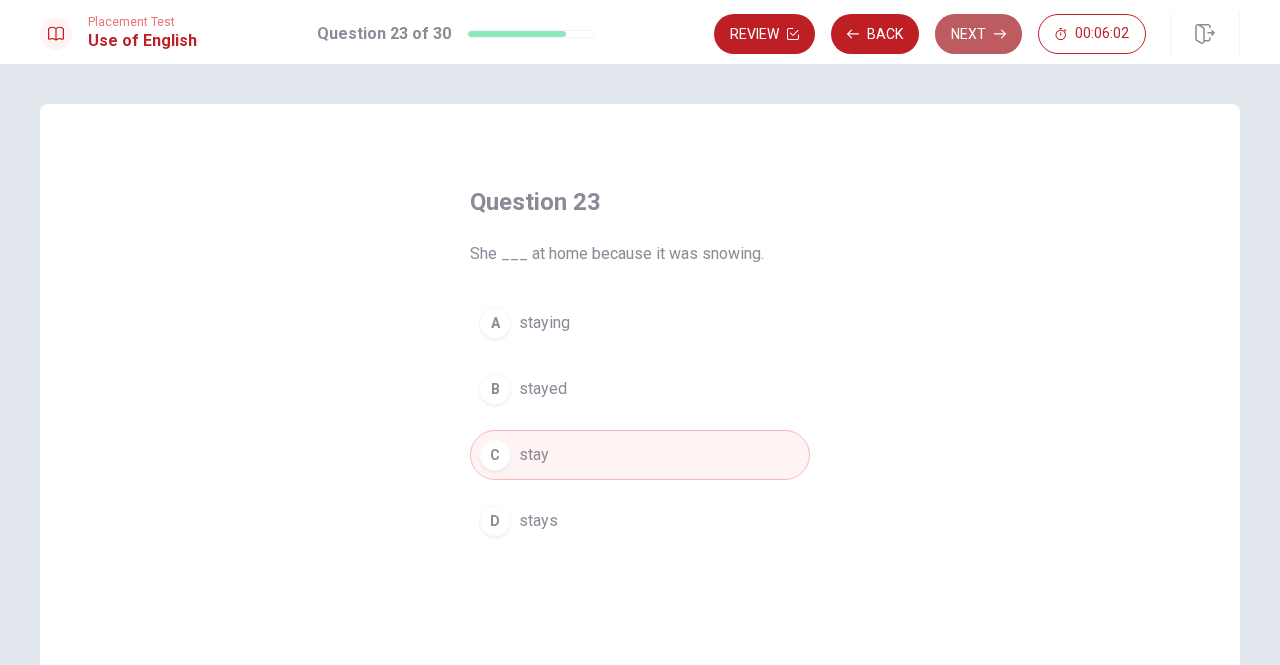 click on "Next" at bounding box center (978, 34) 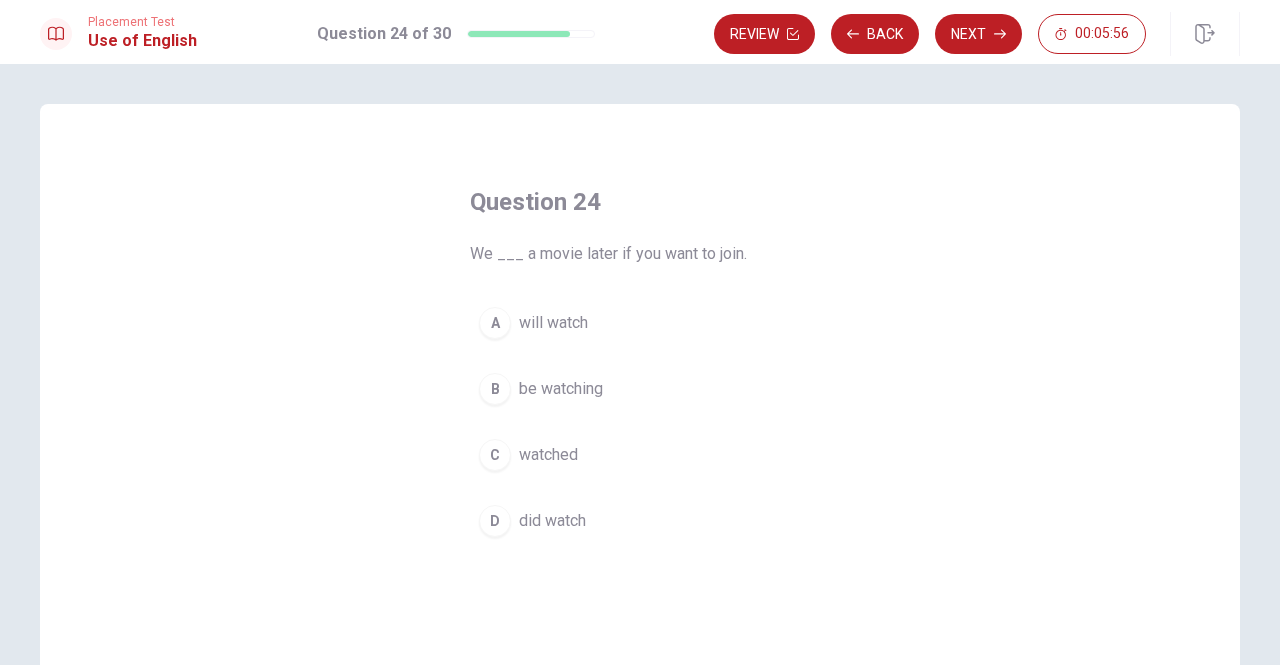 click on "will watch" at bounding box center (553, 323) 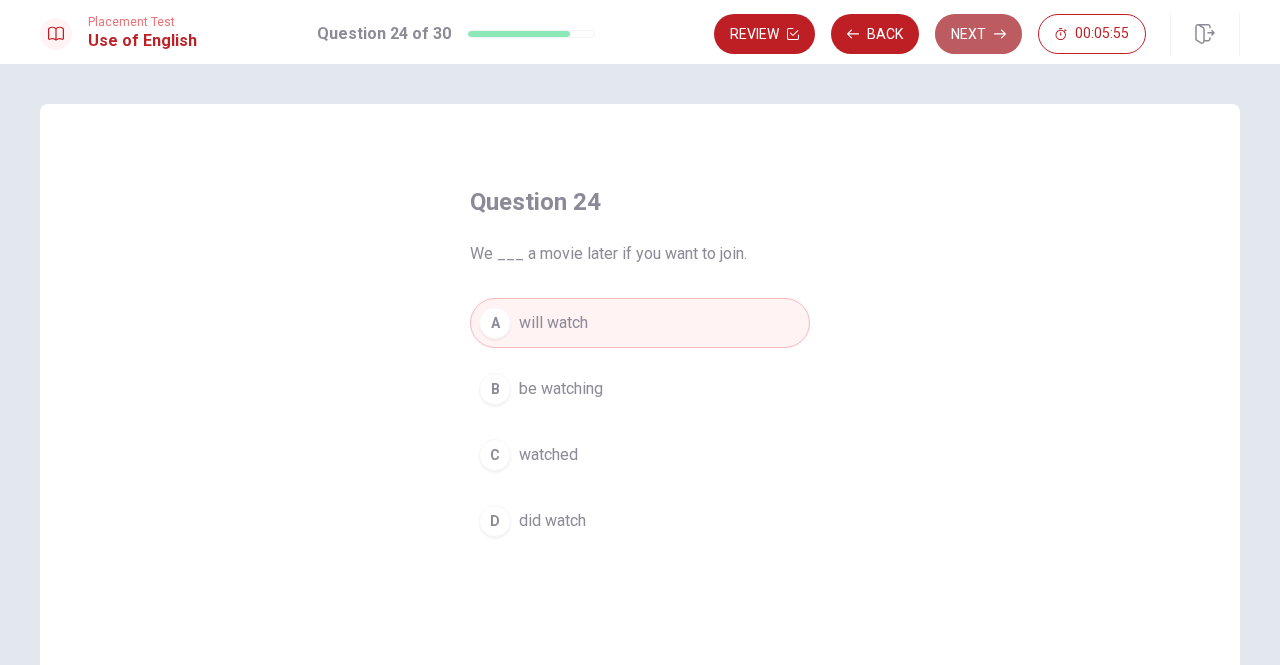 click on "Next" at bounding box center (978, 34) 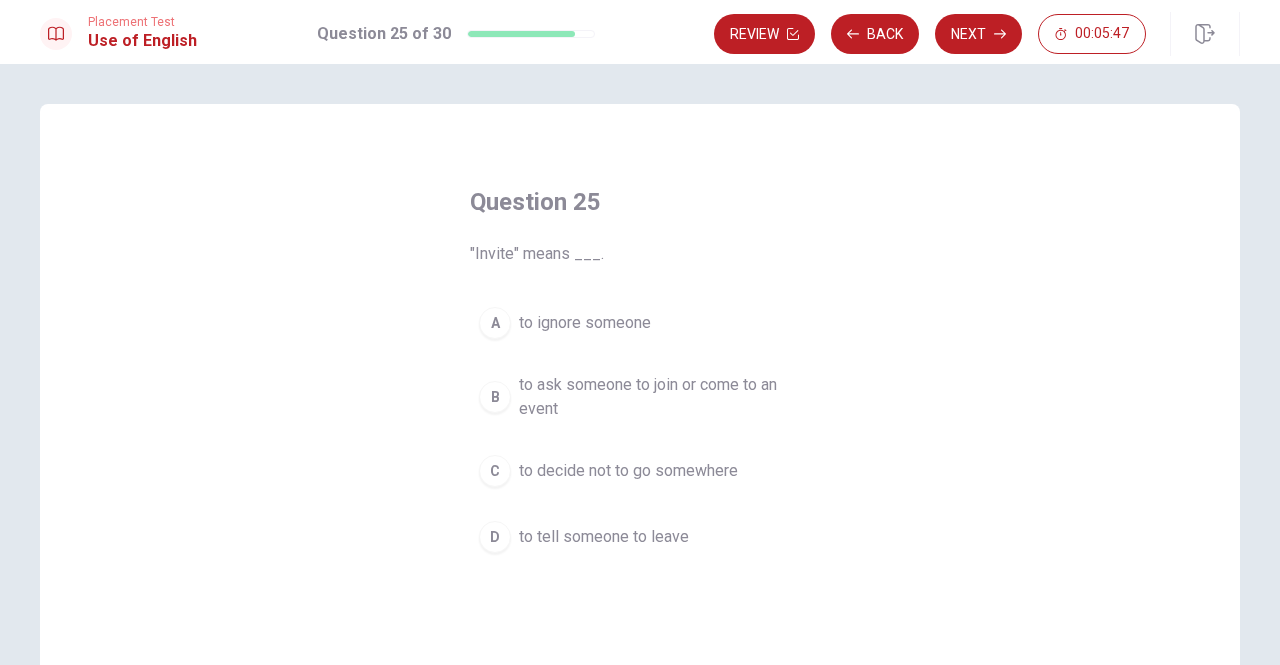 click on "to ask someone to join or come to an event" at bounding box center (660, 397) 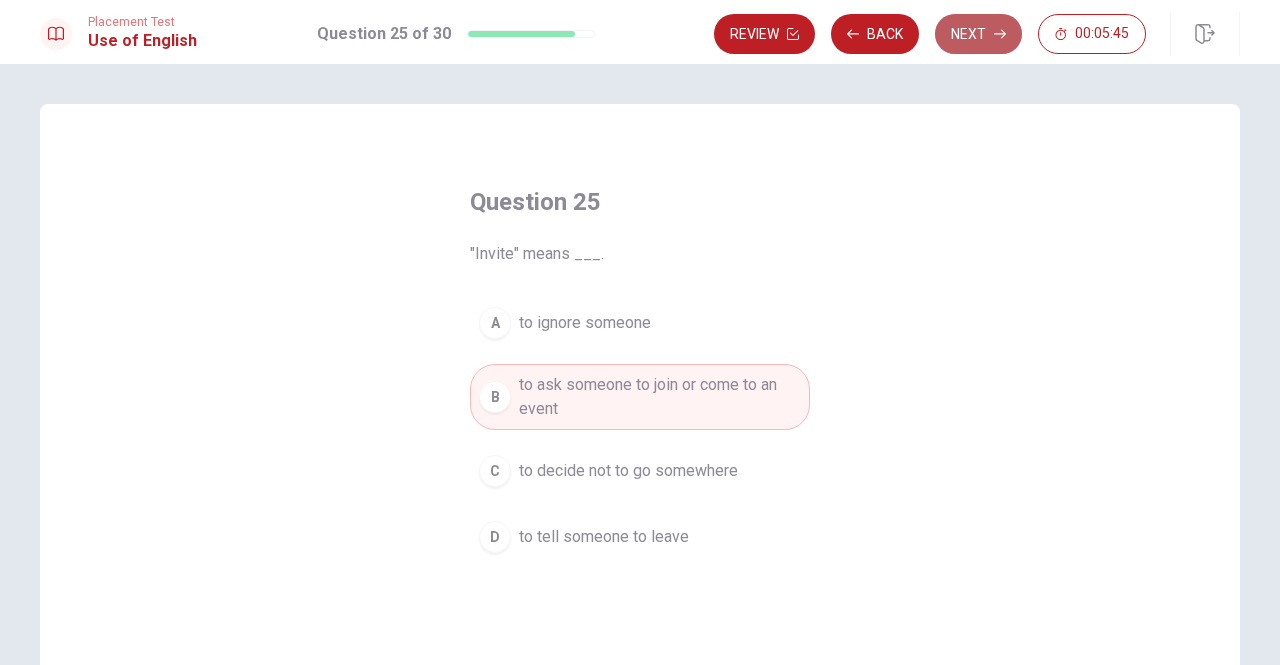 click on "Next" at bounding box center [978, 34] 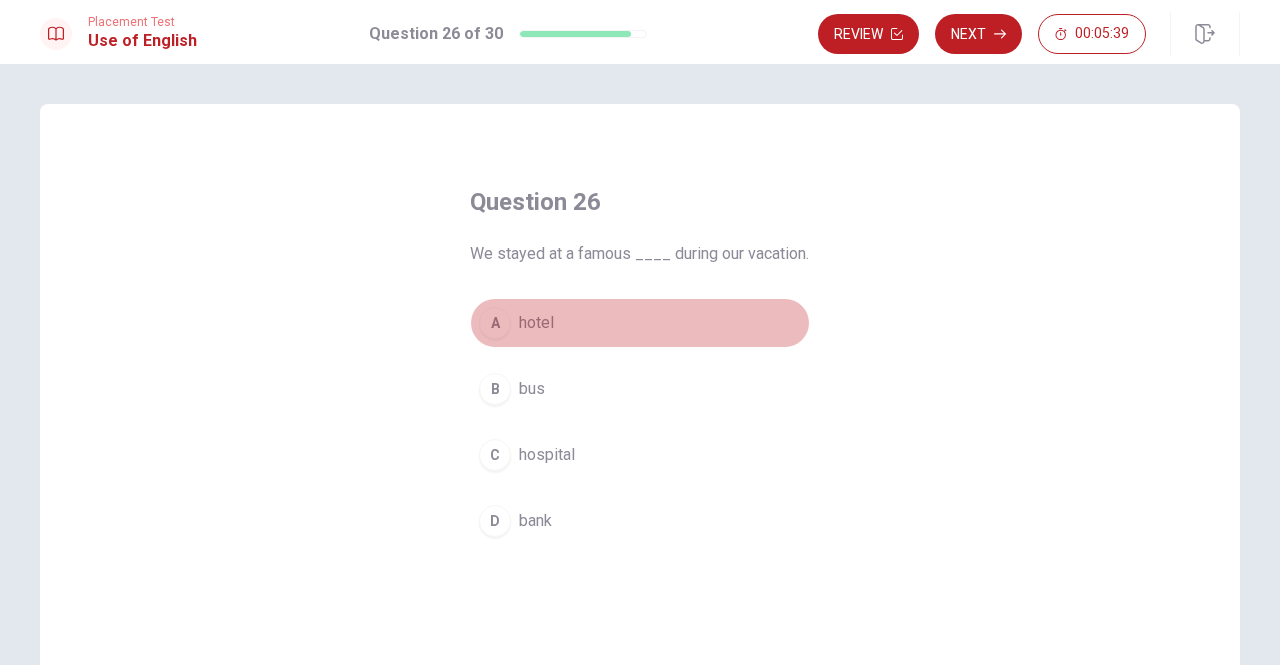 click on "hotel" at bounding box center (536, 323) 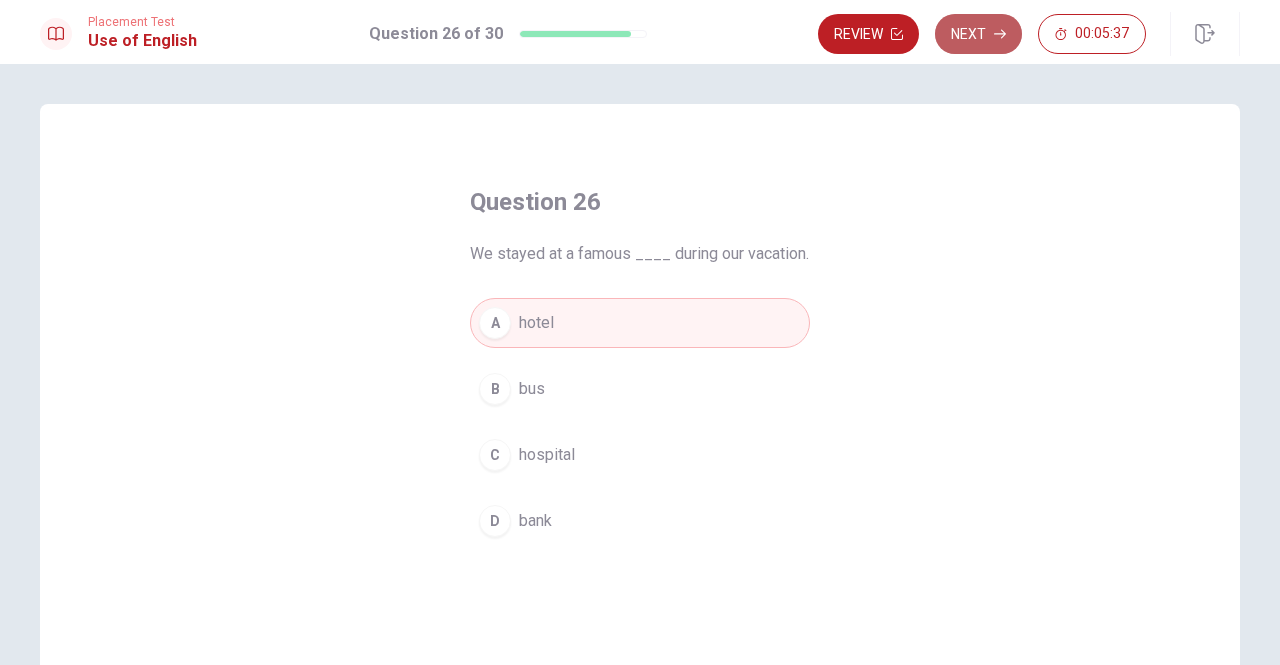 click on "Next" at bounding box center (978, 34) 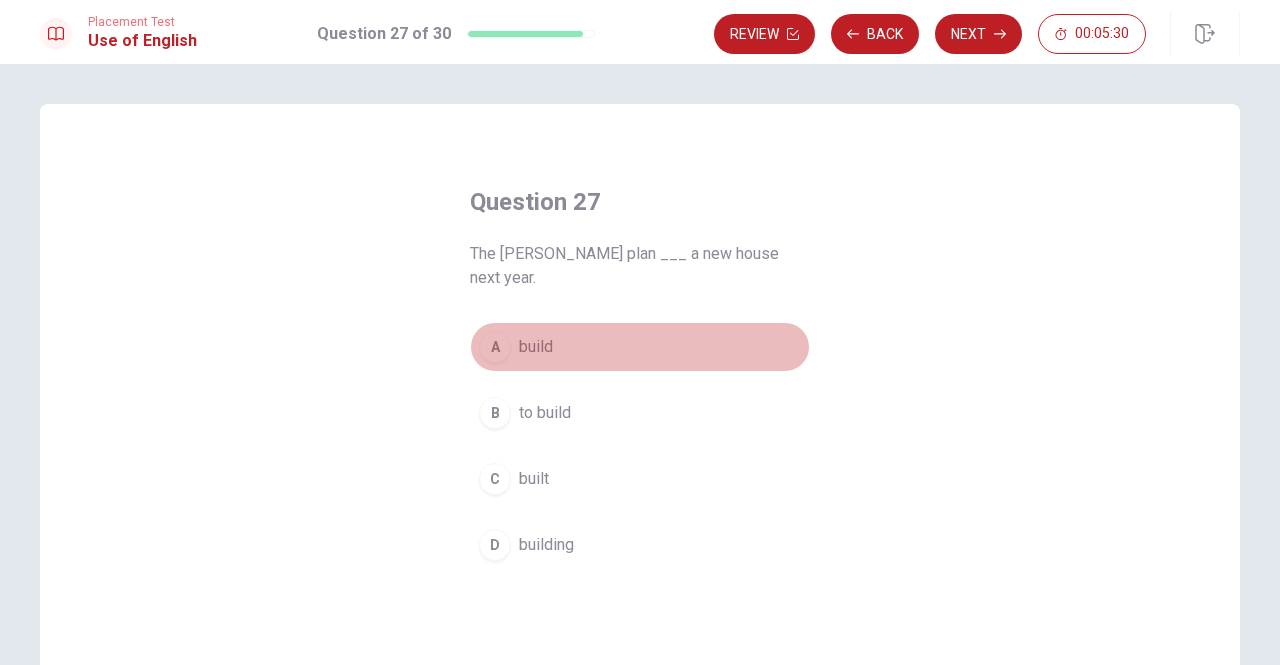 click on "A build" at bounding box center [640, 347] 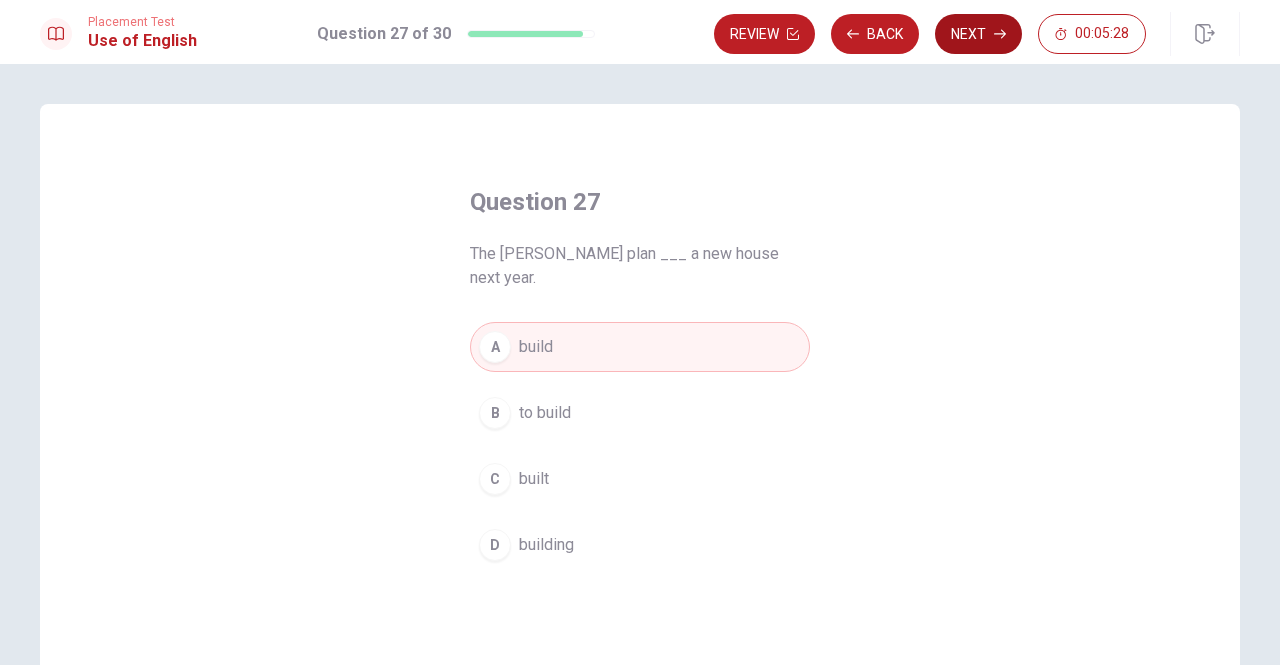 click on "Next" at bounding box center [978, 34] 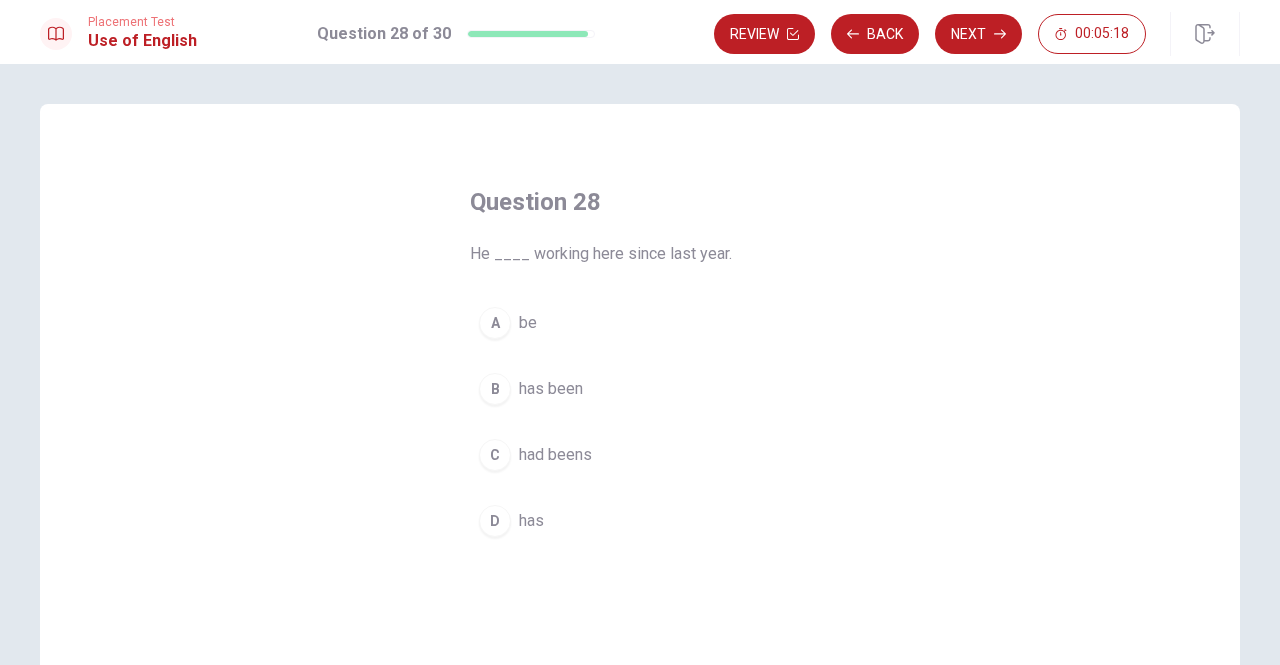 click on "has been" at bounding box center [551, 389] 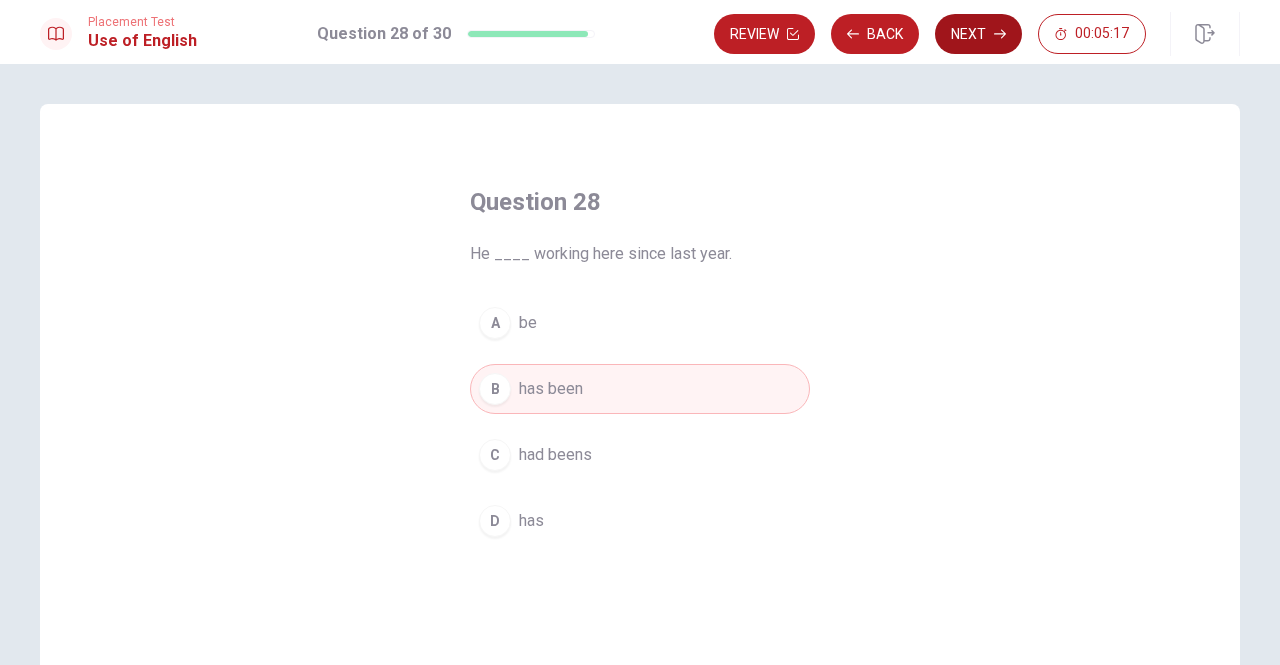 click on "Next" at bounding box center [978, 34] 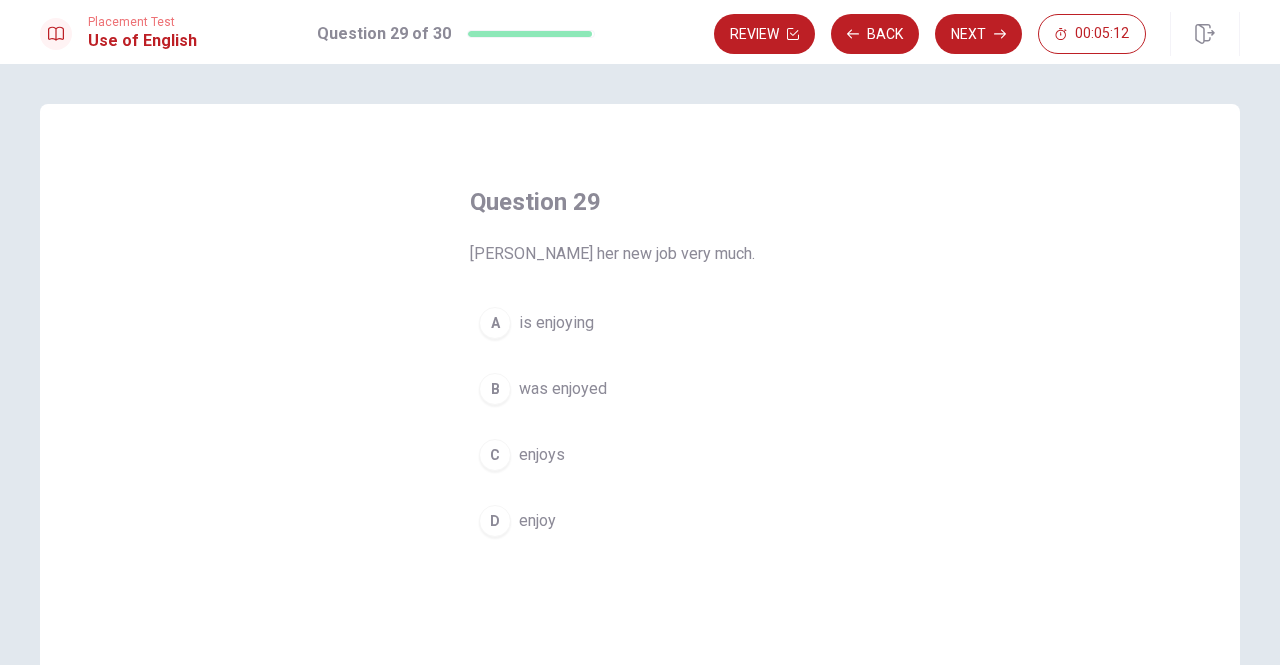 click on "enjoy" at bounding box center [537, 521] 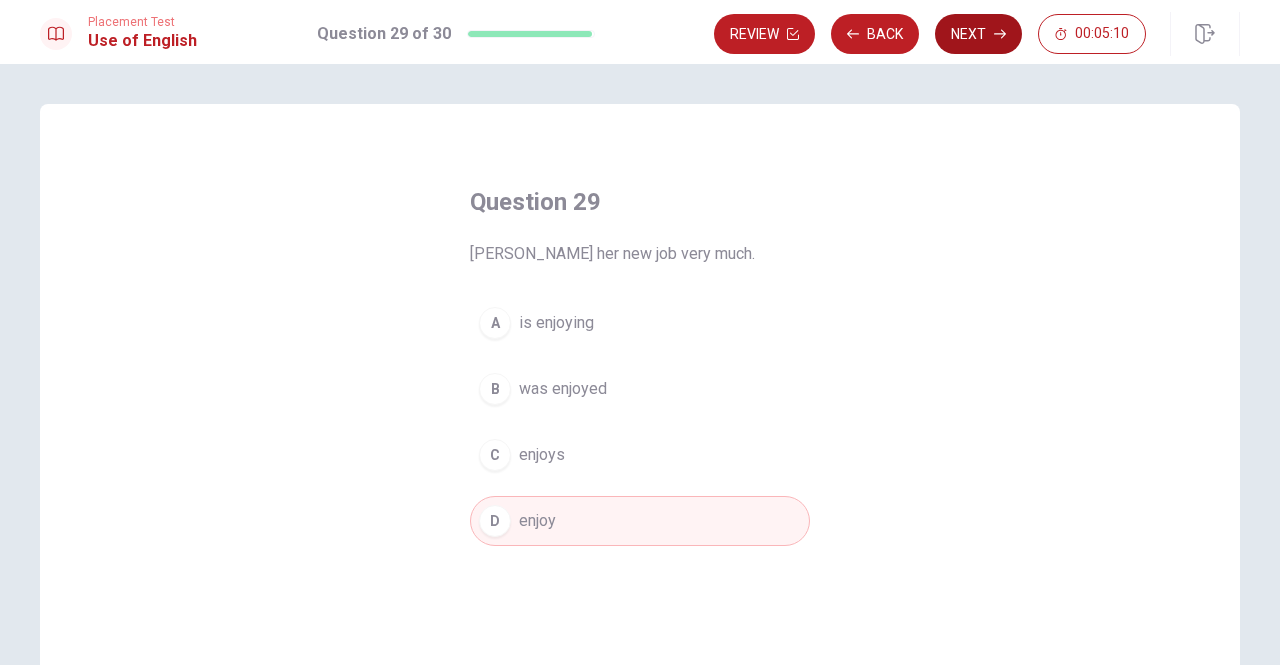 click on "Next" at bounding box center [978, 34] 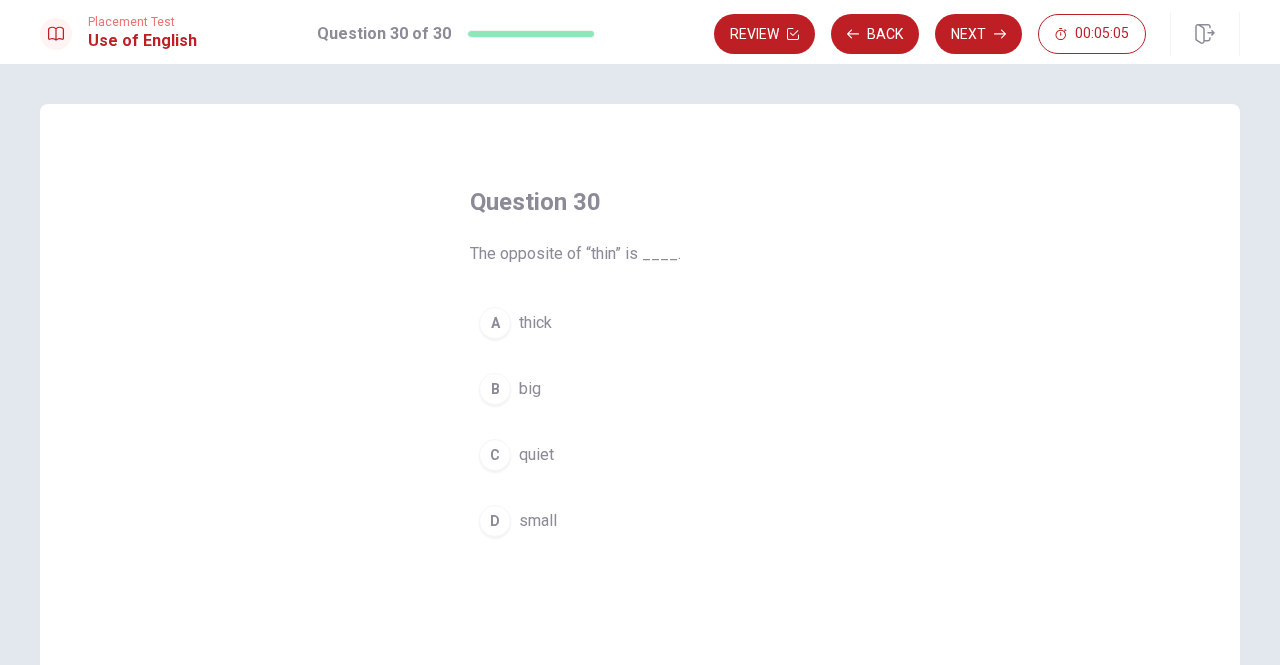 click on "big" at bounding box center [530, 389] 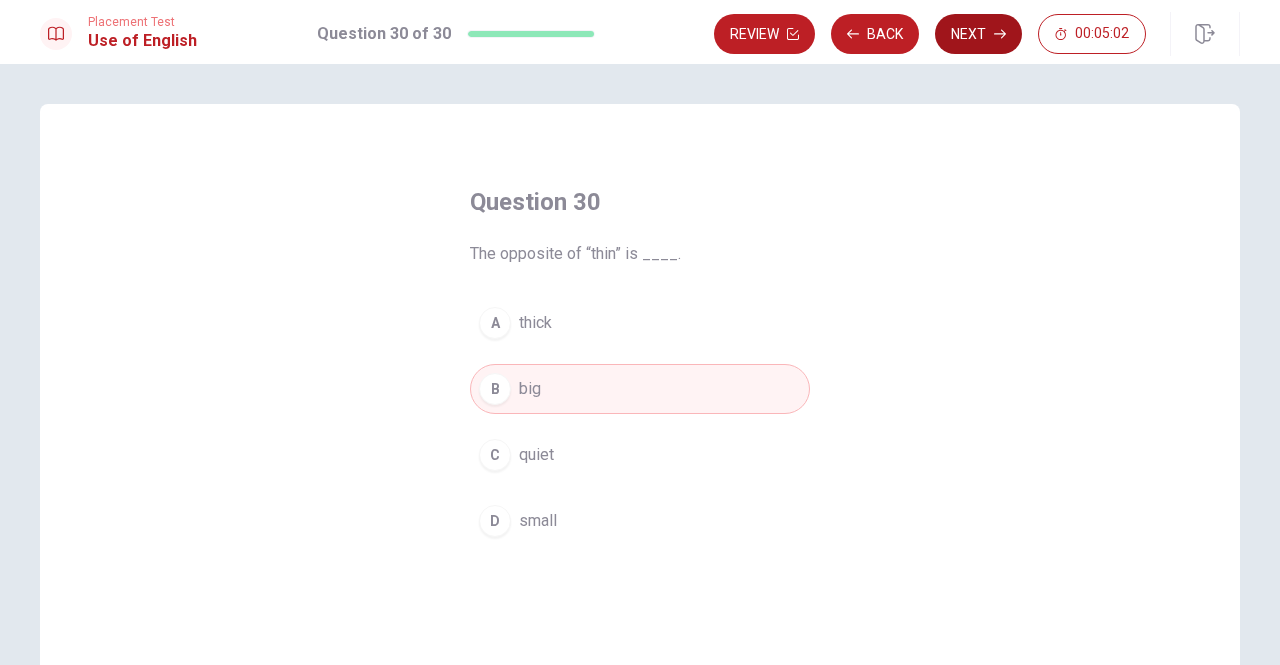 click on "Next" at bounding box center (978, 34) 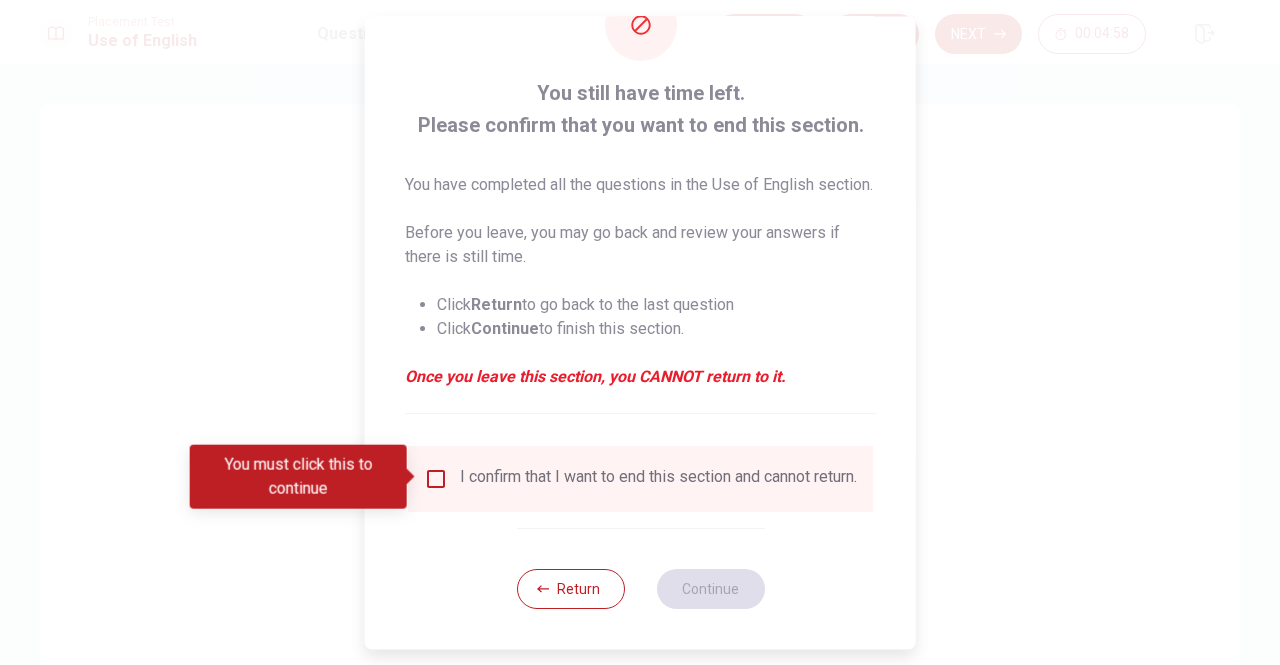 scroll, scrollTop: 104, scrollLeft: 0, axis: vertical 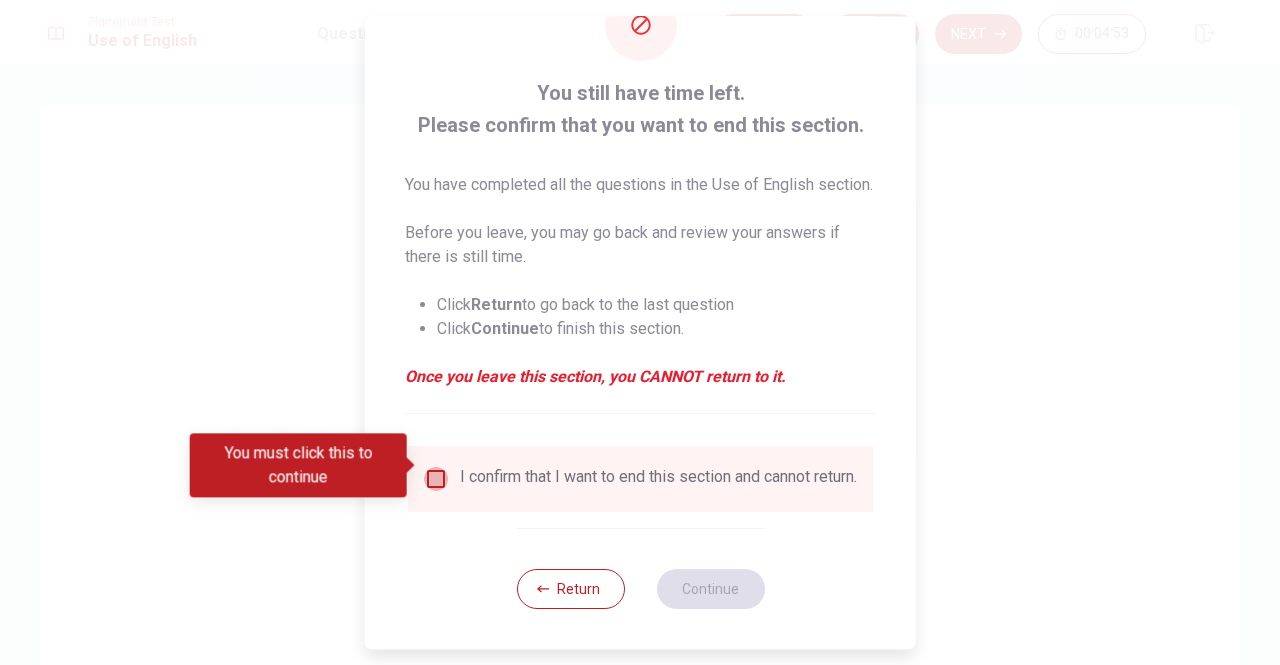 click at bounding box center [436, 479] 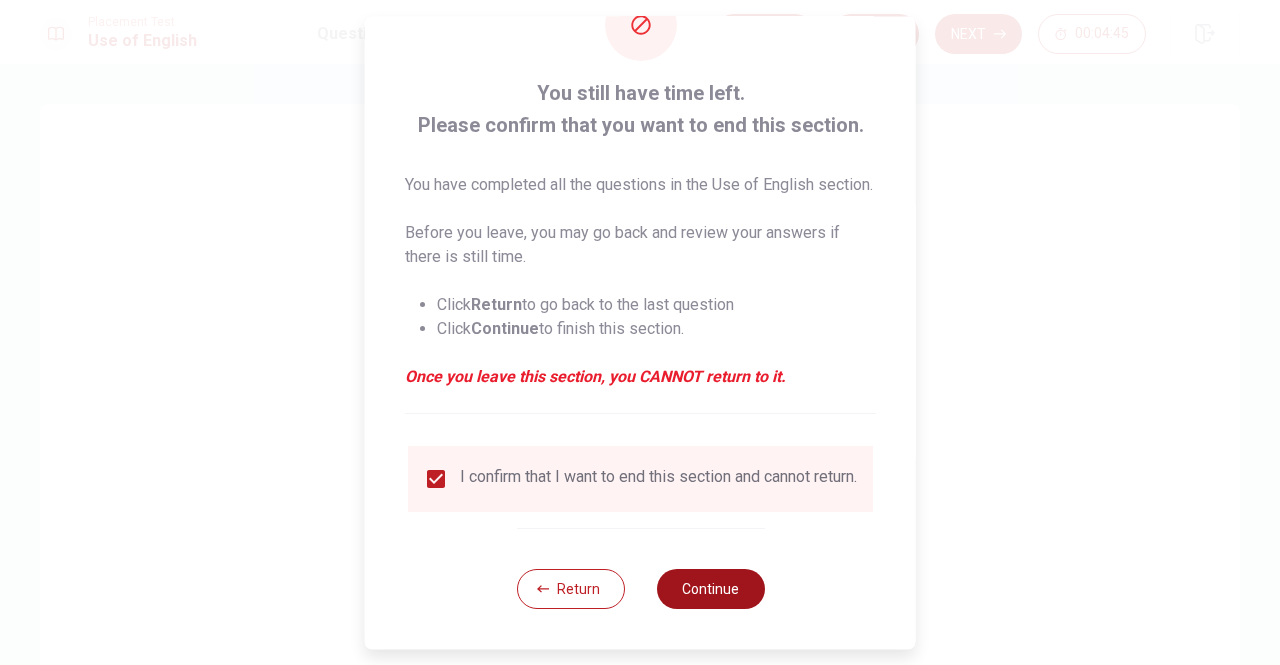 click on "Continue" at bounding box center [710, 589] 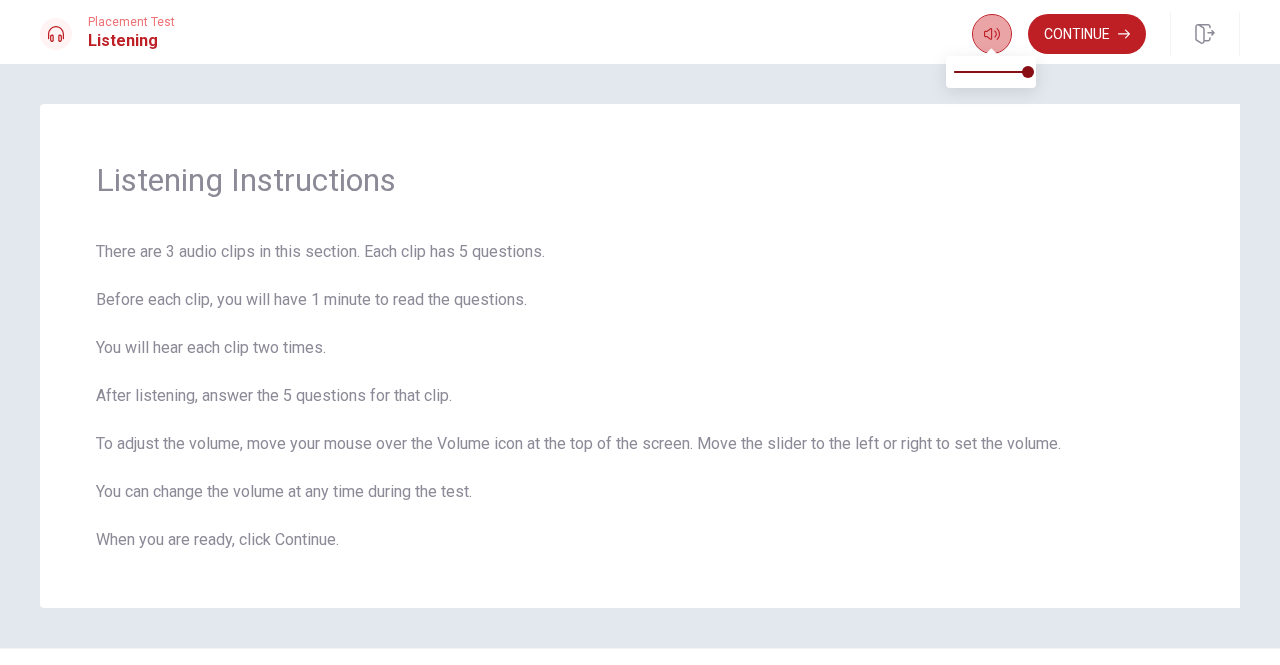 click 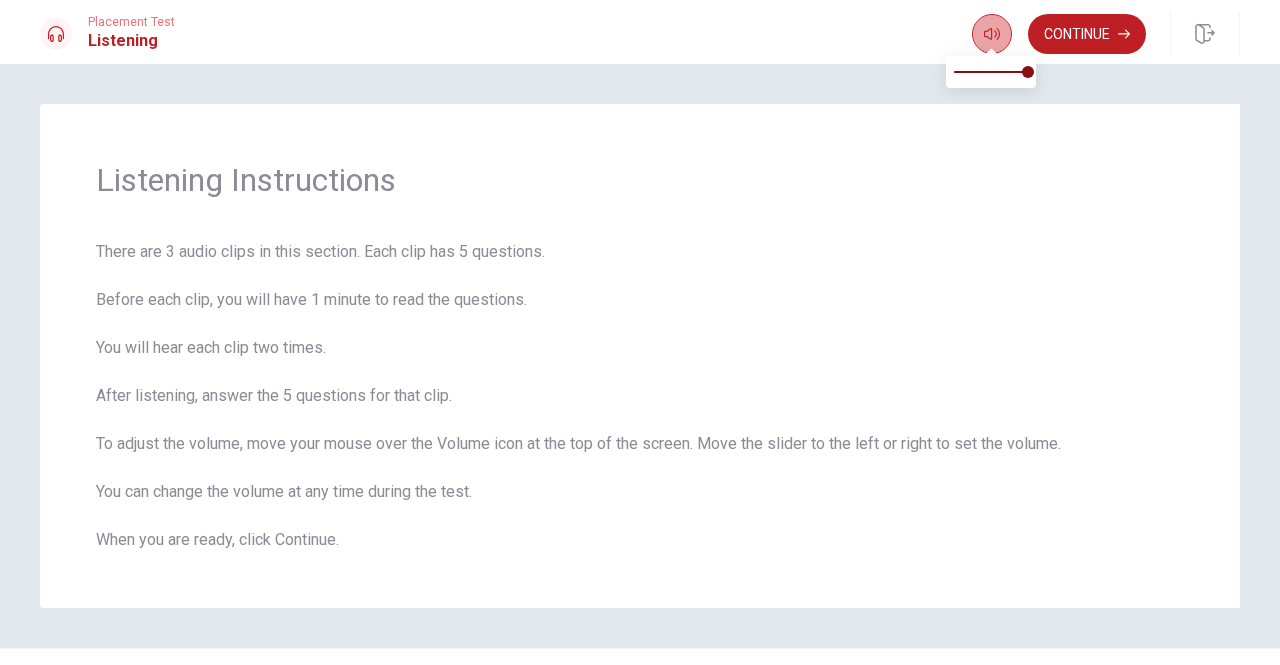 click 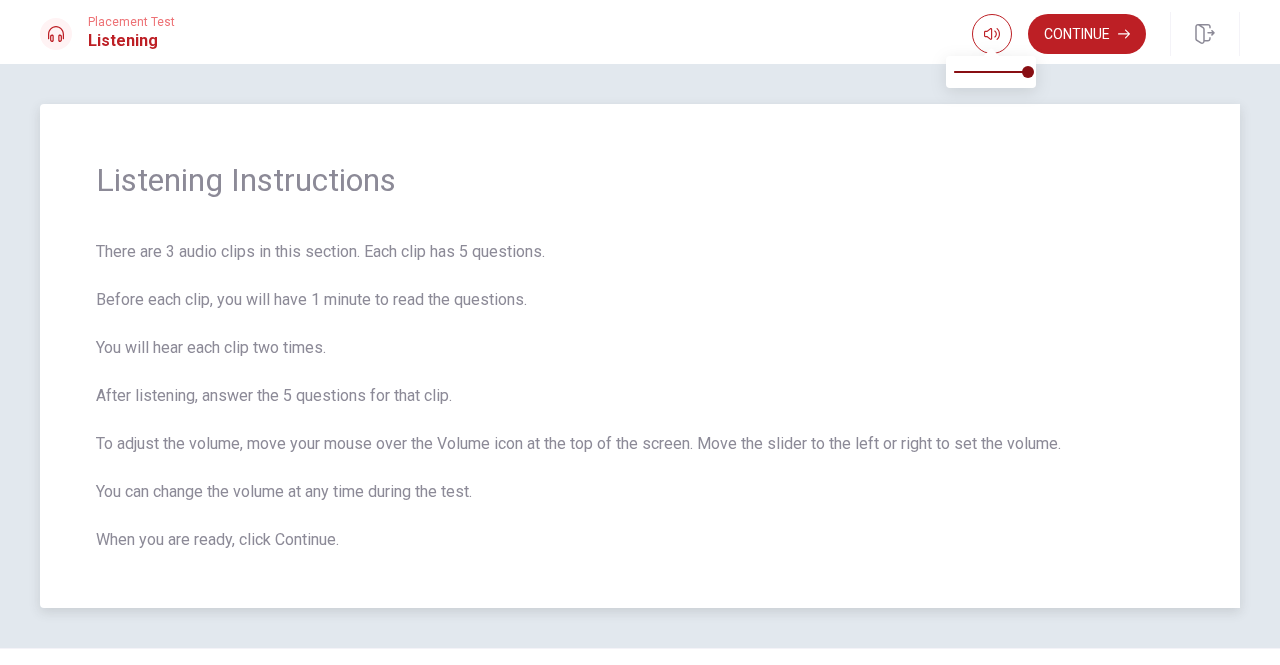 click on "Listening Instructions" at bounding box center [640, 180] 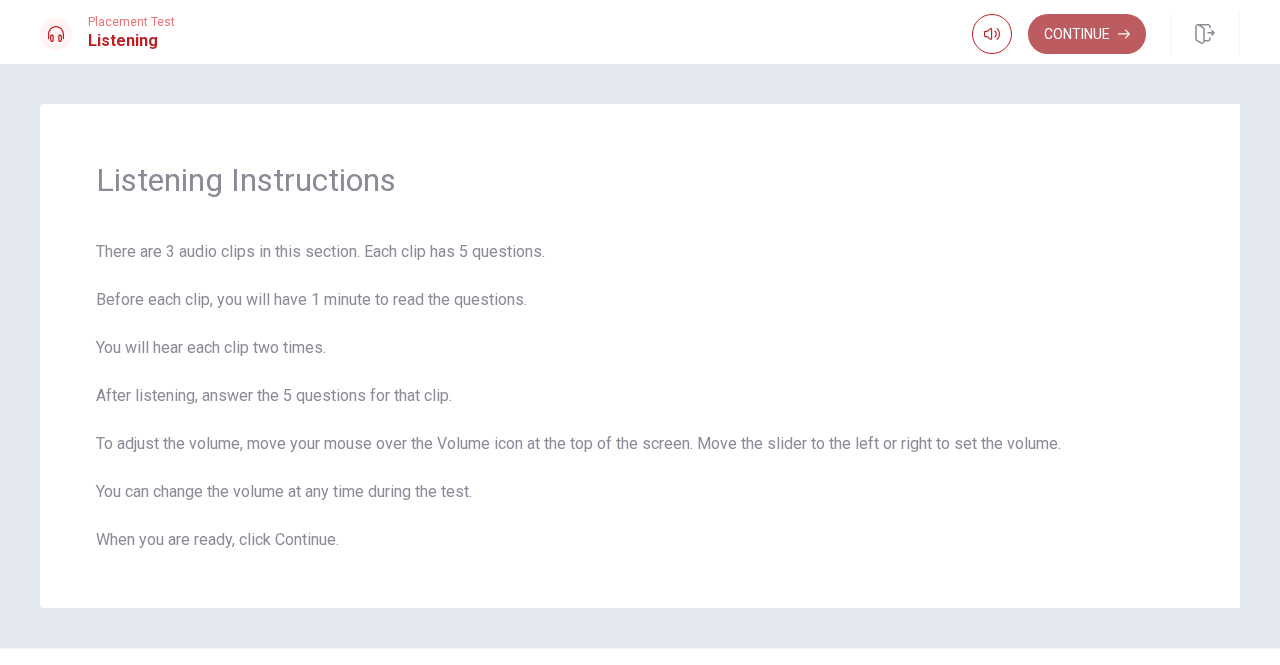 click on "Continue" at bounding box center (1087, 34) 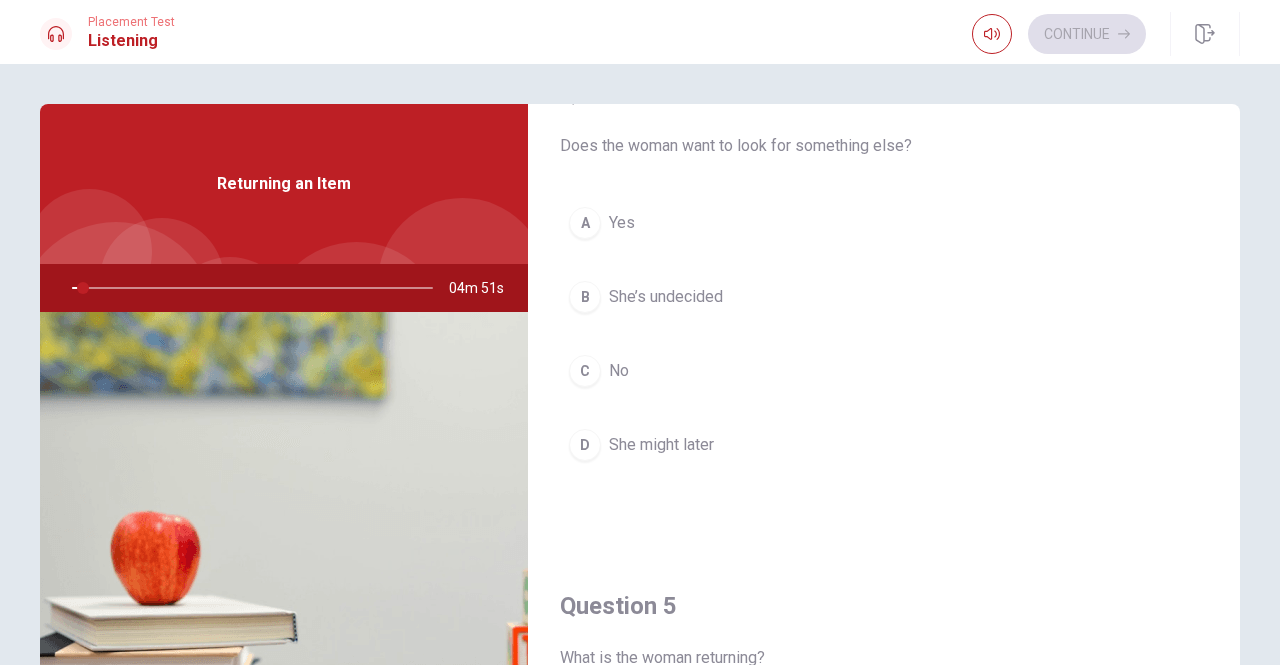 scroll, scrollTop: 1851, scrollLeft: 0, axis: vertical 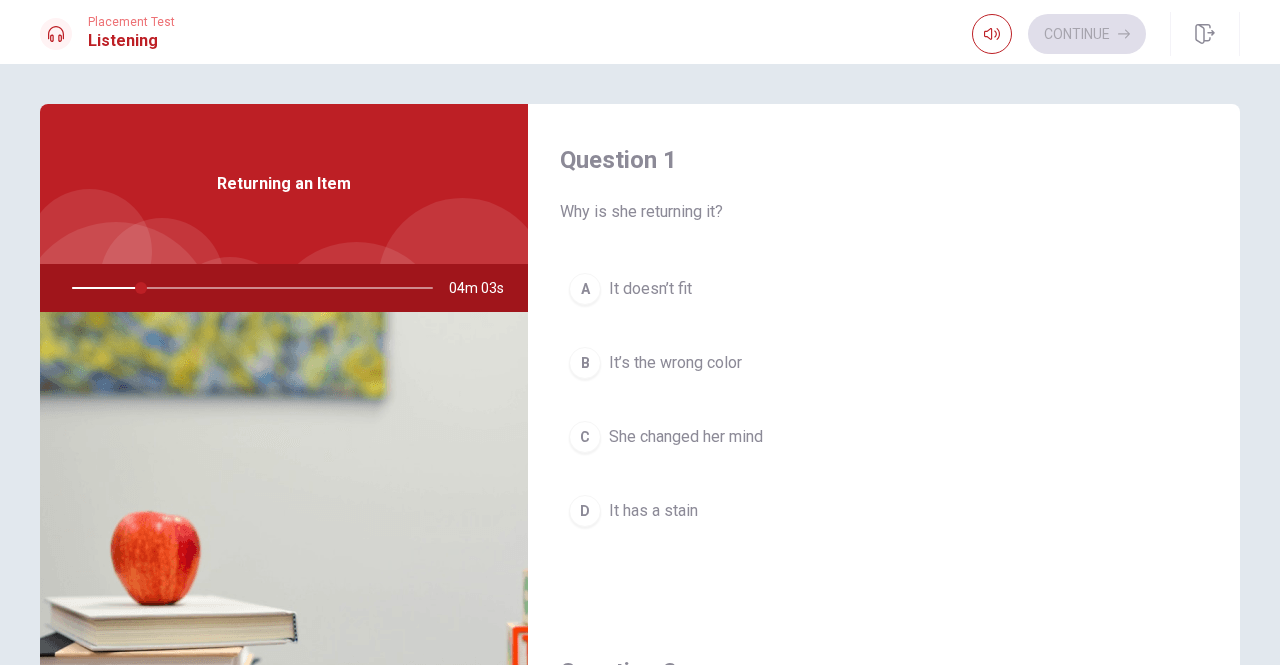 click on "A It doesn’t fit B It’s the wrong color C She changed her mind D It has a stain" at bounding box center [884, 420] 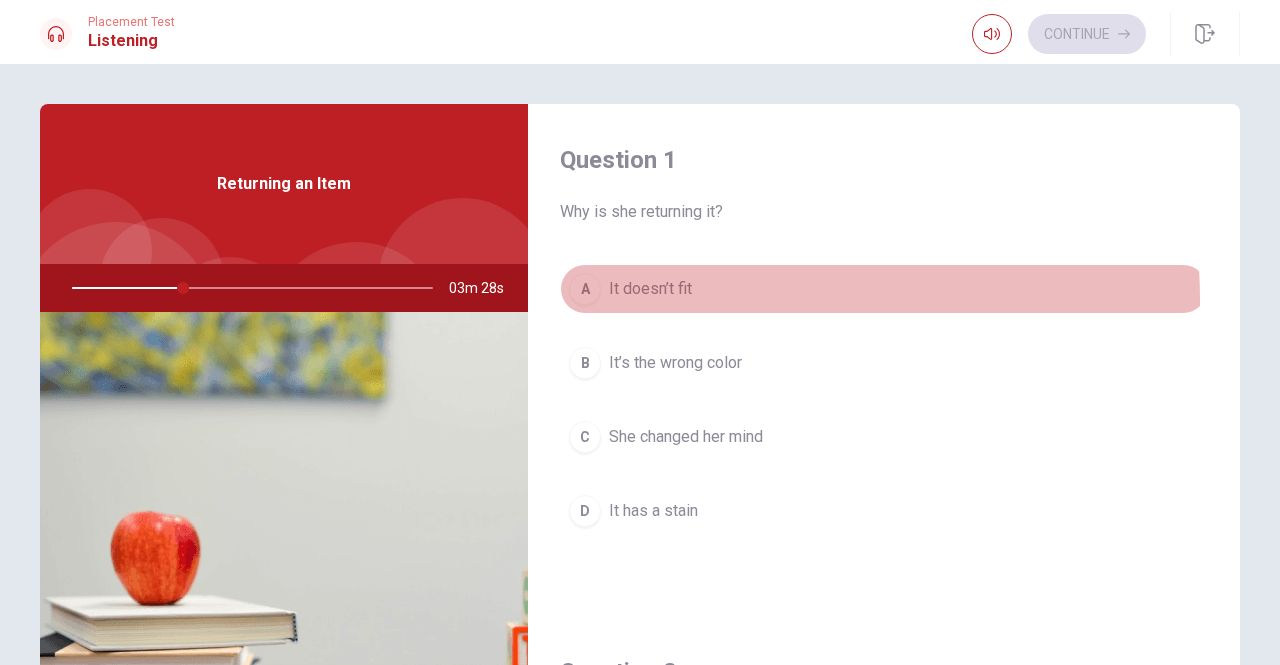 click on "A It doesn’t fit" at bounding box center (884, 289) 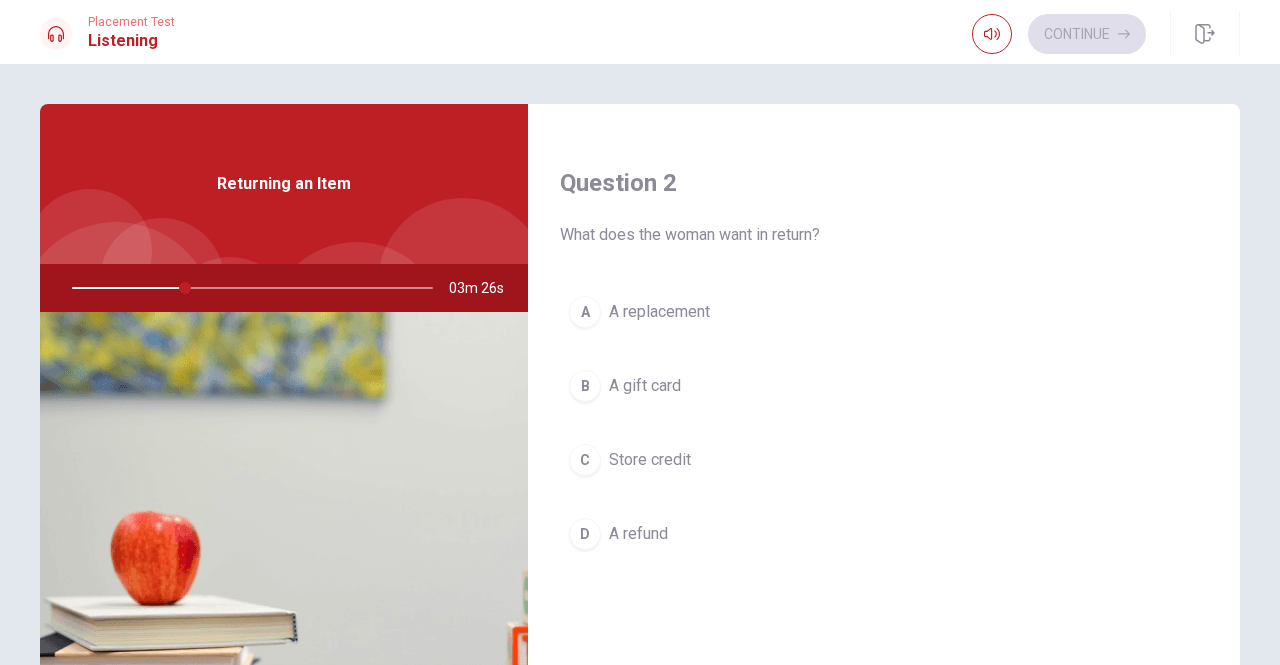 scroll, scrollTop: 535, scrollLeft: 0, axis: vertical 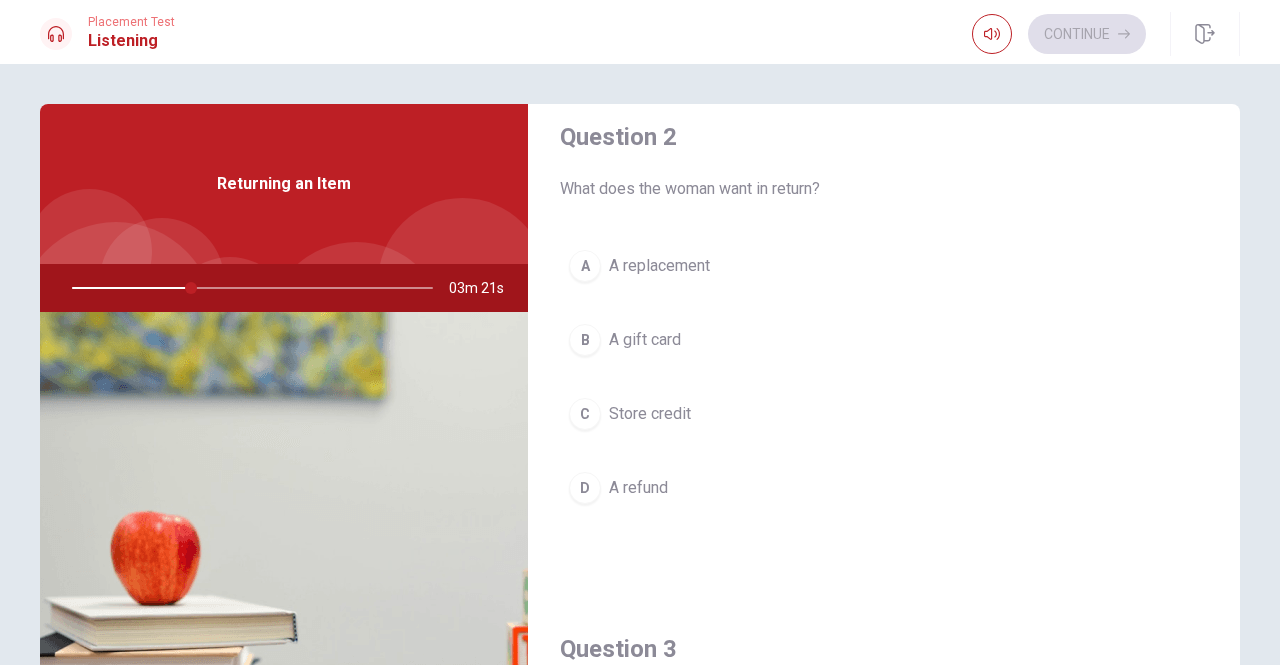 click on "A refund" at bounding box center [638, 488] 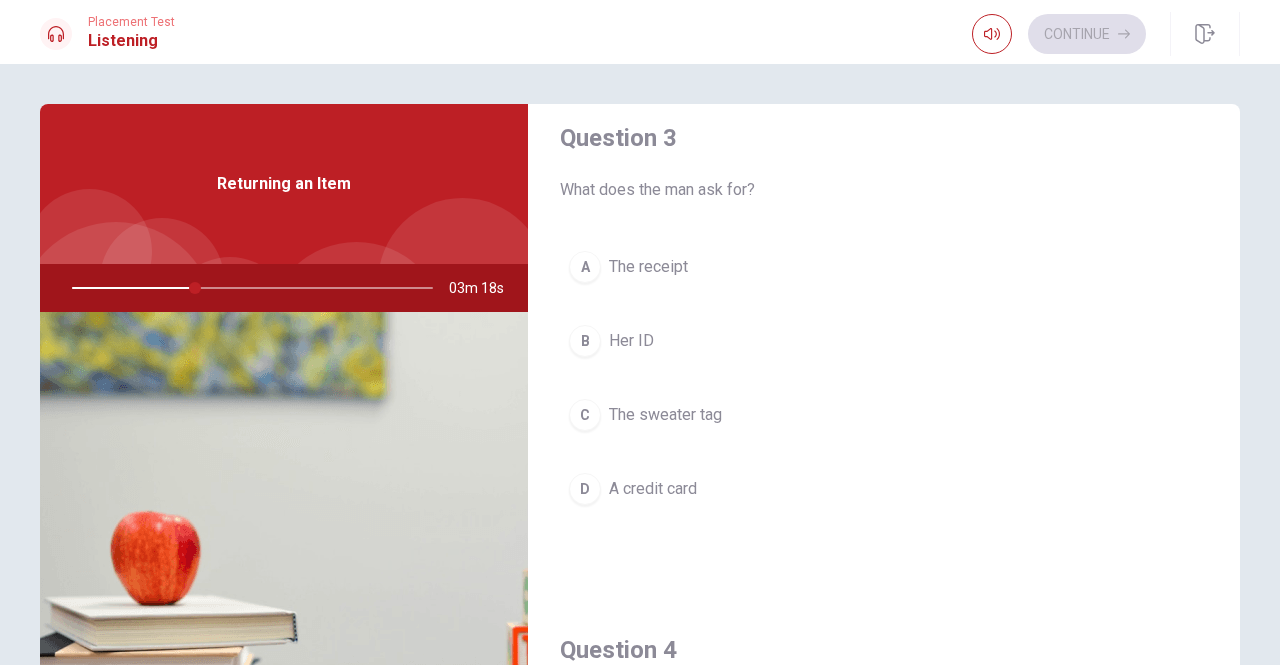 scroll, scrollTop: 1054, scrollLeft: 0, axis: vertical 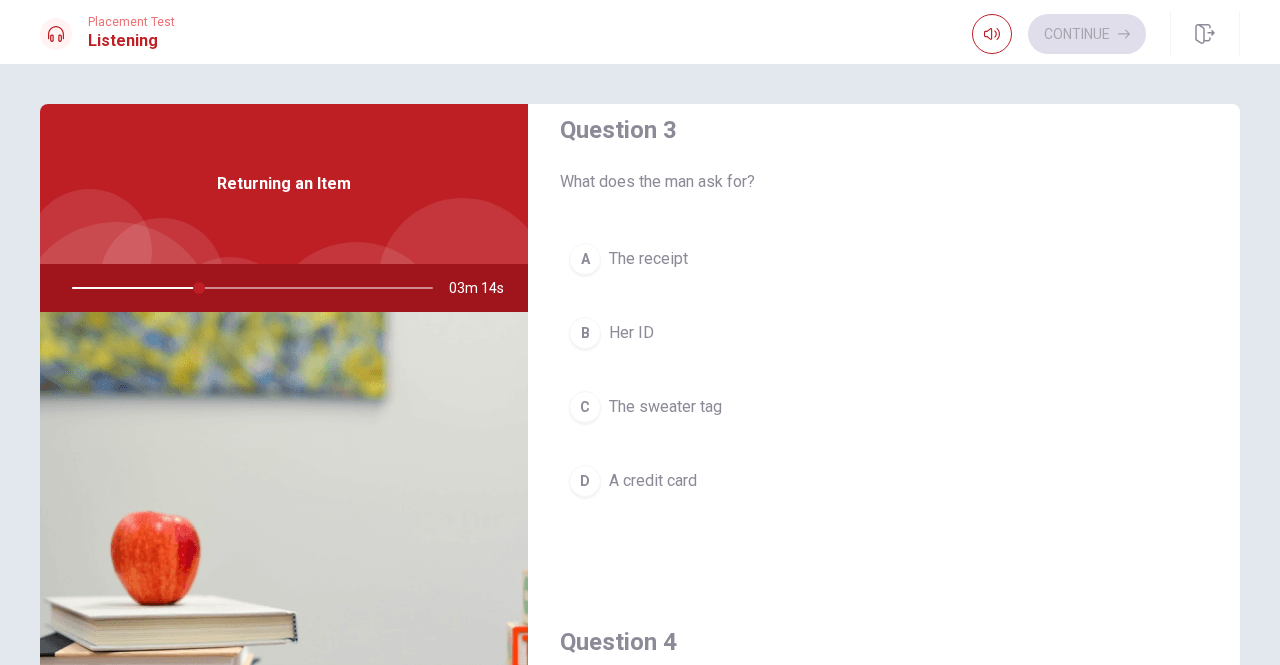 click on "The receipt" at bounding box center [648, 259] 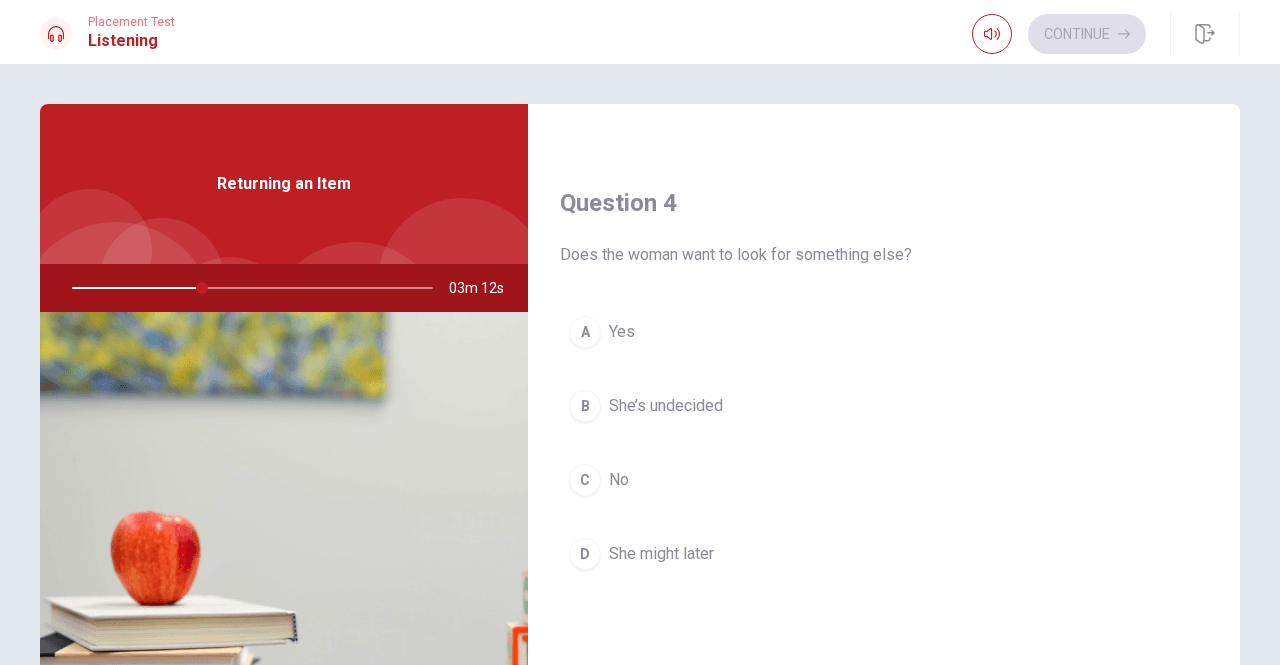 scroll, scrollTop: 1502, scrollLeft: 0, axis: vertical 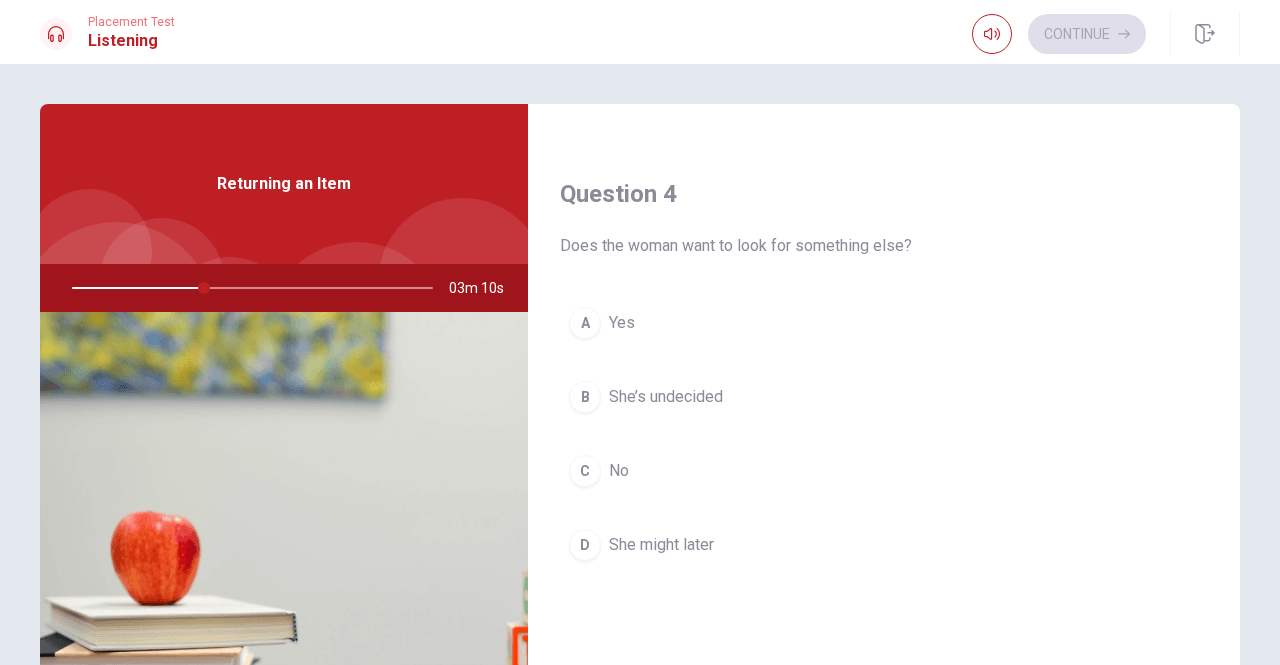 click on "No" at bounding box center (619, 471) 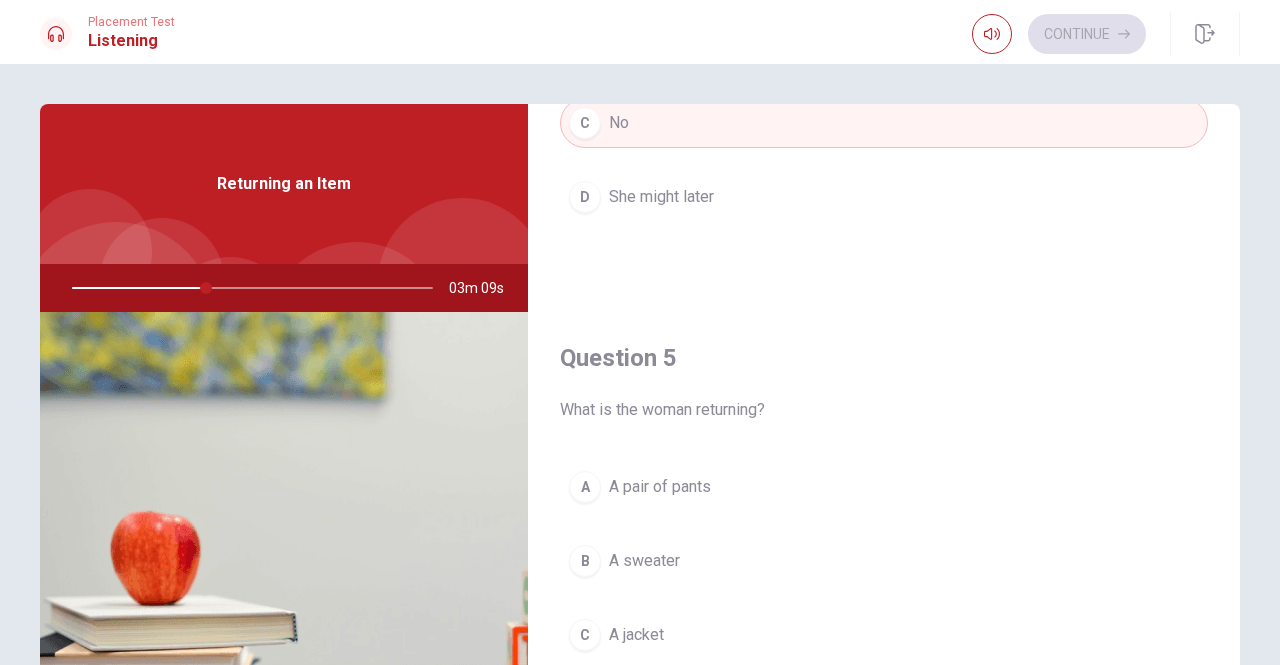 scroll, scrollTop: 1851, scrollLeft: 0, axis: vertical 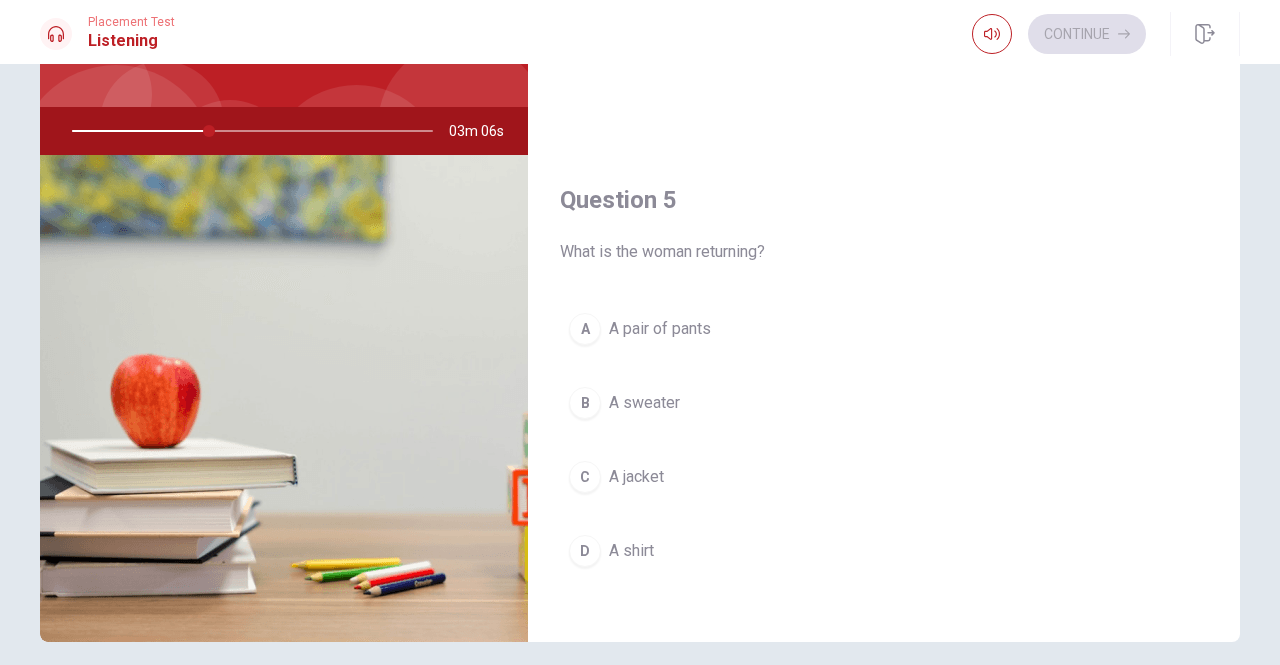 click on "A sweater" at bounding box center (644, 403) 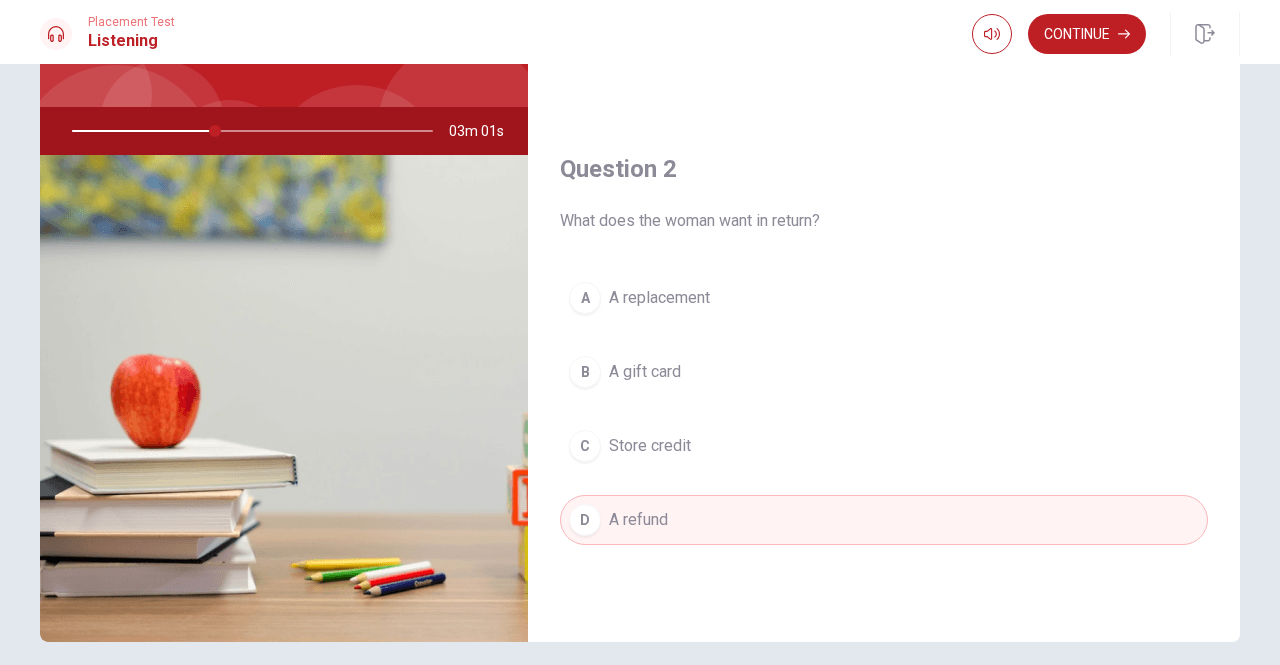 scroll, scrollTop: 0, scrollLeft: 0, axis: both 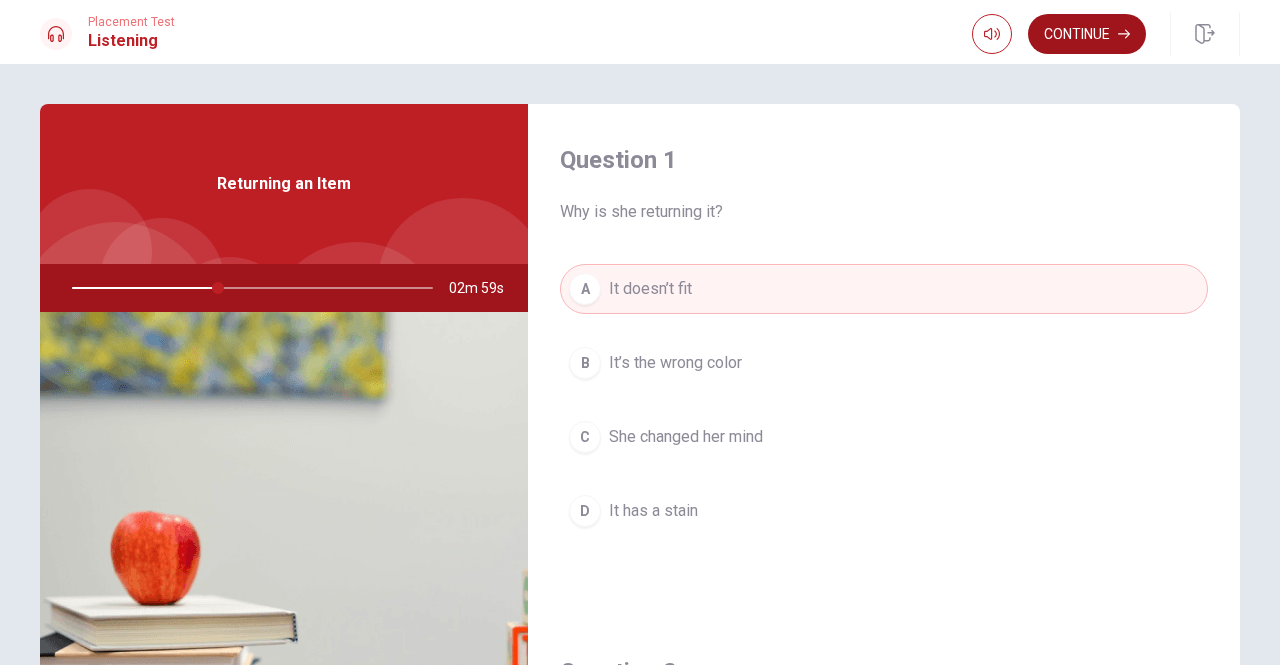 click on "Continue" at bounding box center (1087, 34) 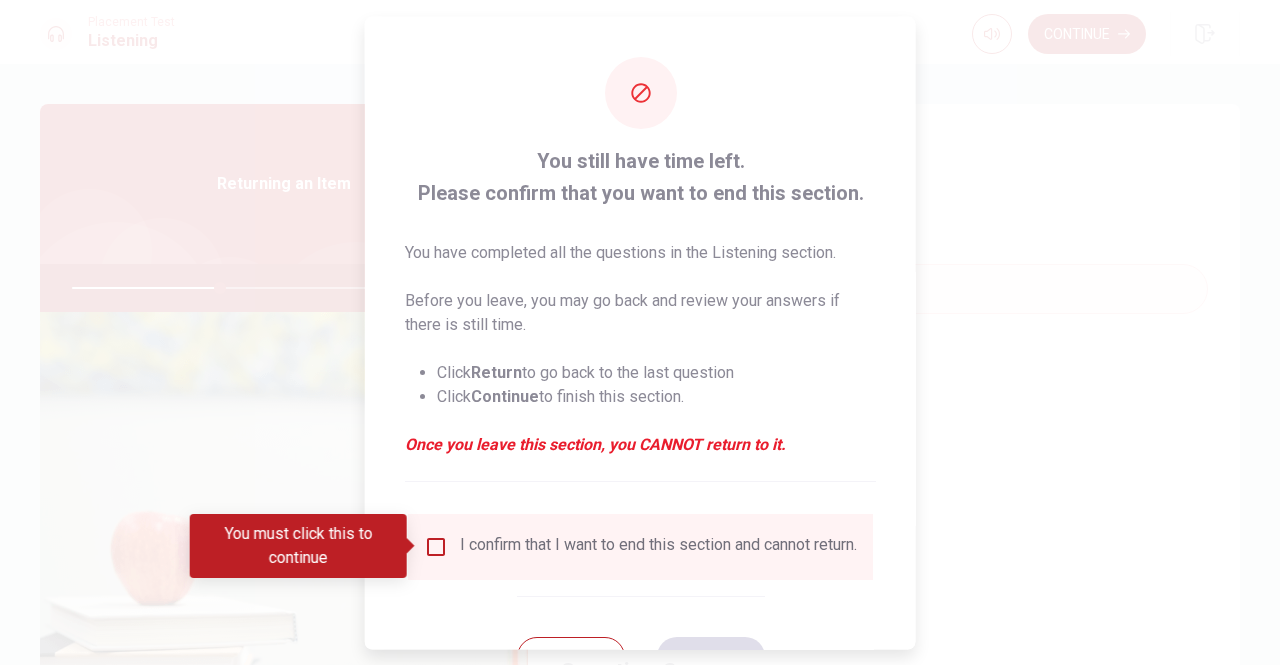 click at bounding box center (436, 546) 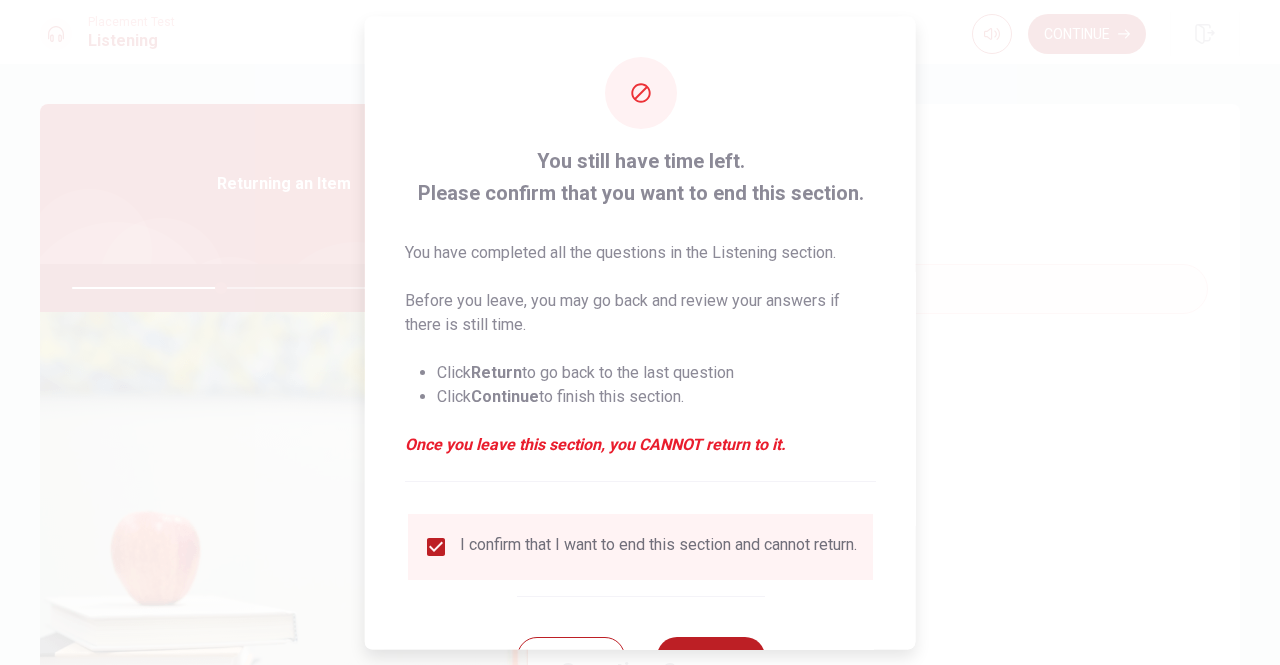 scroll, scrollTop: 80, scrollLeft: 0, axis: vertical 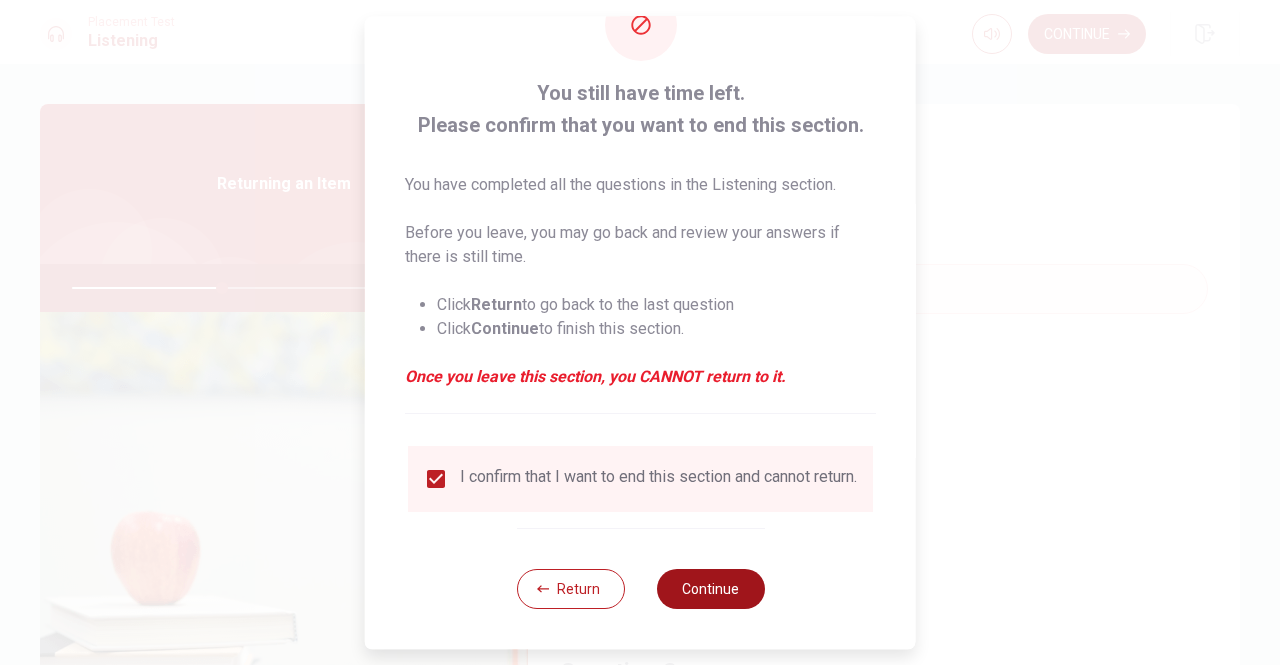 click on "Continue" at bounding box center (710, 589) 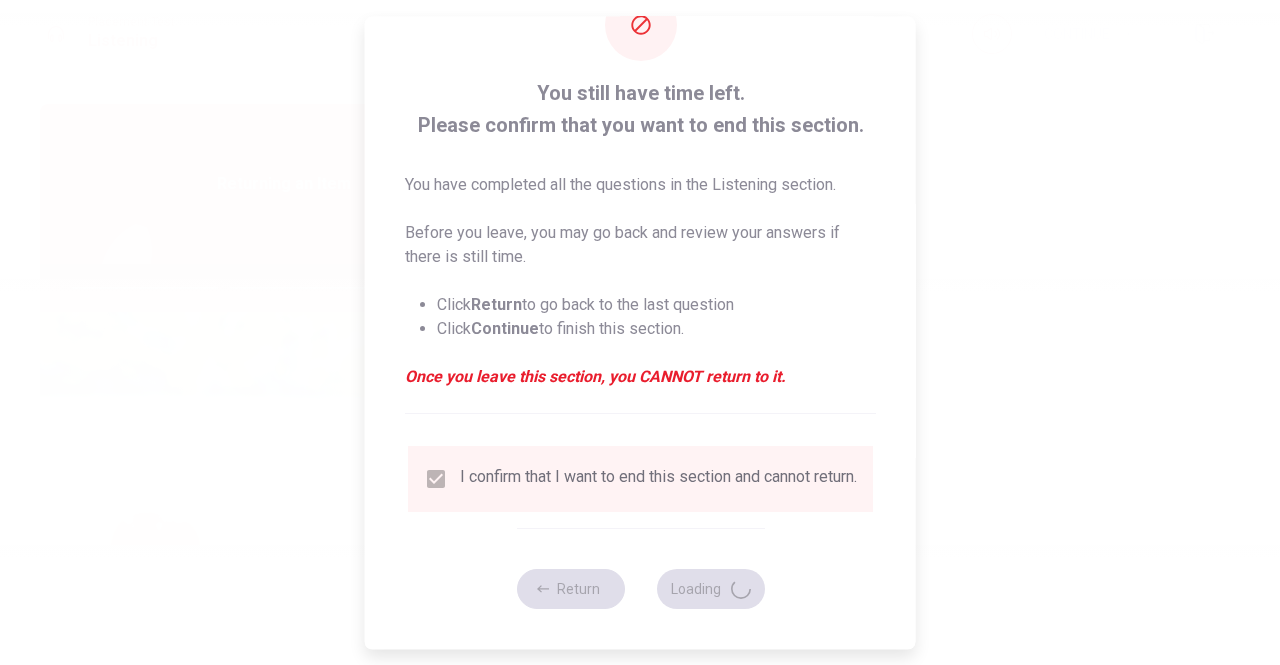 type on "42" 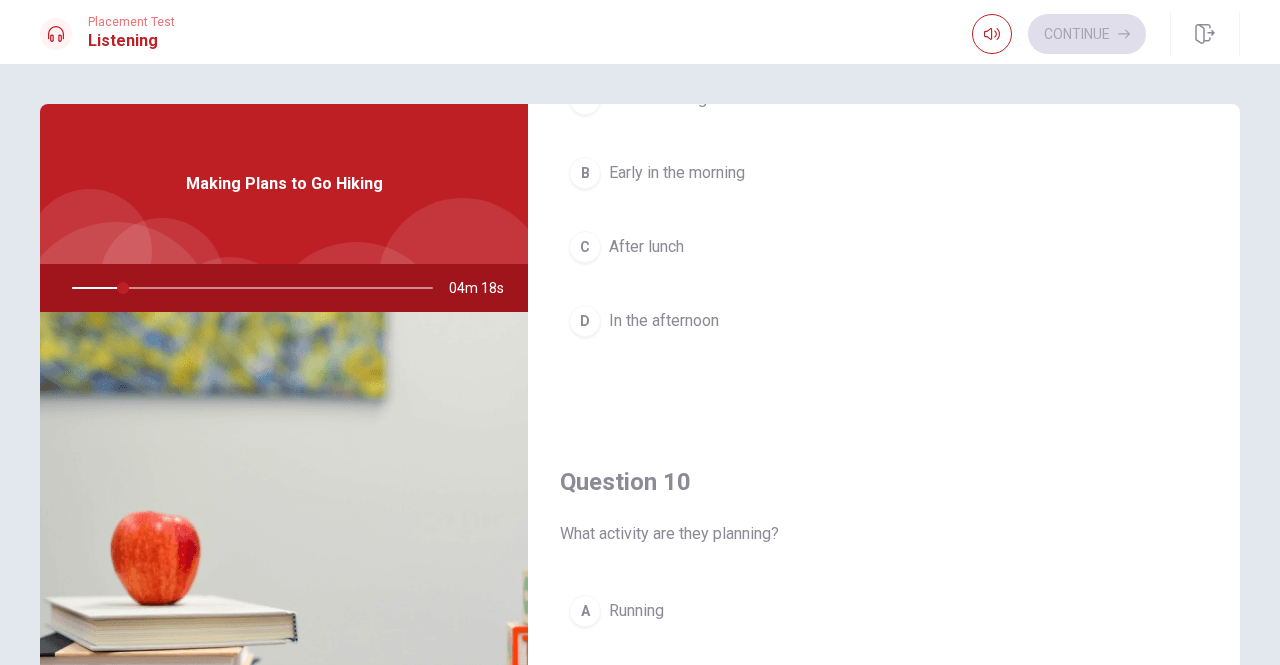 scroll, scrollTop: 1851, scrollLeft: 0, axis: vertical 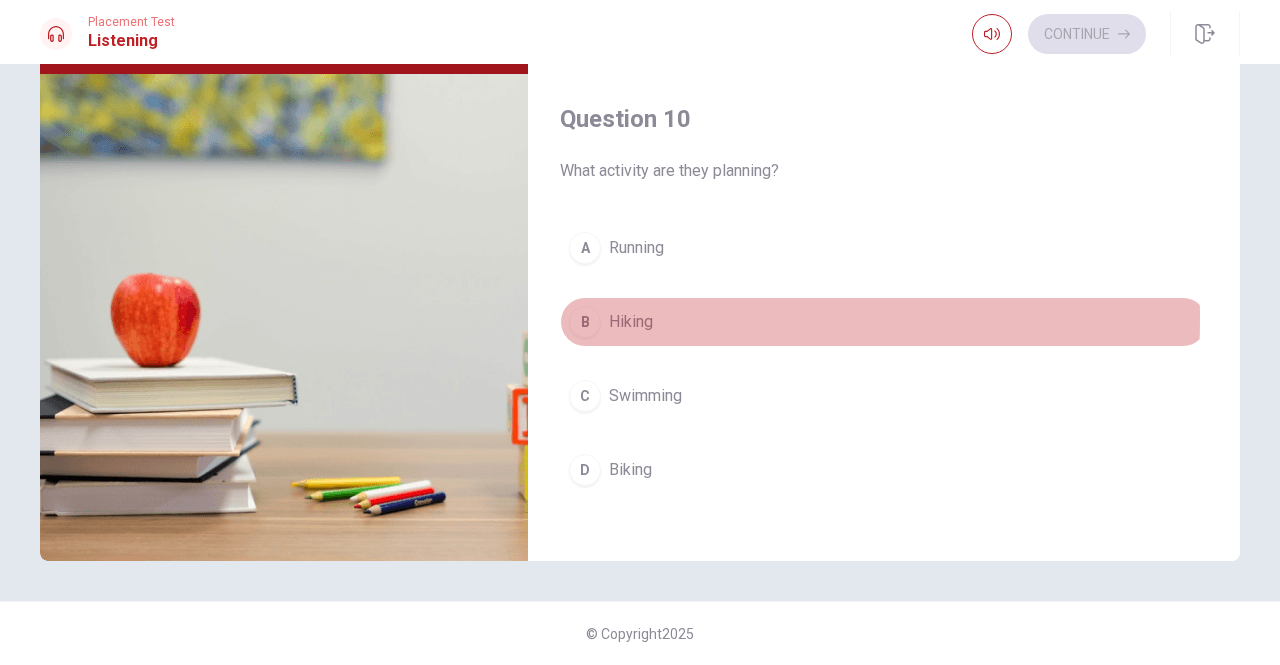 click on "Hiking" at bounding box center [631, 322] 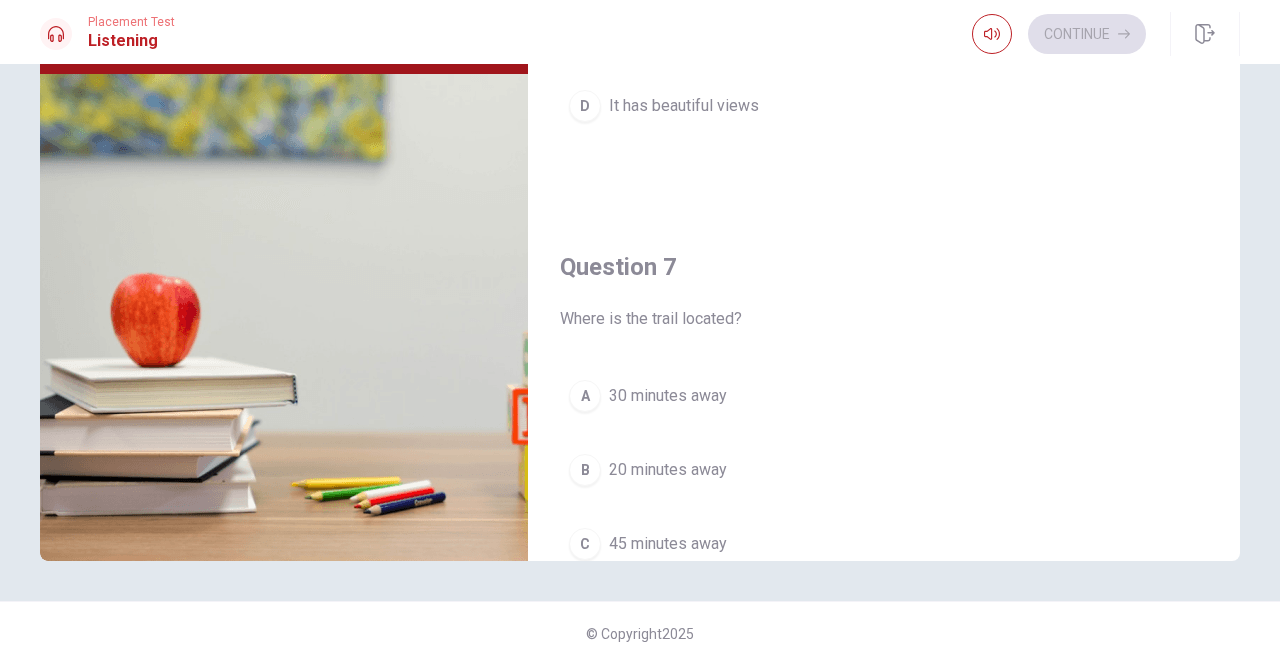 scroll, scrollTop: 0, scrollLeft: 0, axis: both 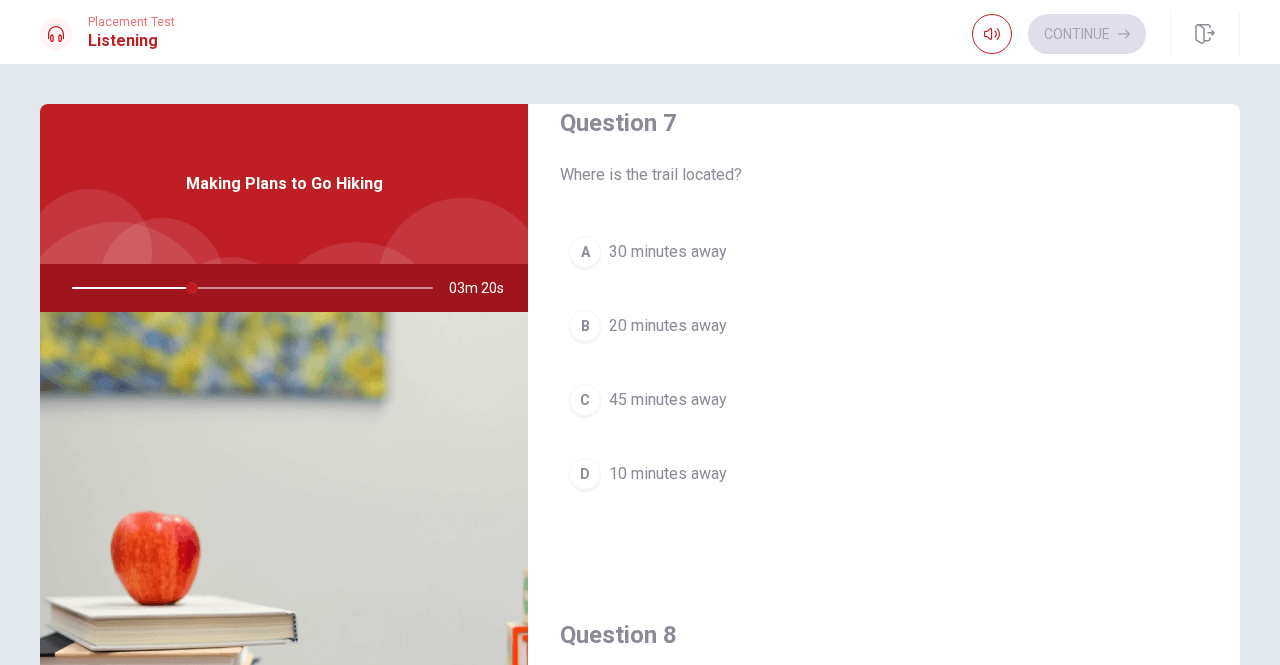 click on "30 minutes away" at bounding box center [668, 252] 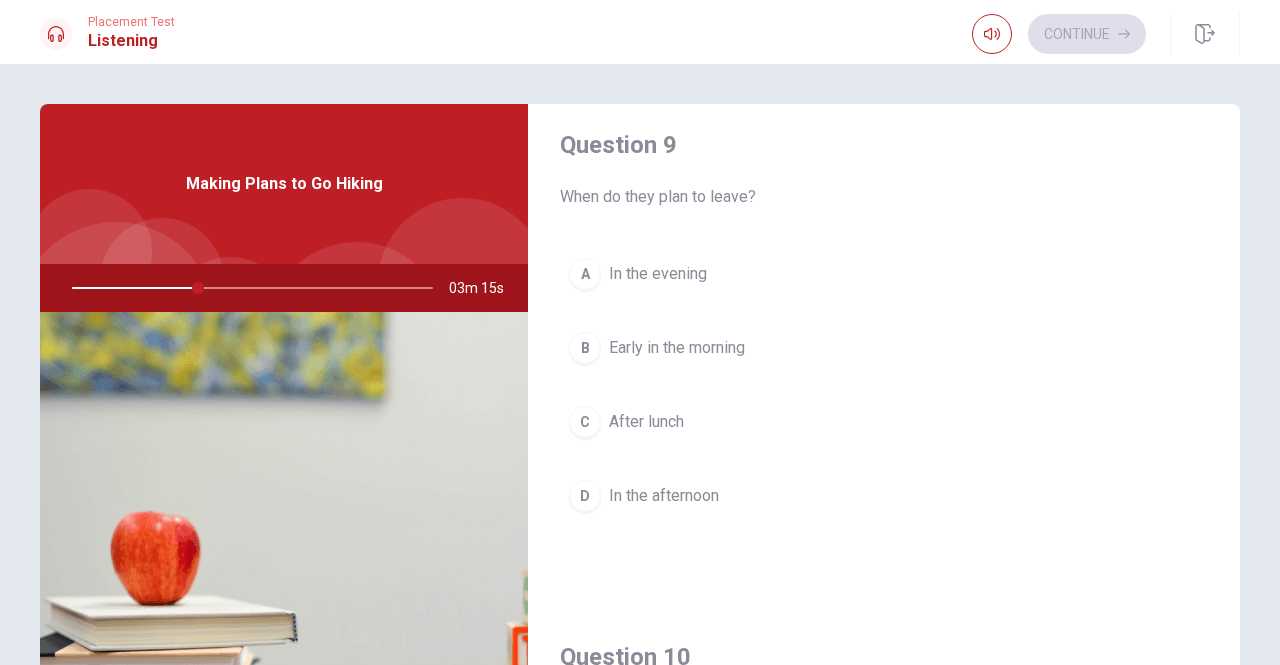 scroll, scrollTop: 1550, scrollLeft: 0, axis: vertical 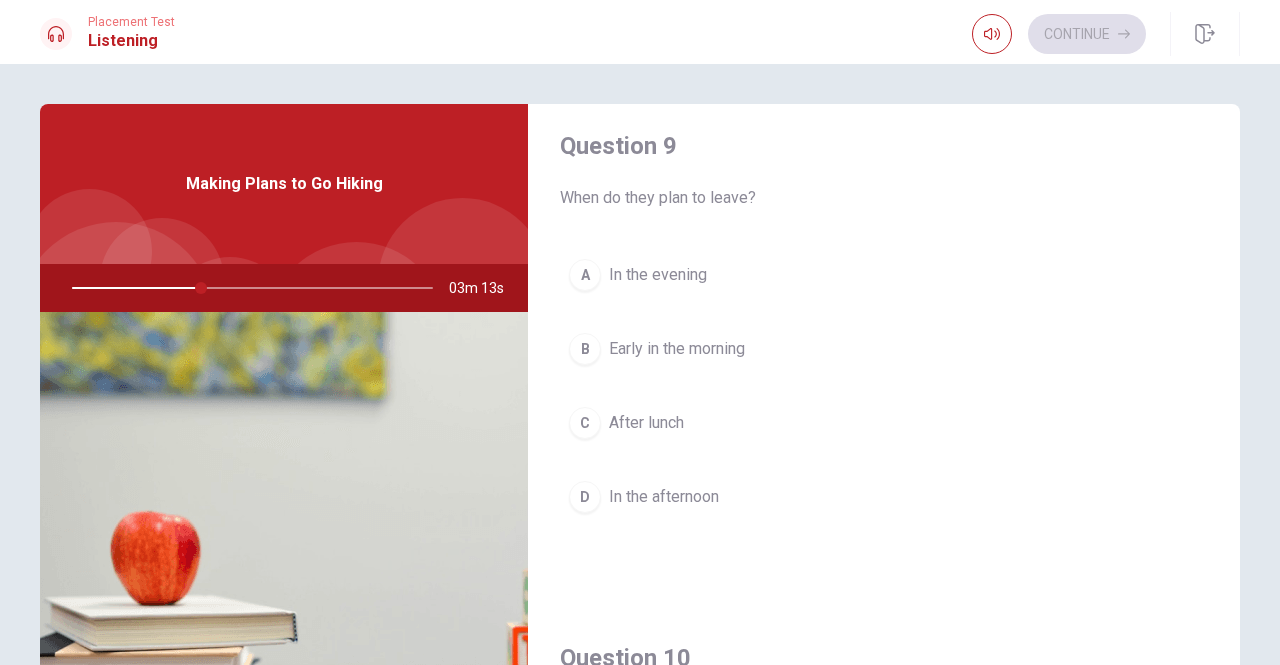 click on "Early in the morning" at bounding box center [677, 349] 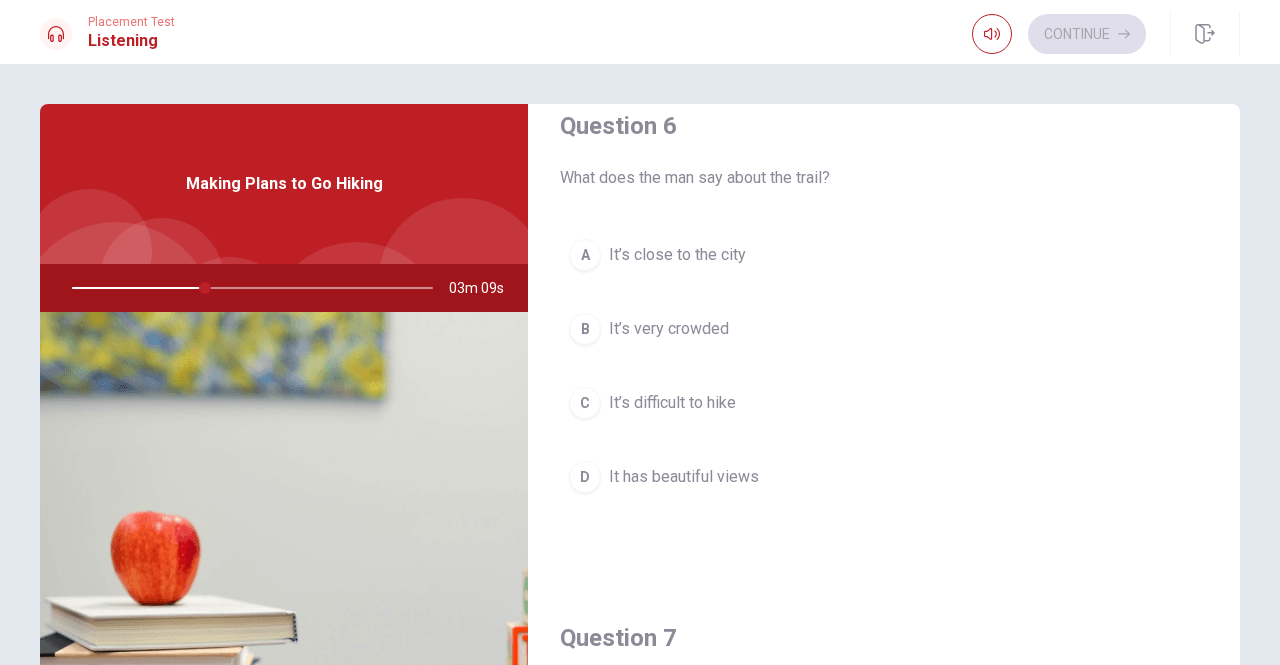 scroll, scrollTop: 33, scrollLeft: 0, axis: vertical 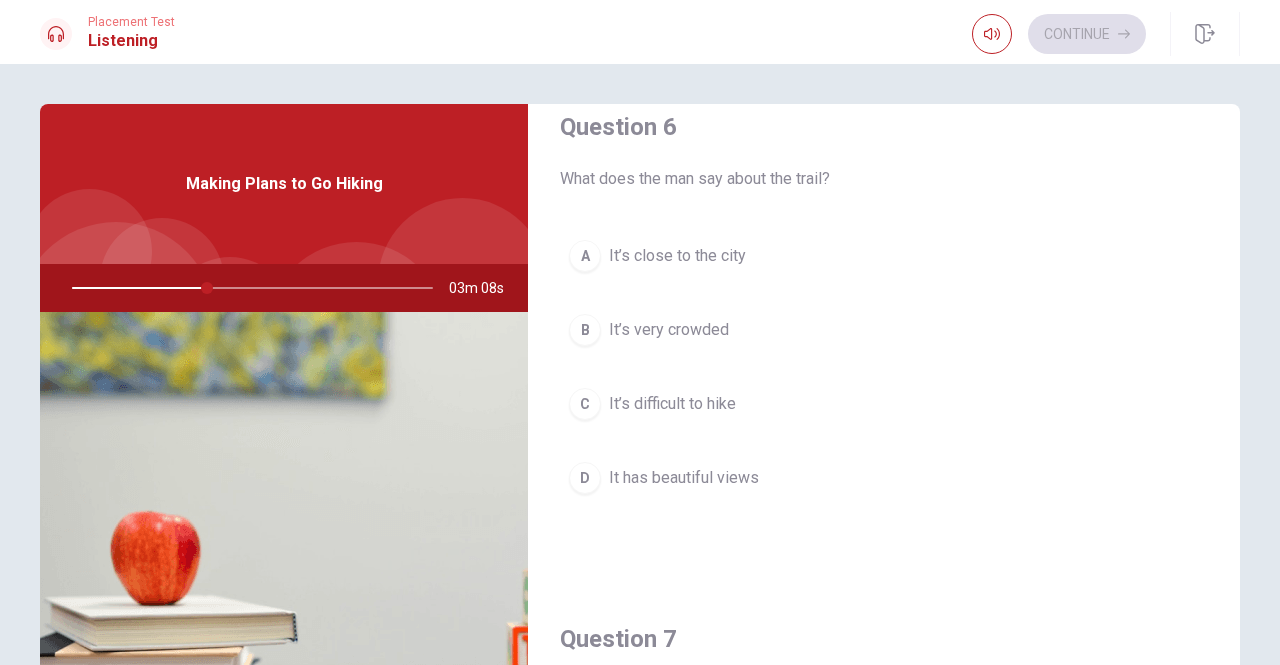 click on "It has beautiful views" at bounding box center (684, 478) 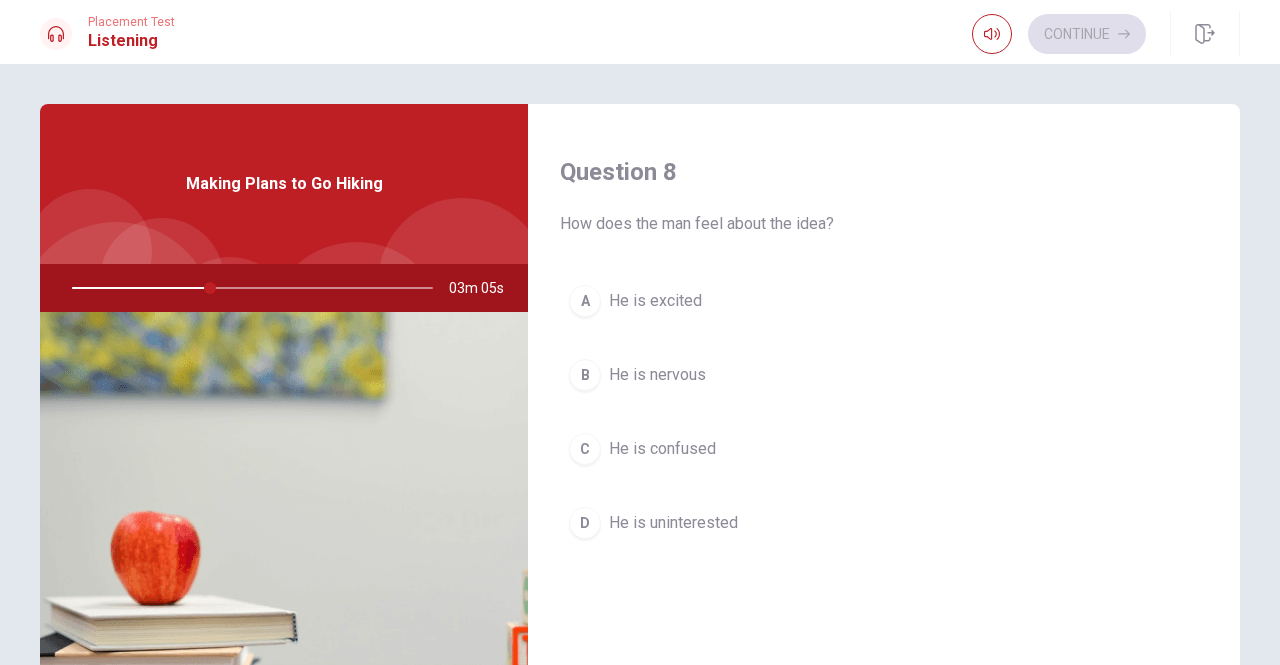 scroll, scrollTop: 1013, scrollLeft: 0, axis: vertical 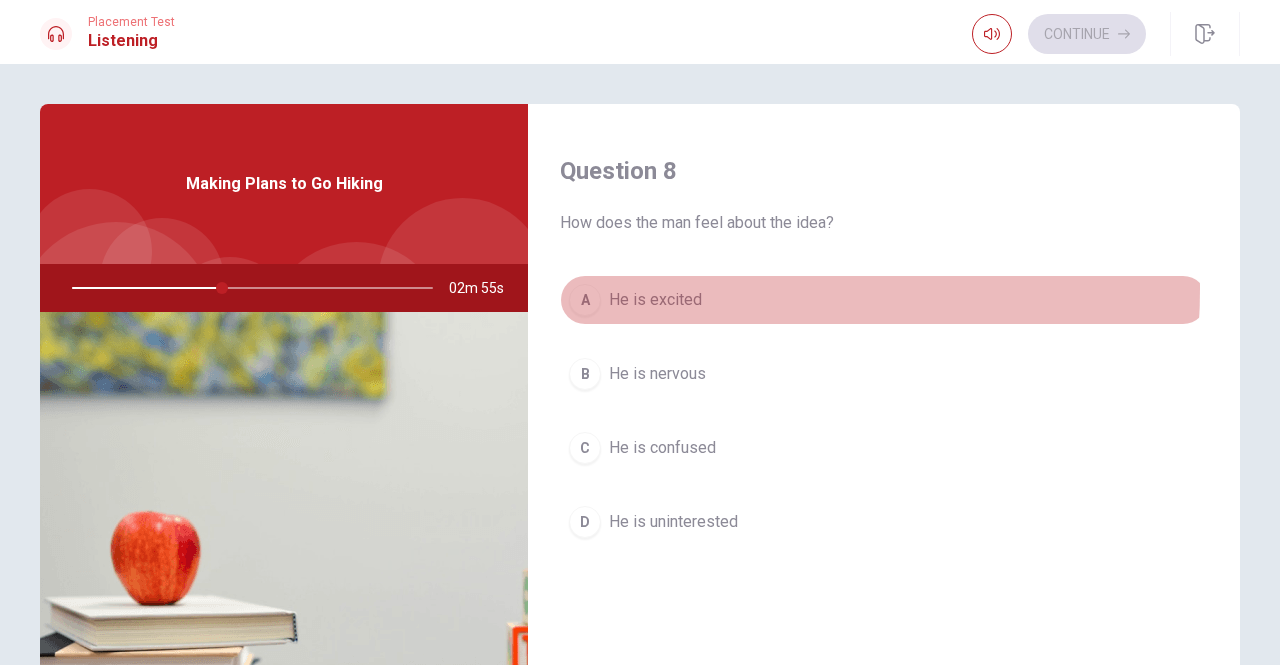 click on "He is excited" at bounding box center [655, 300] 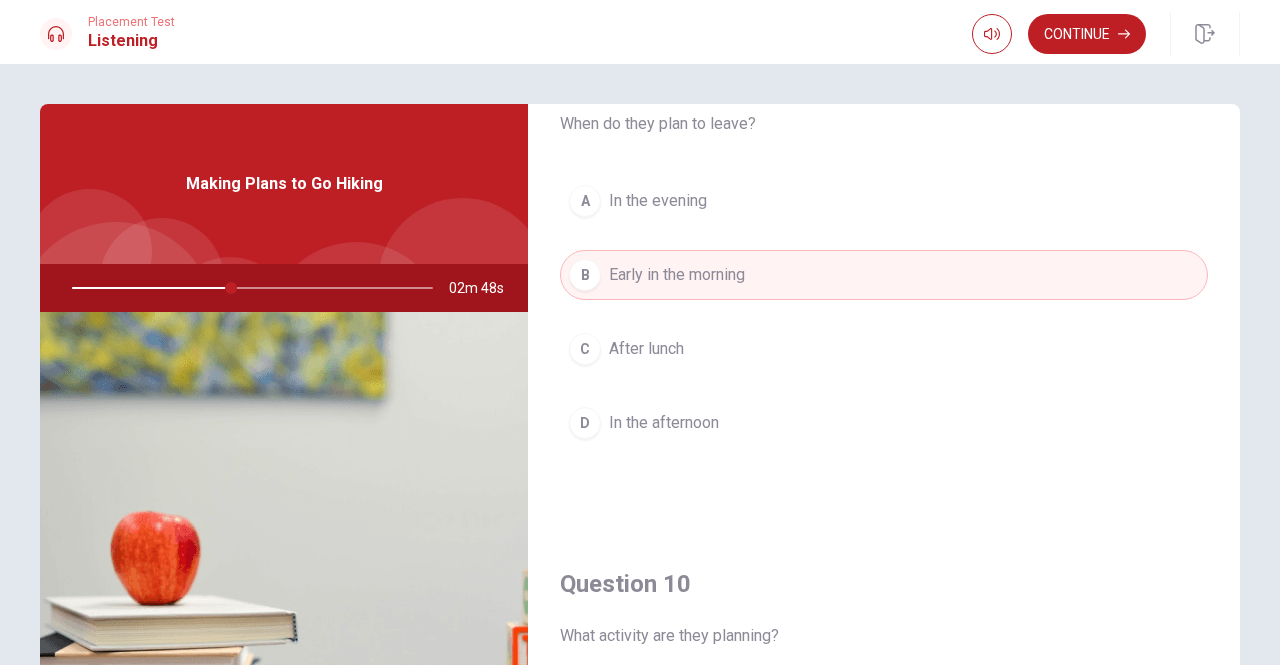 scroll, scrollTop: 1851, scrollLeft: 0, axis: vertical 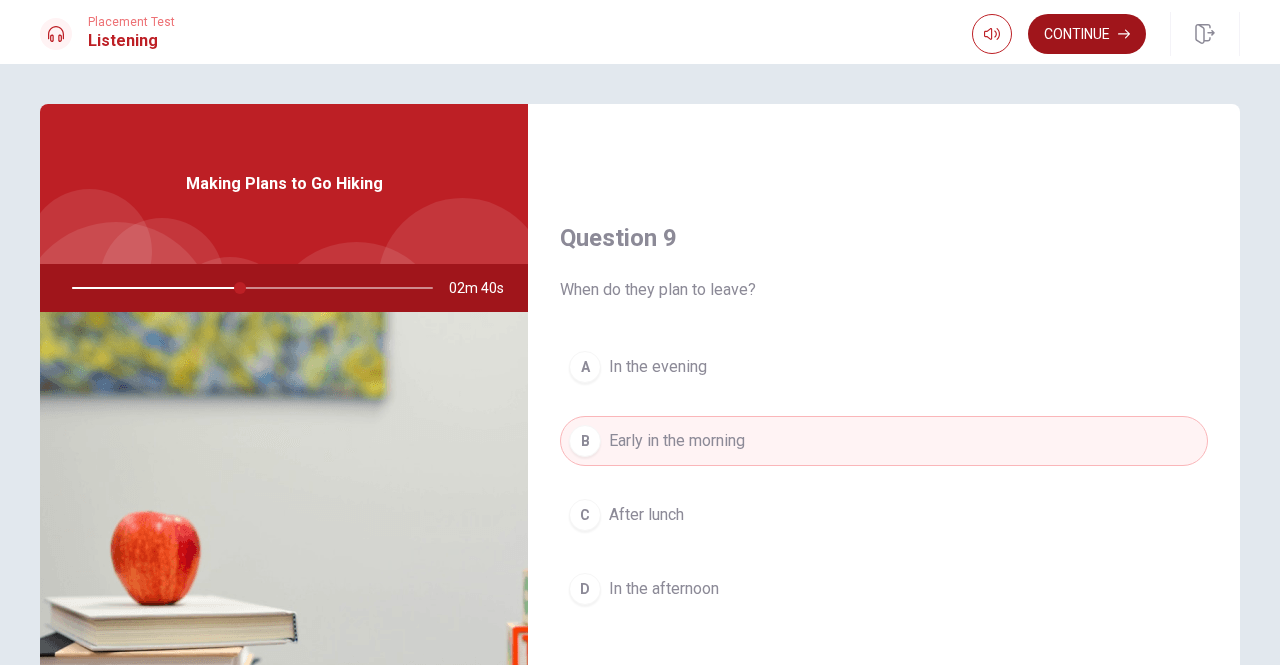 click on "Continue" at bounding box center [1087, 34] 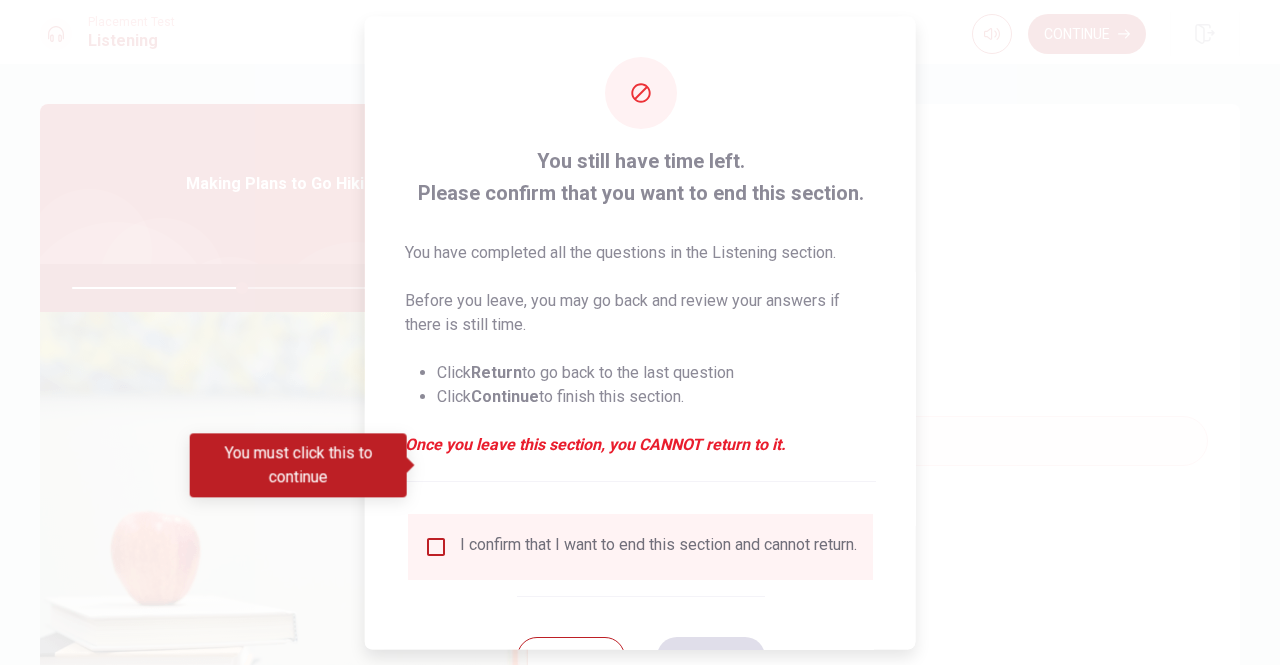 scroll, scrollTop: 80, scrollLeft: 0, axis: vertical 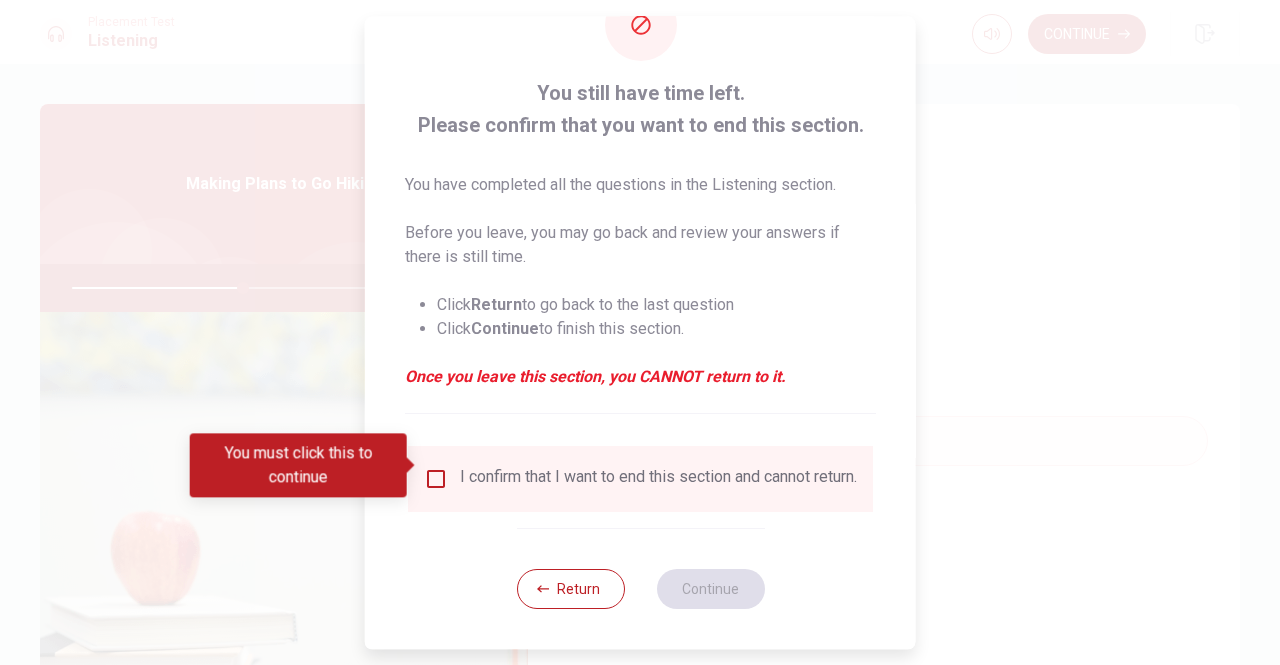 click at bounding box center [436, 479] 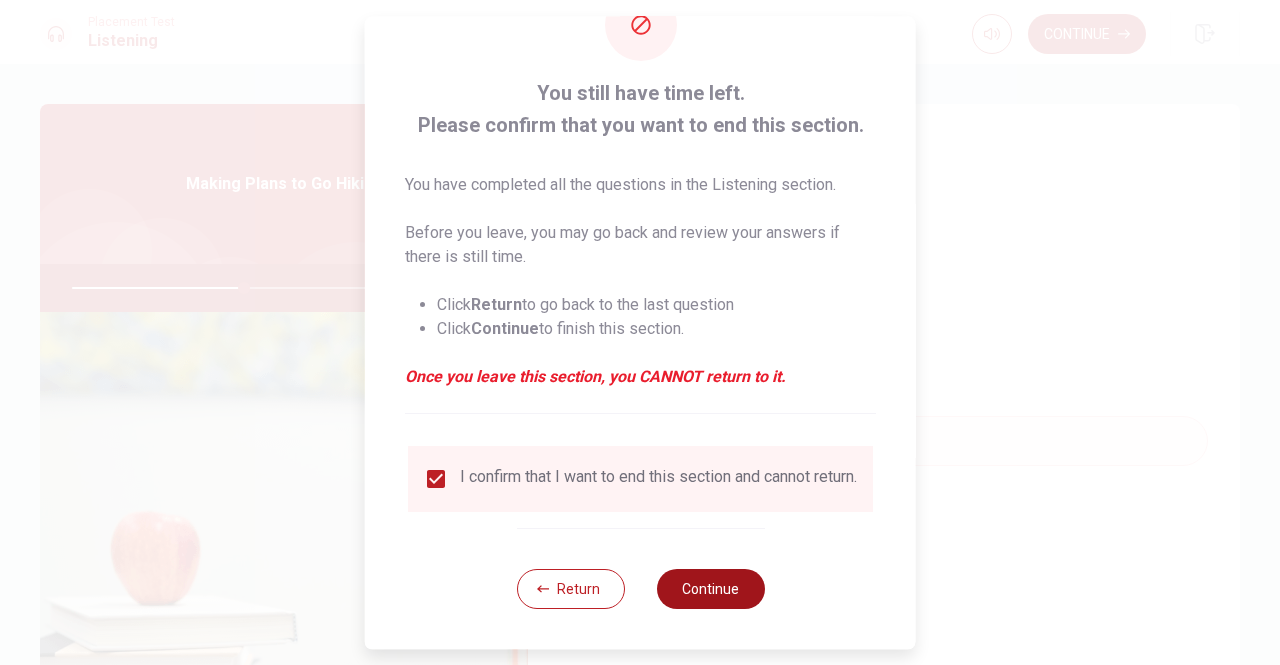 click on "Continue" at bounding box center [710, 589] 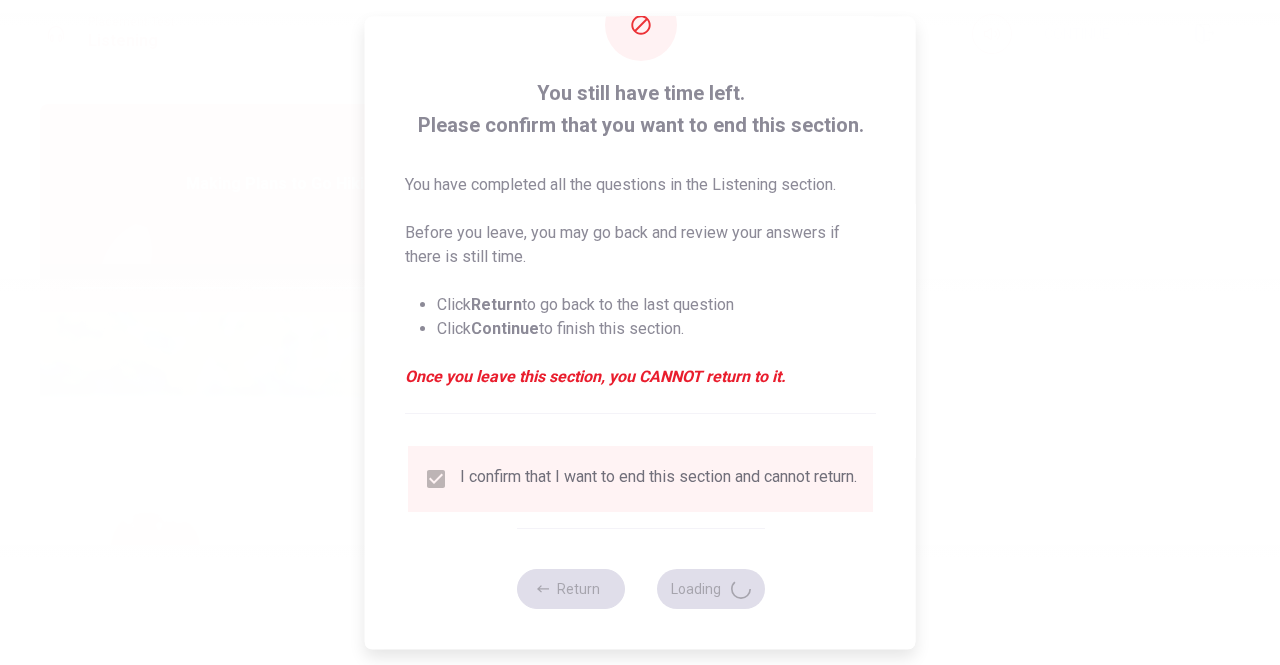 type on "49" 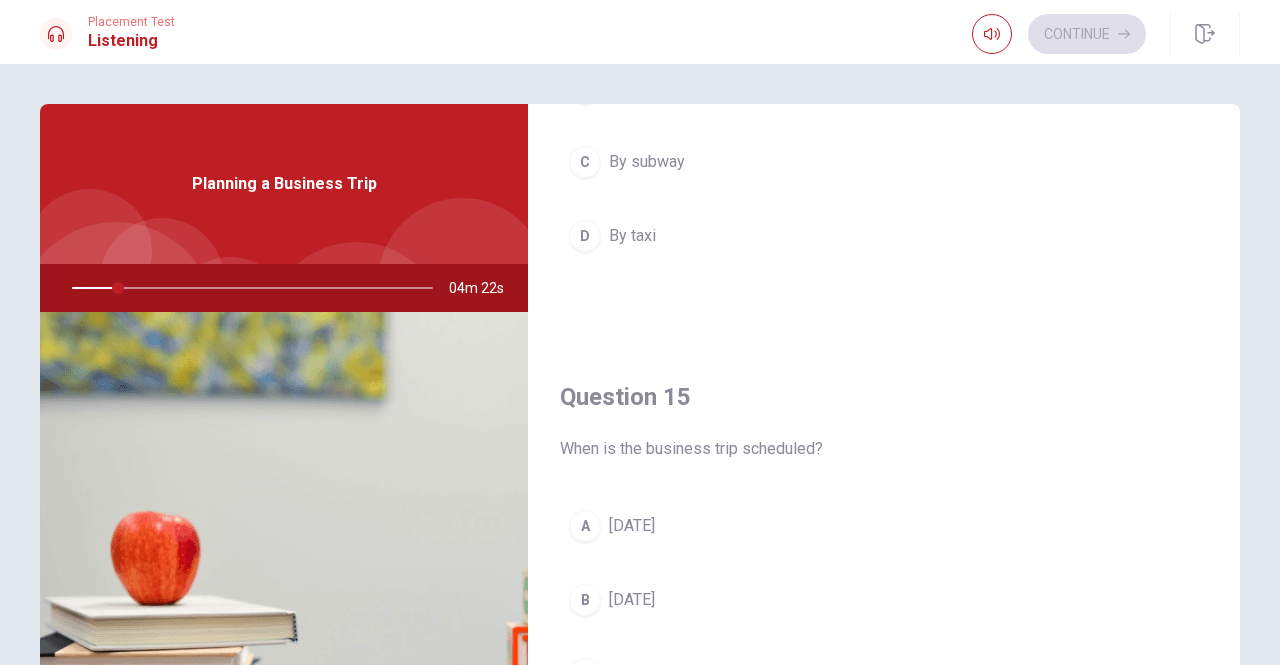 scroll, scrollTop: 1851, scrollLeft: 0, axis: vertical 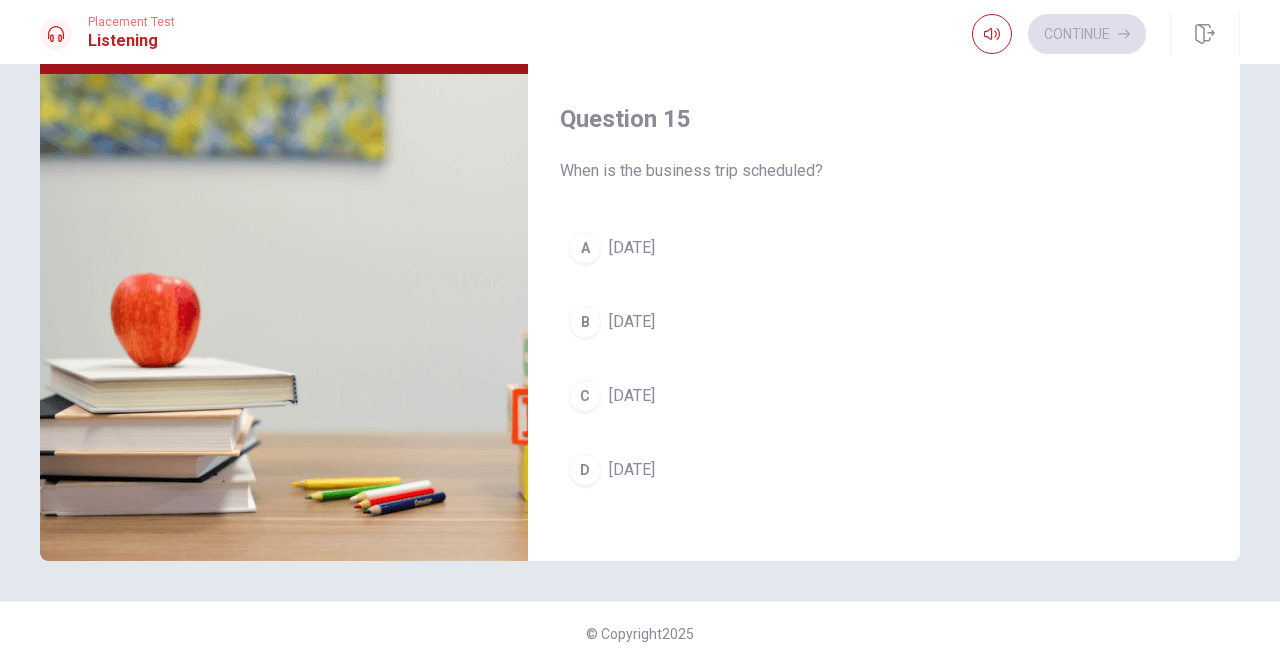 click on "[DATE]" at bounding box center [632, 396] 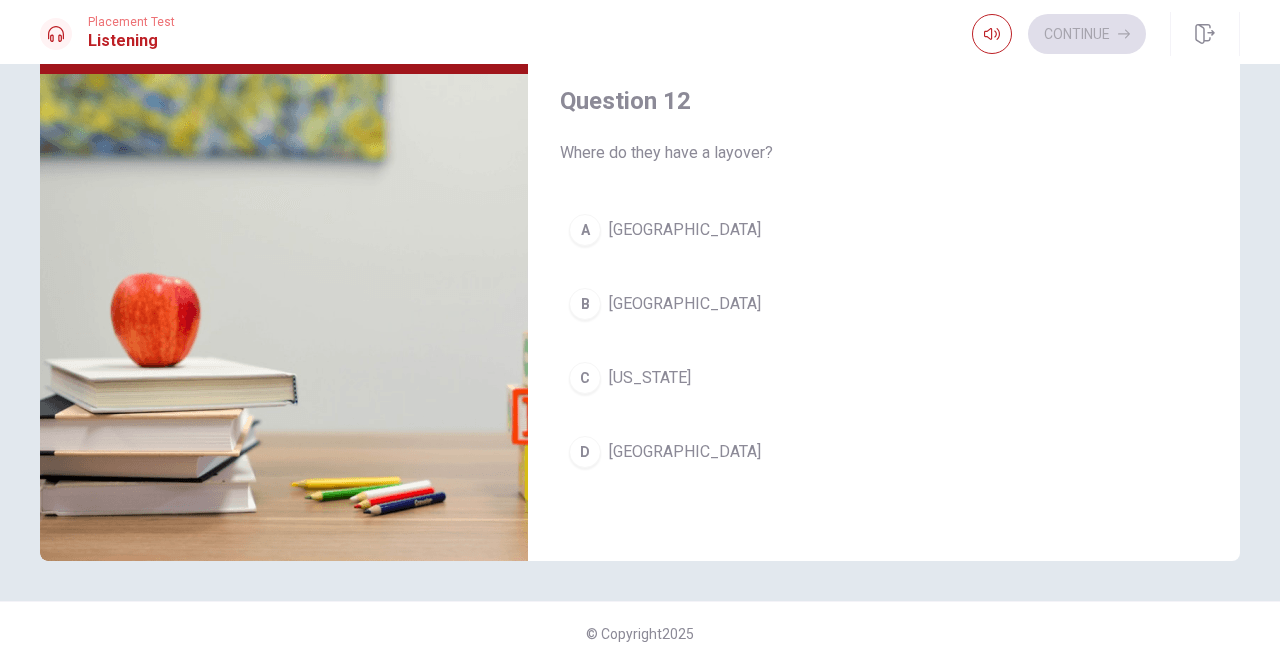 scroll, scrollTop: 332, scrollLeft: 0, axis: vertical 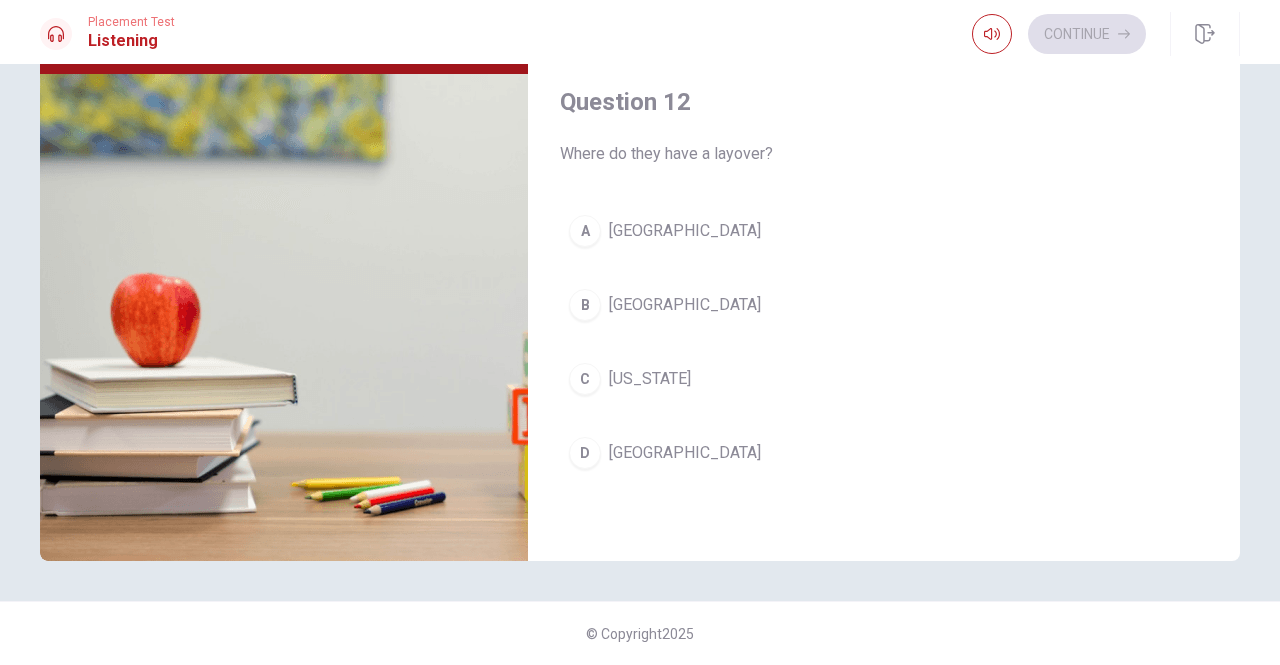 click on "[GEOGRAPHIC_DATA]" at bounding box center [685, 231] 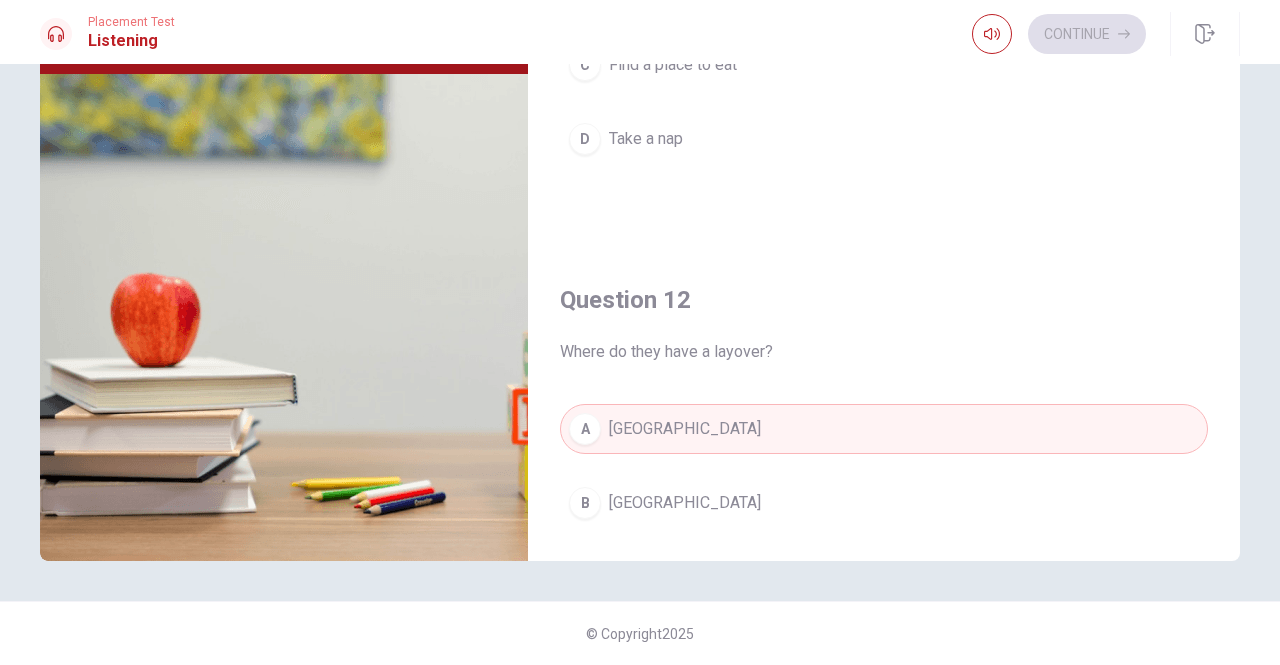 scroll, scrollTop: 0, scrollLeft: 0, axis: both 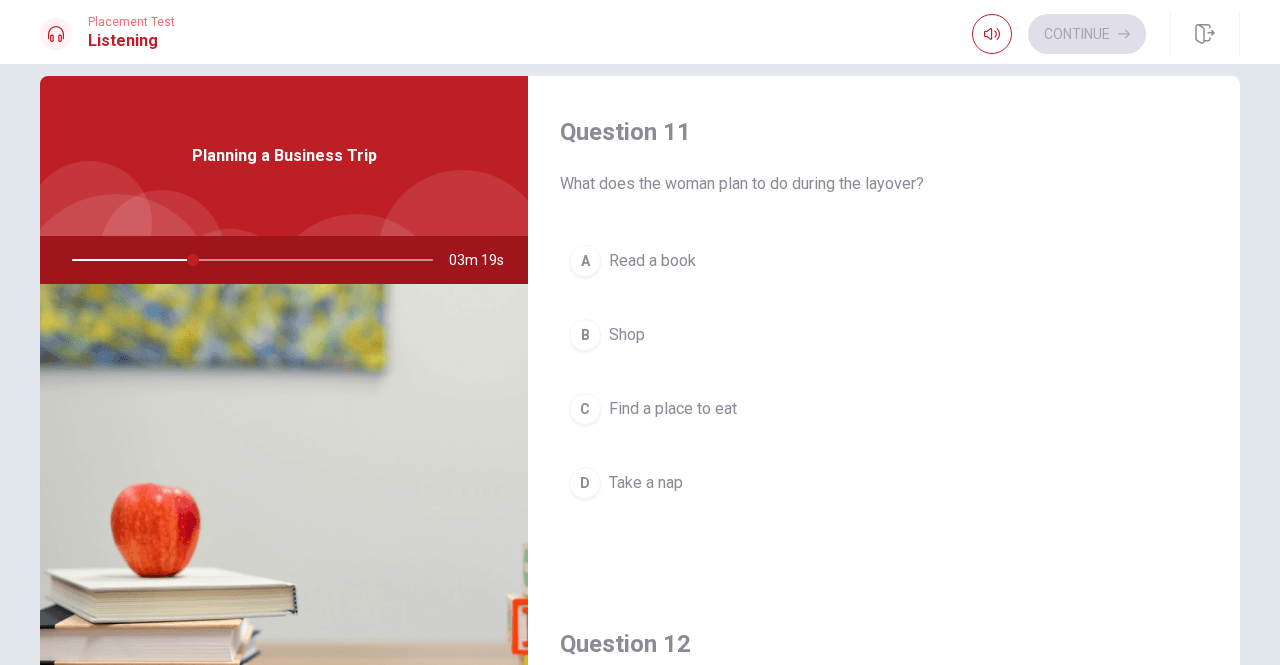 click on "Find a place to eat" at bounding box center [673, 409] 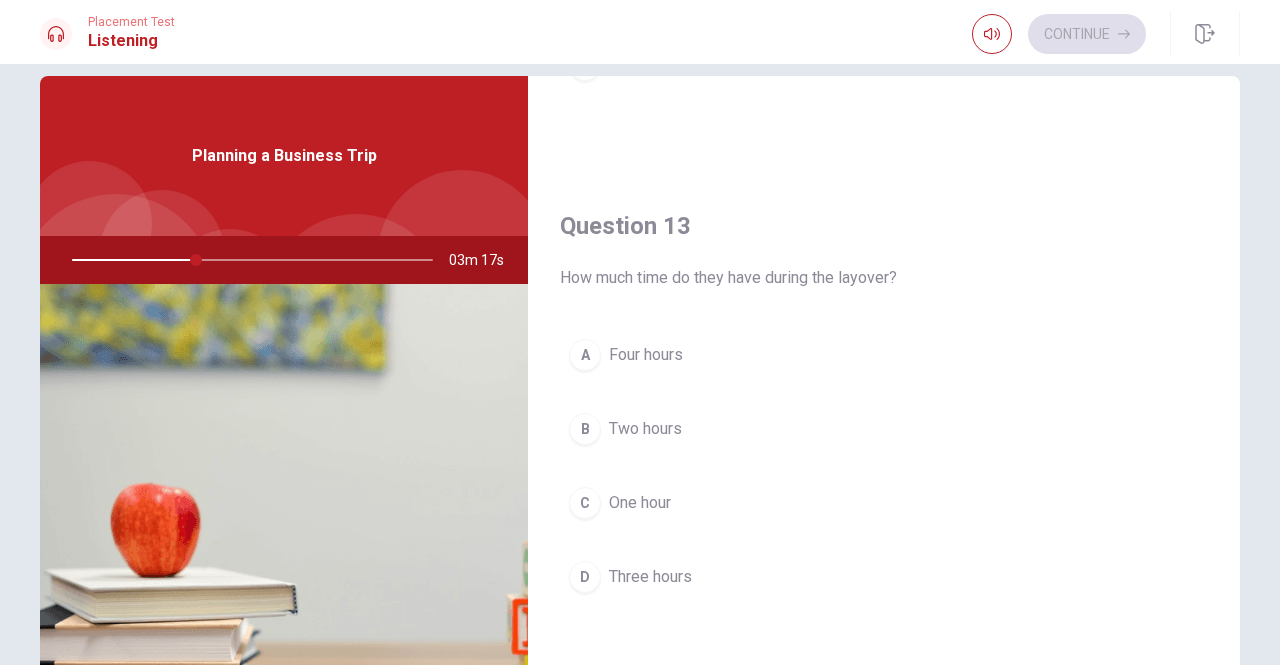 scroll, scrollTop: 933, scrollLeft: 0, axis: vertical 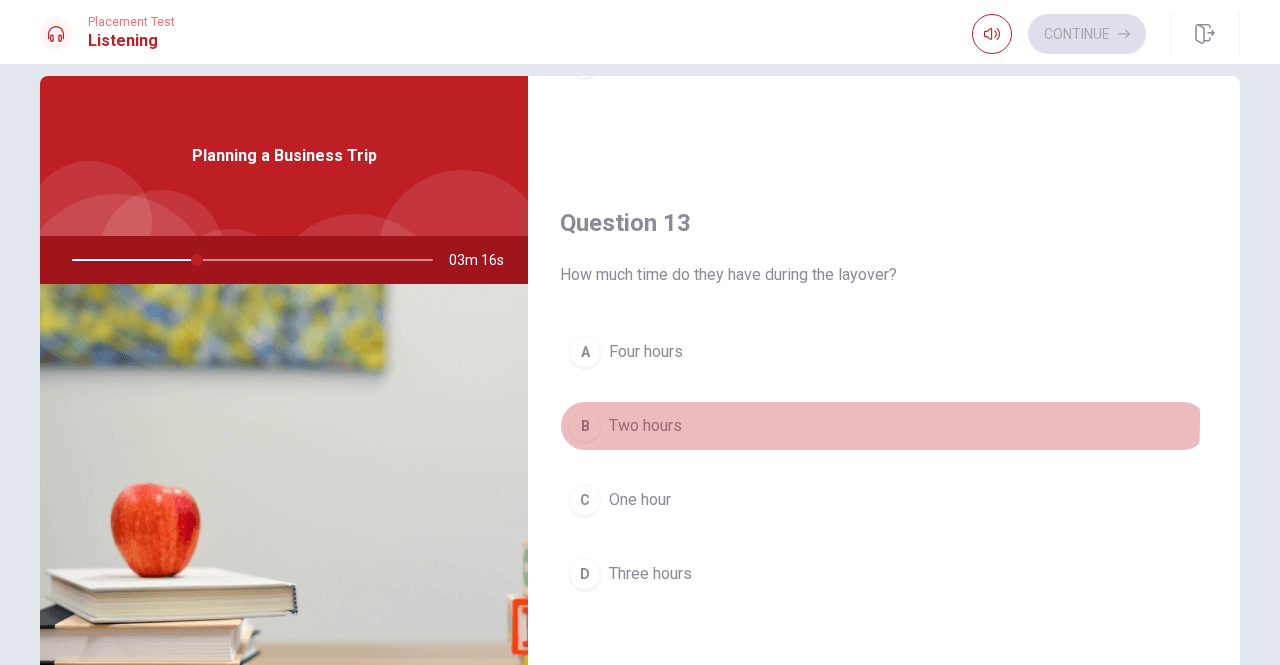 click on "Two hours" at bounding box center [645, 426] 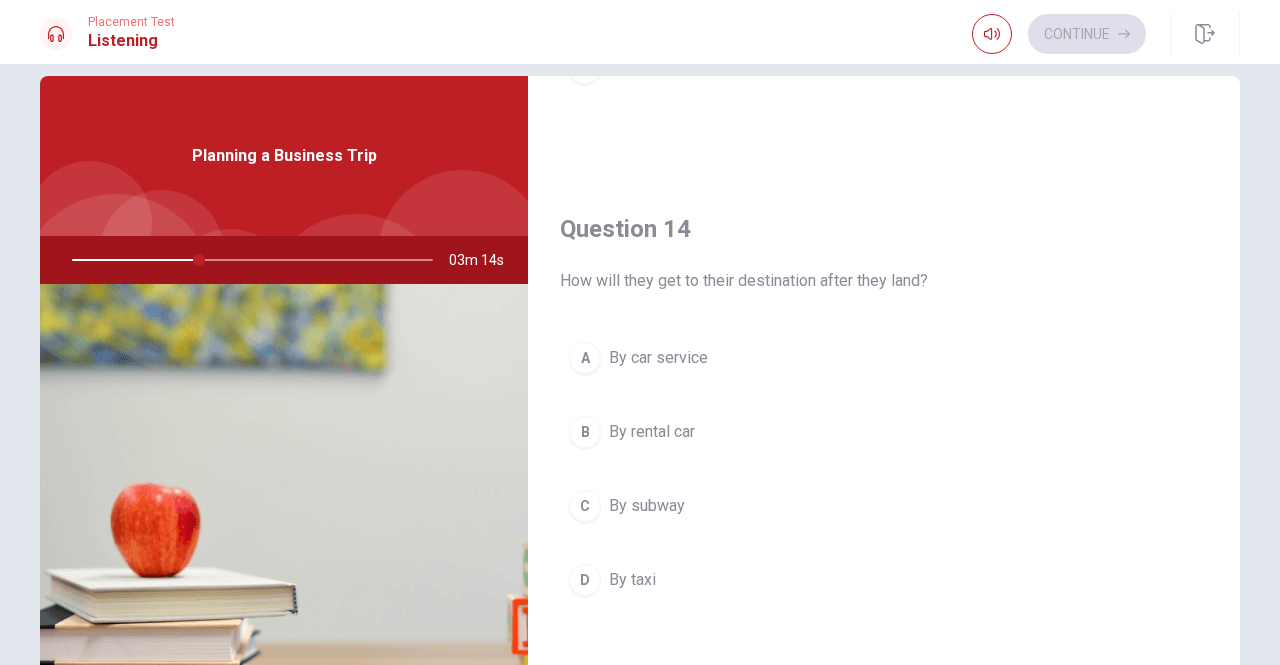 scroll, scrollTop: 1509, scrollLeft: 0, axis: vertical 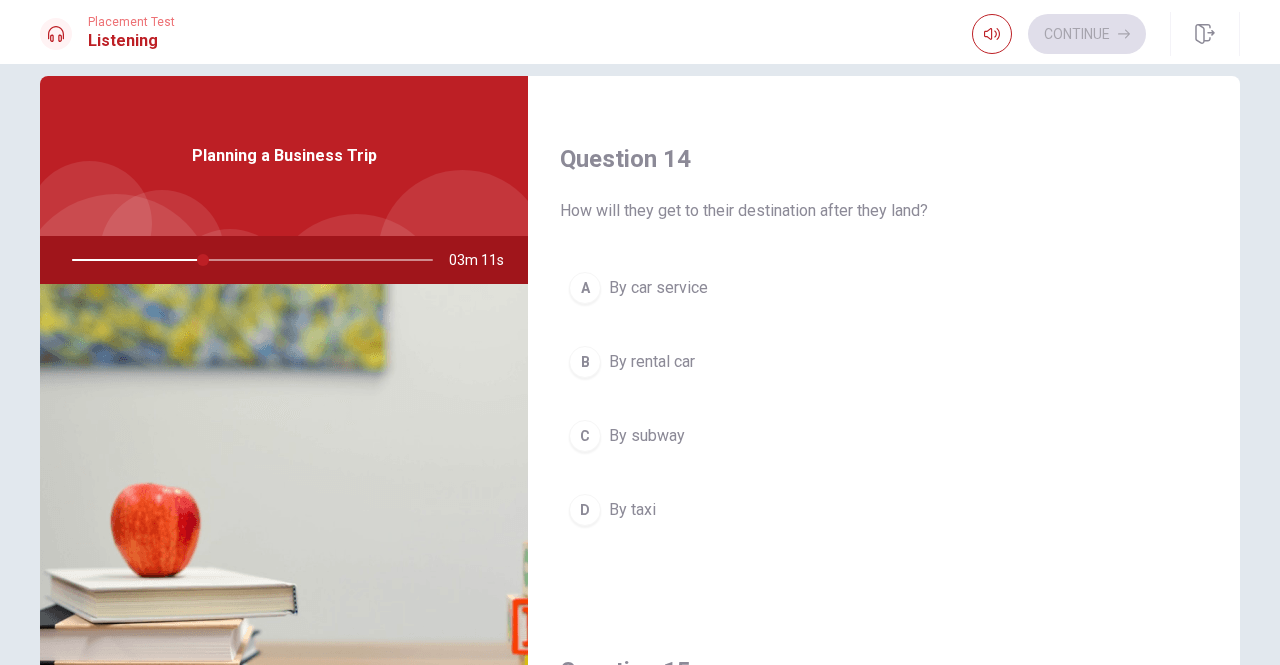 click on "By rental car" at bounding box center [652, 362] 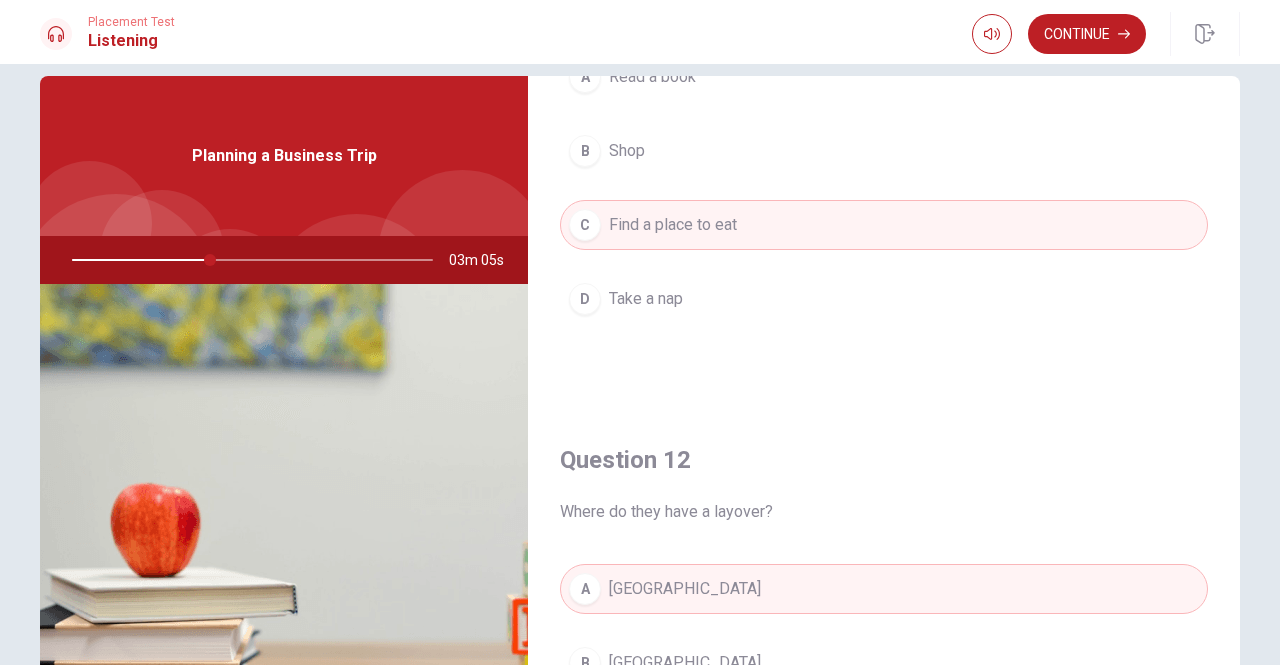 scroll, scrollTop: 0, scrollLeft: 0, axis: both 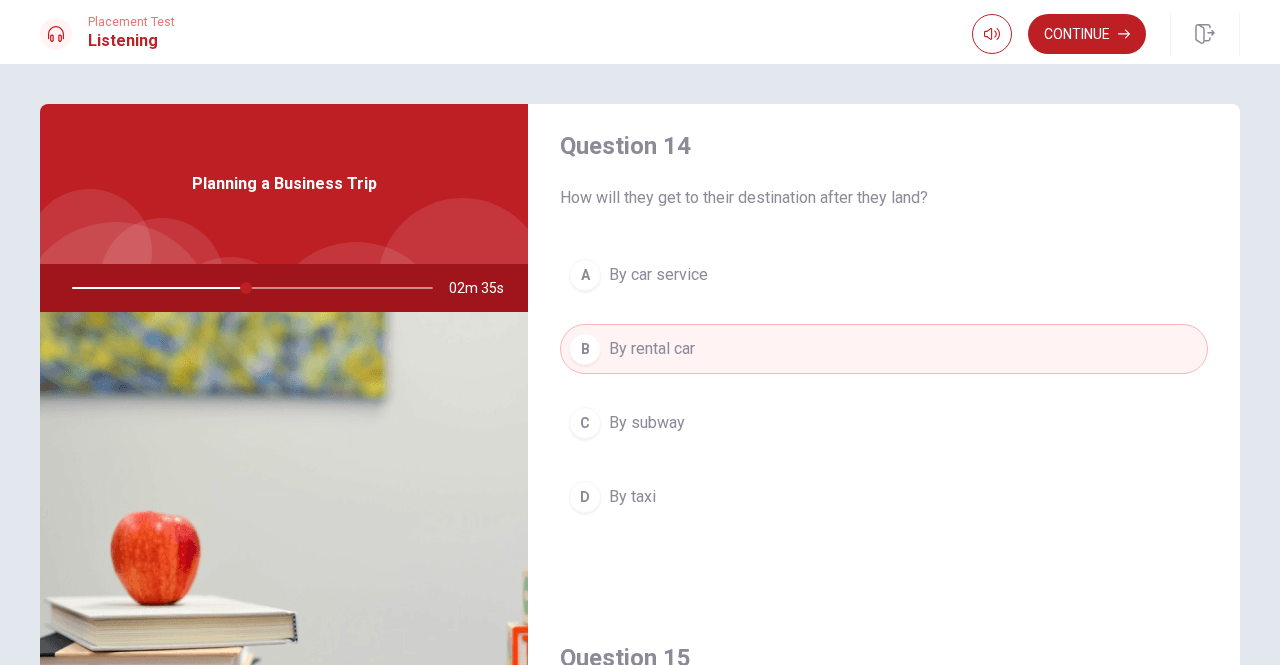 click on "By car service" at bounding box center [658, 275] 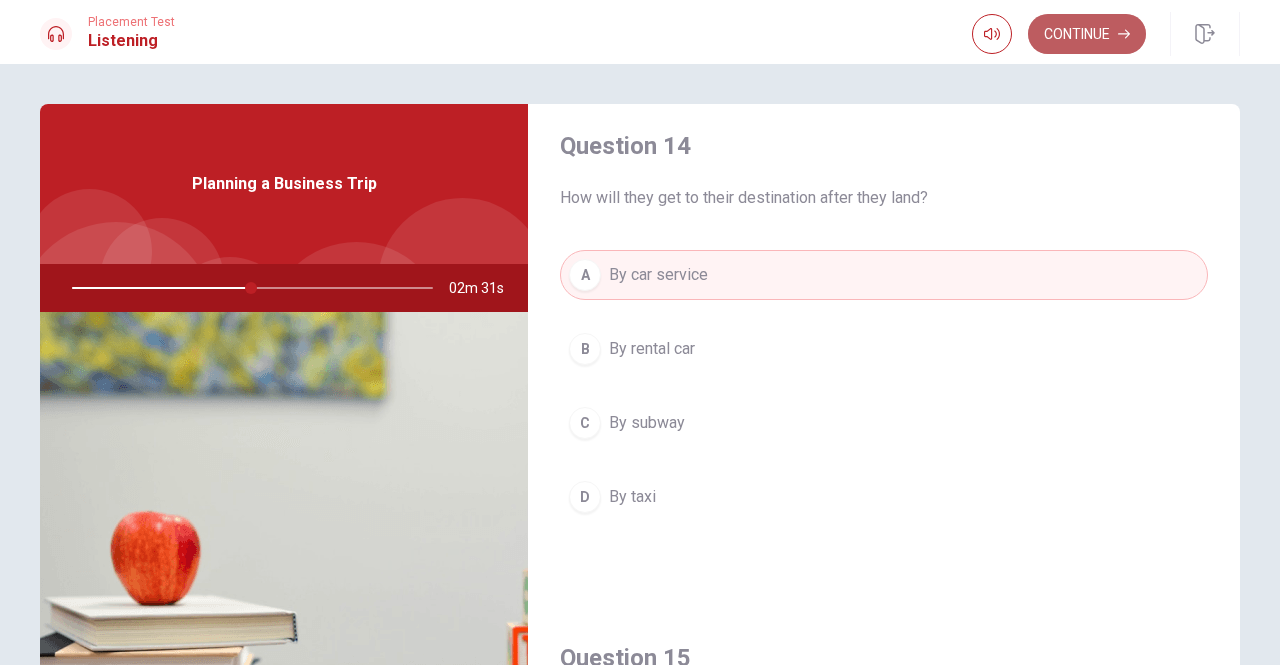 click on "Continue" at bounding box center [1087, 34] 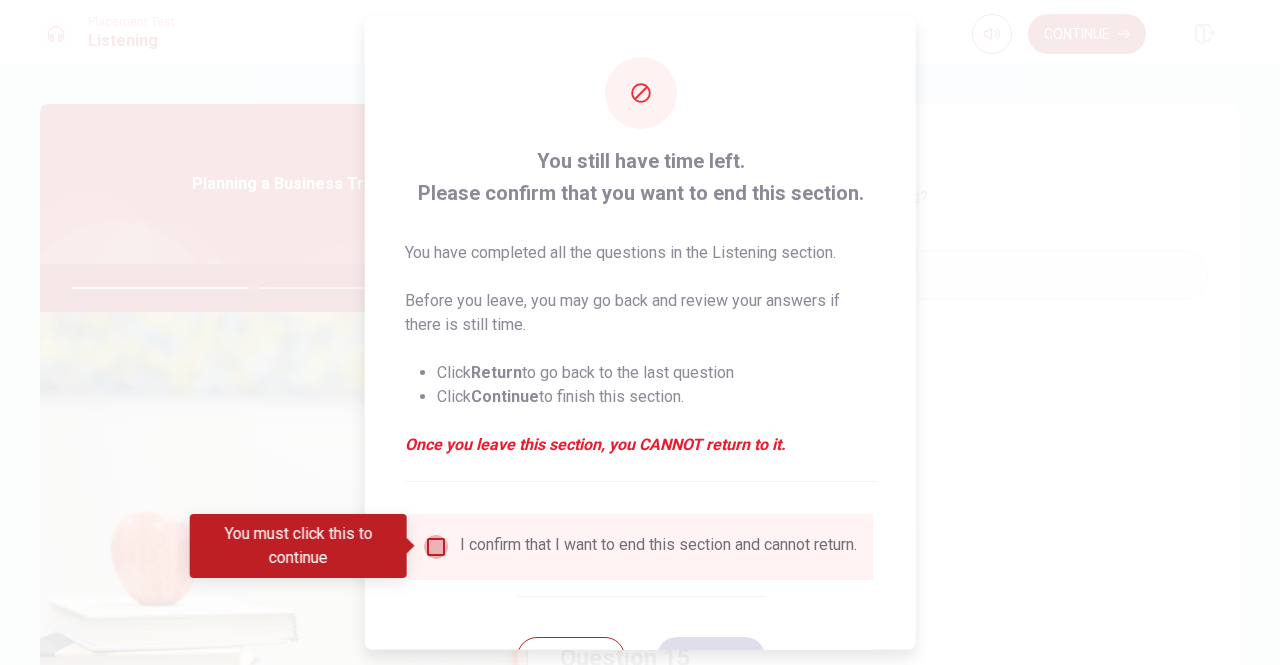 click at bounding box center (436, 546) 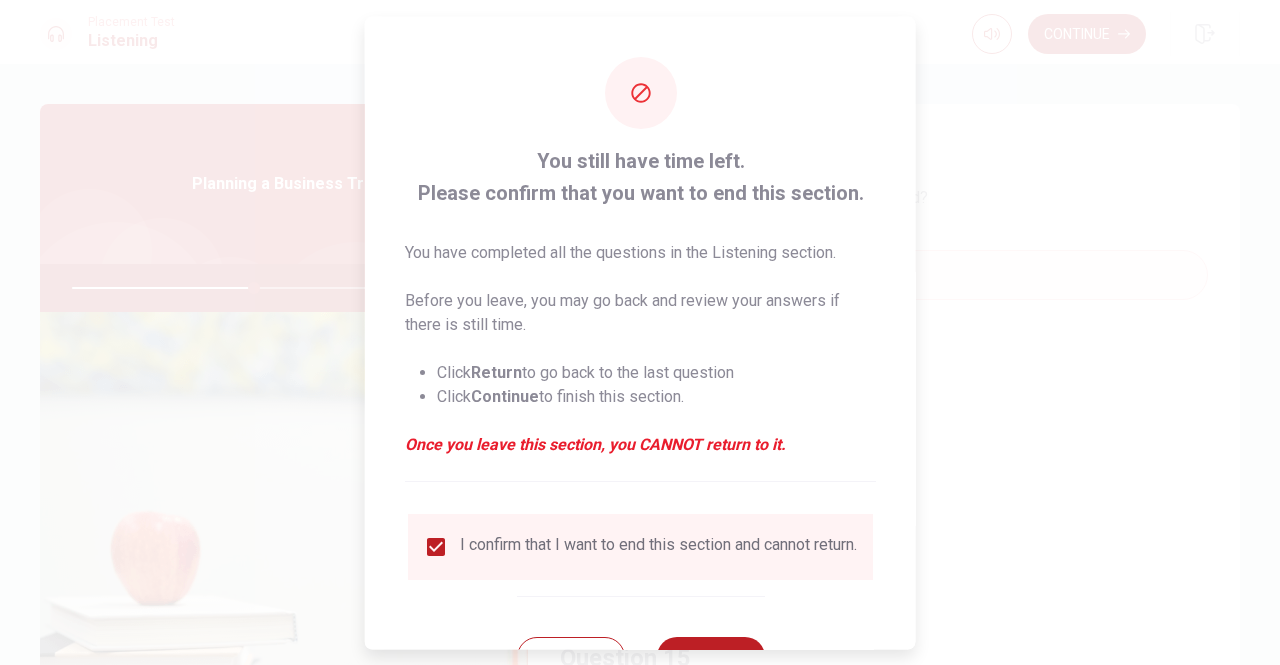 scroll, scrollTop: 80, scrollLeft: 0, axis: vertical 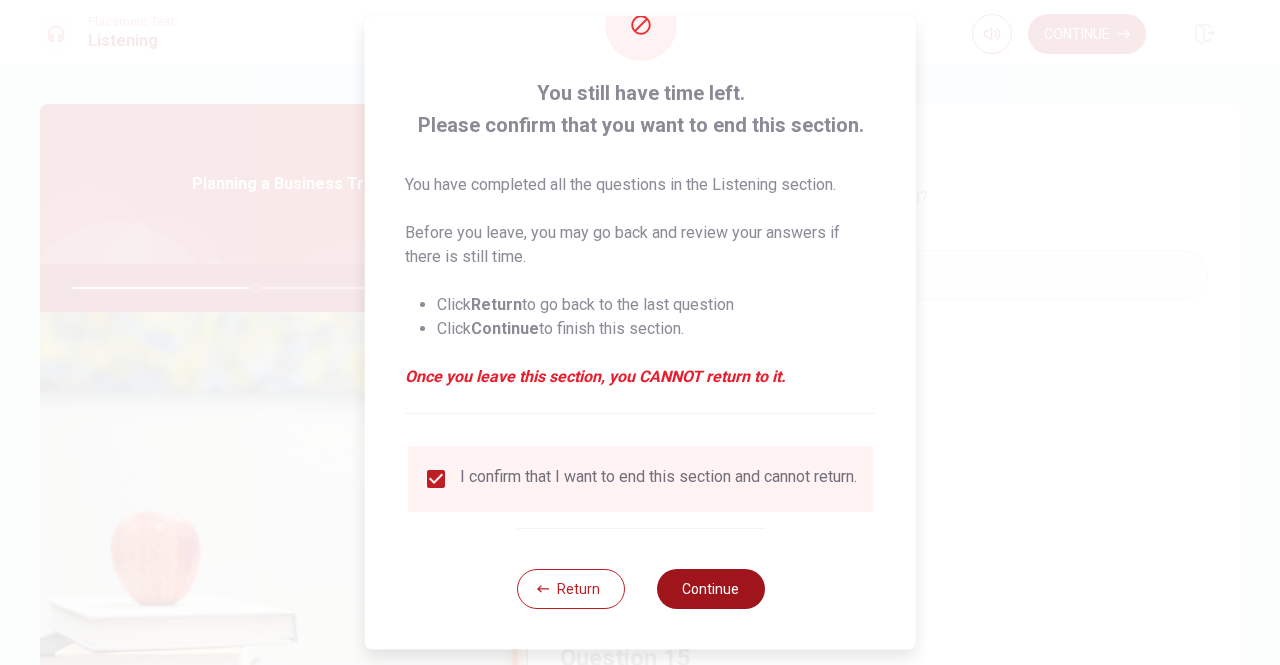 click on "Continue" at bounding box center (710, 589) 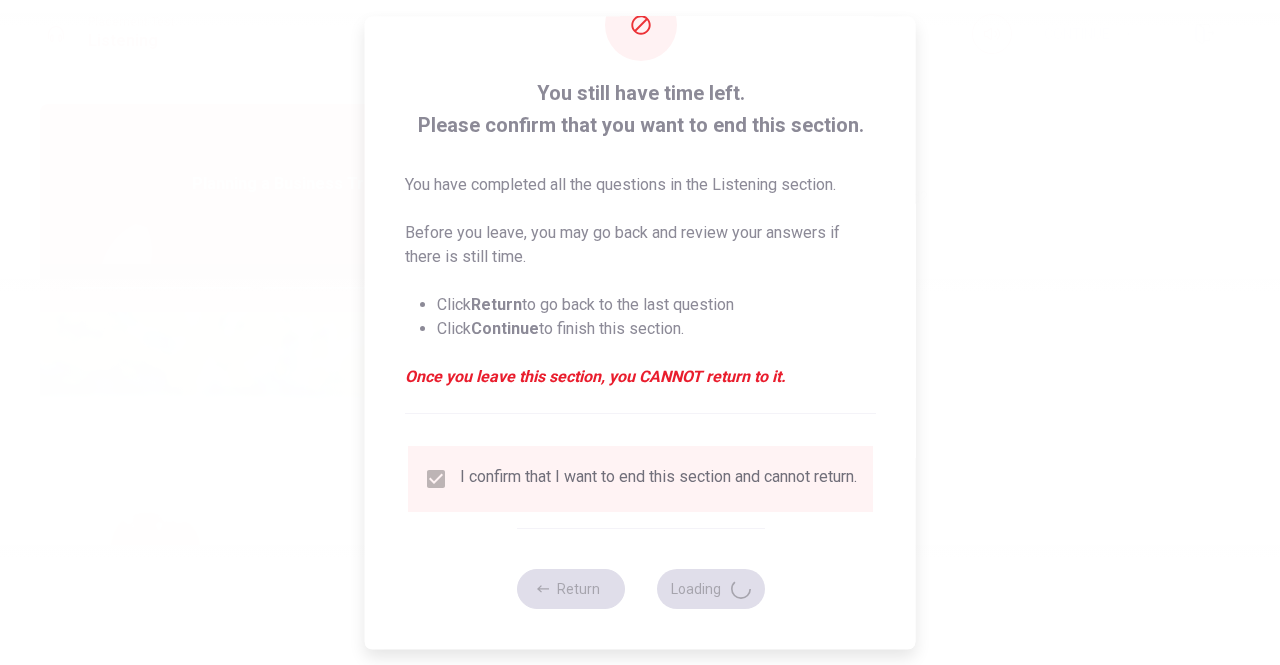 type on "52" 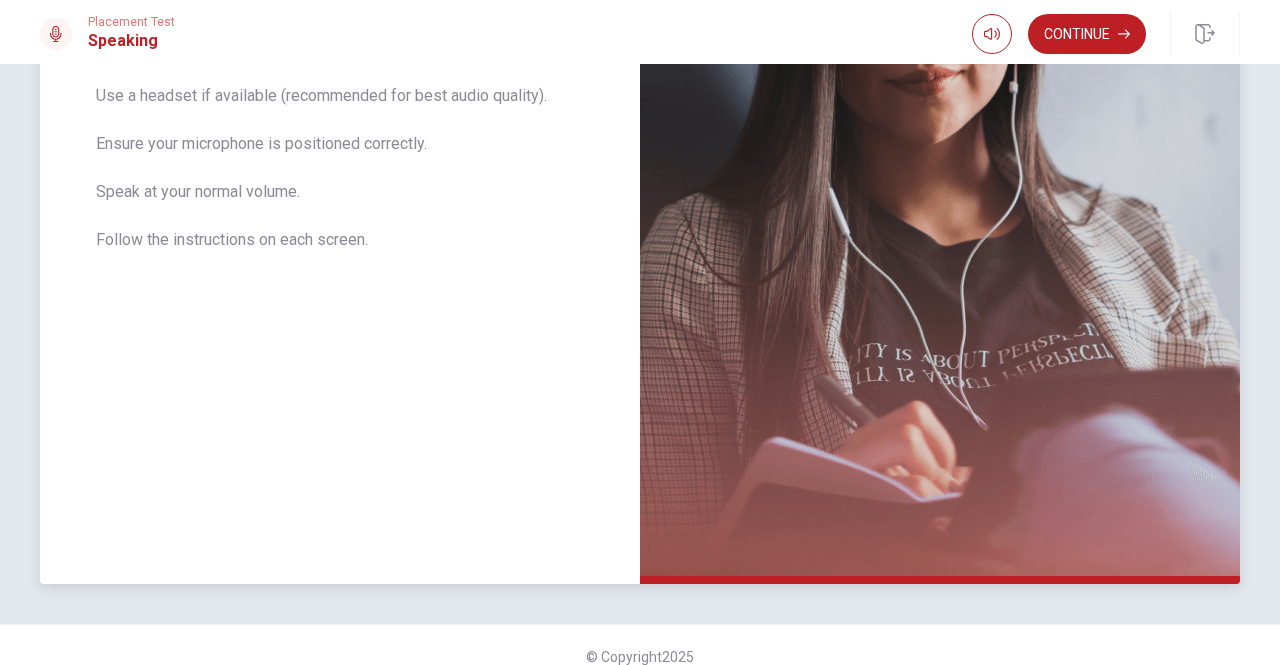 scroll, scrollTop: 0, scrollLeft: 0, axis: both 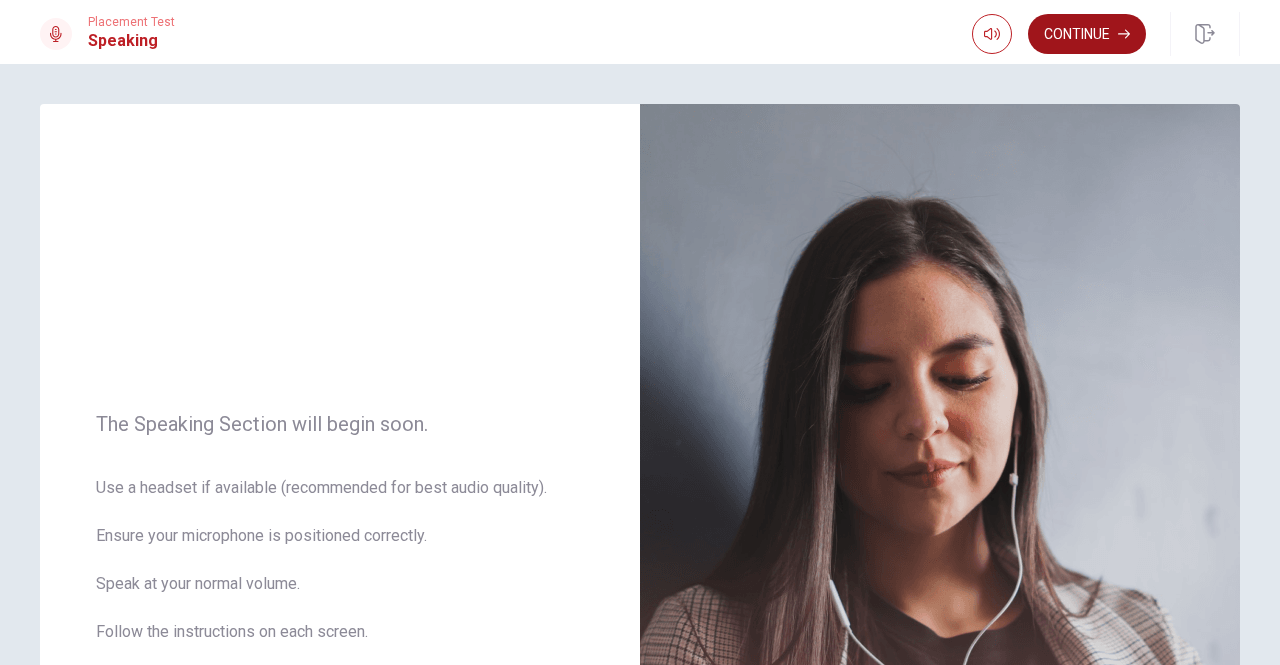click on "Continue" at bounding box center [1087, 34] 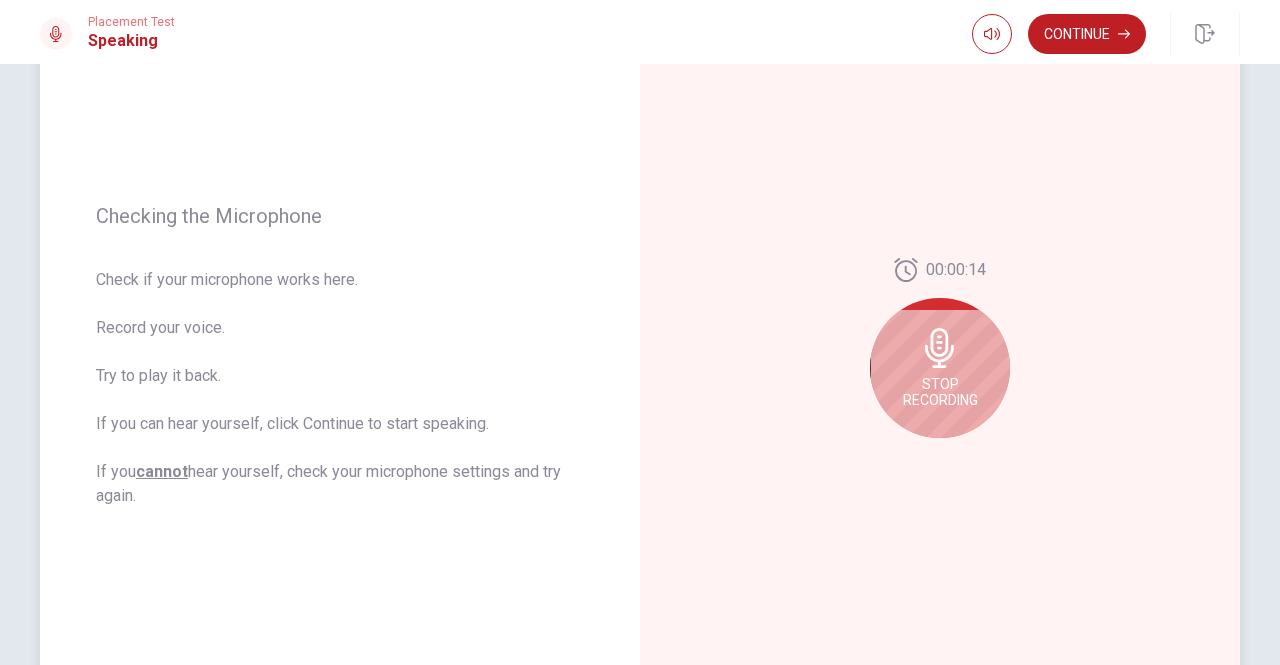 scroll, scrollTop: 186, scrollLeft: 0, axis: vertical 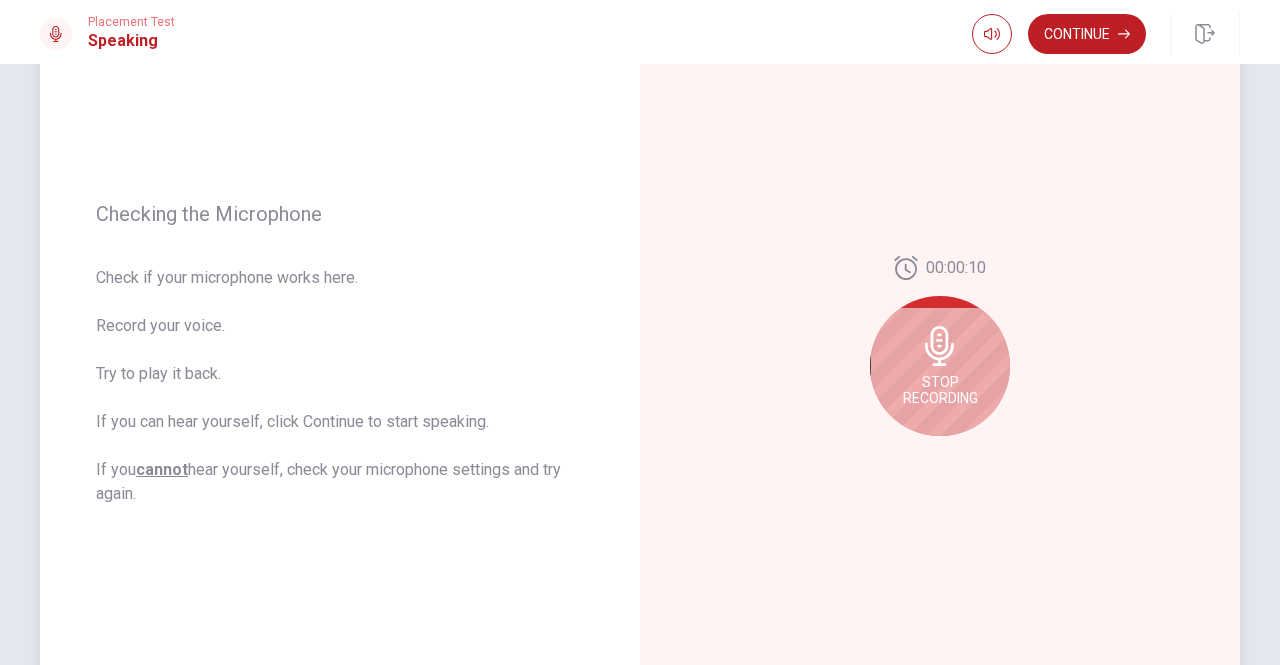click on "Stop   Recording" at bounding box center [940, 390] 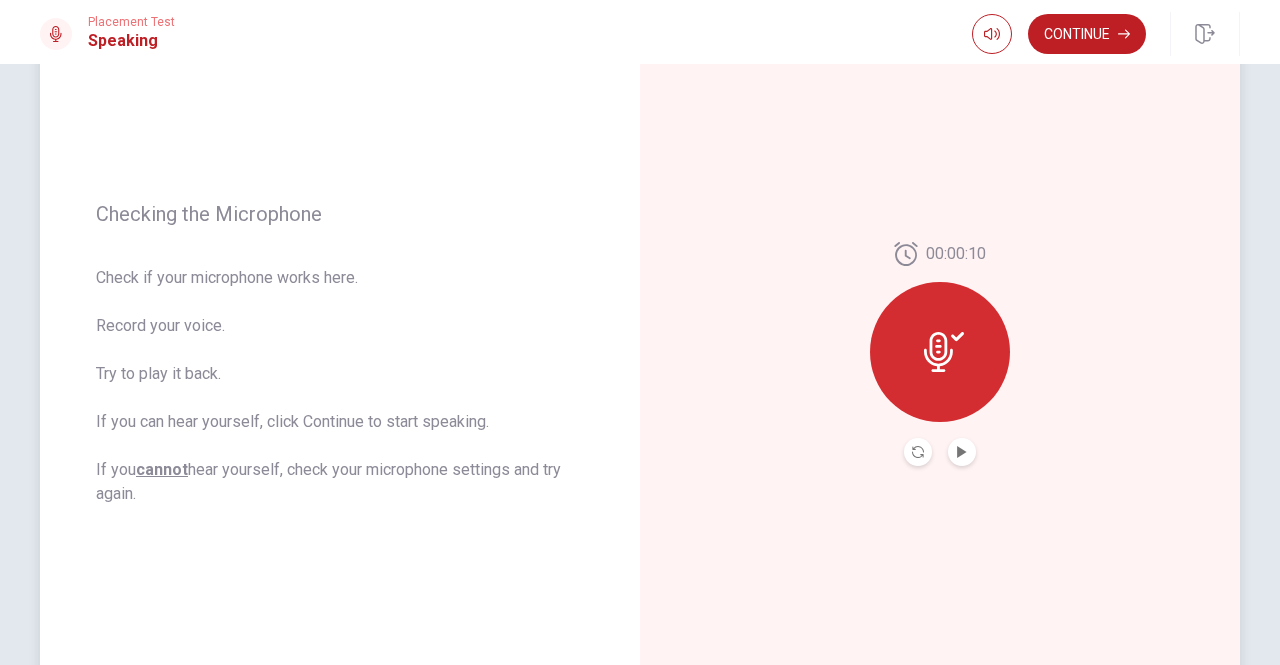 click at bounding box center (962, 452) 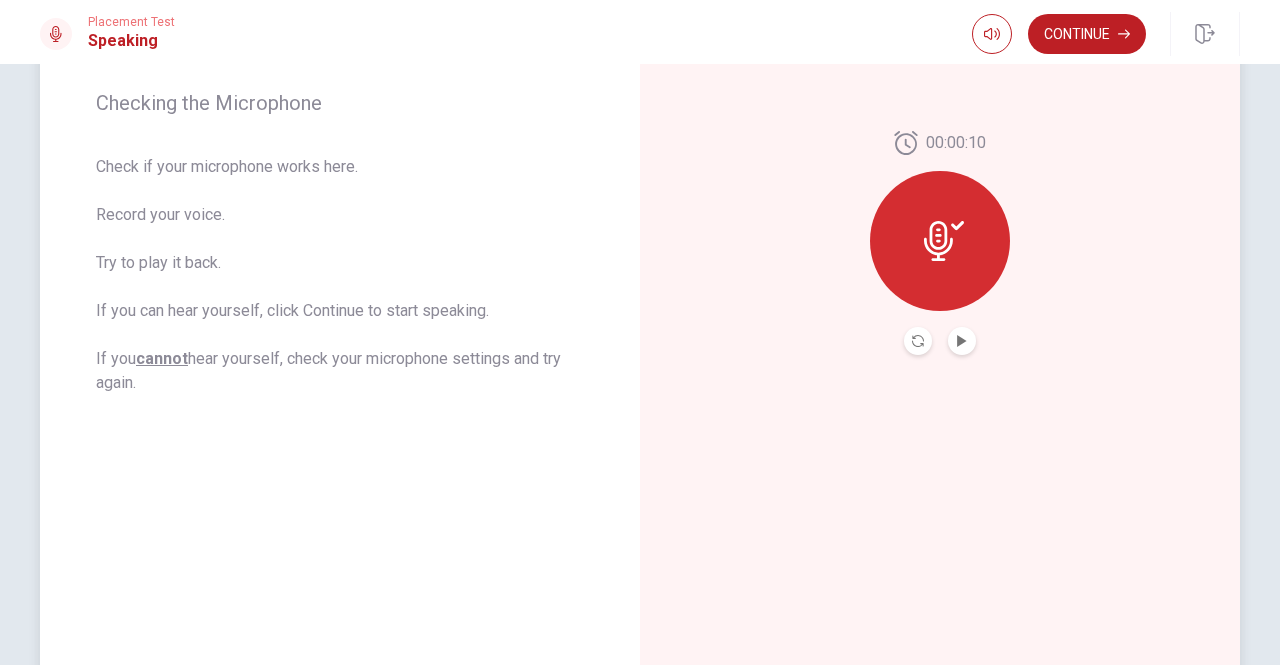scroll, scrollTop: 304, scrollLeft: 0, axis: vertical 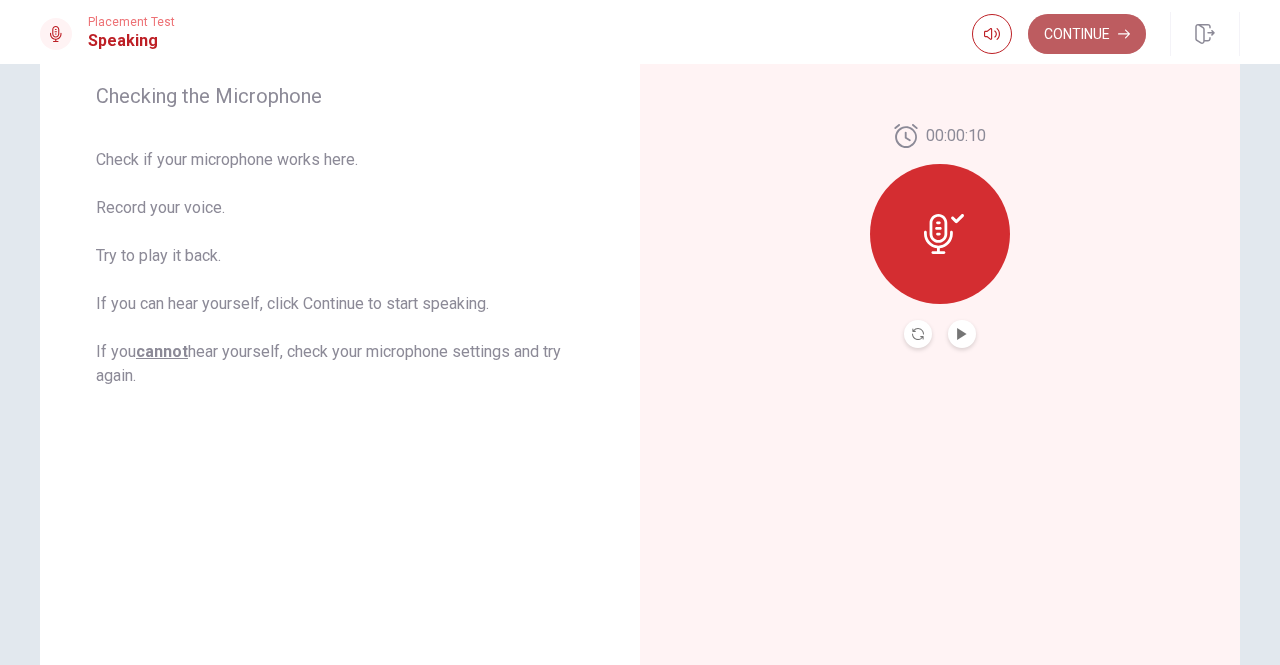 click on "Continue" at bounding box center [1087, 34] 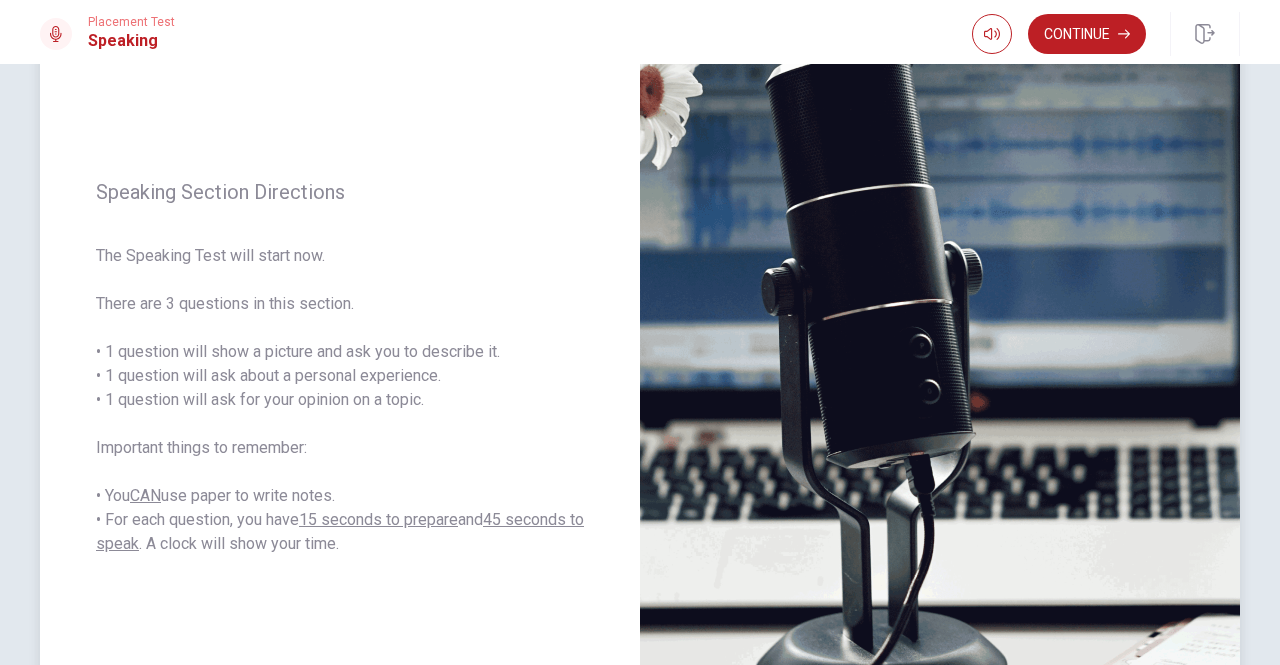 scroll, scrollTop: 112, scrollLeft: 0, axis: vertical 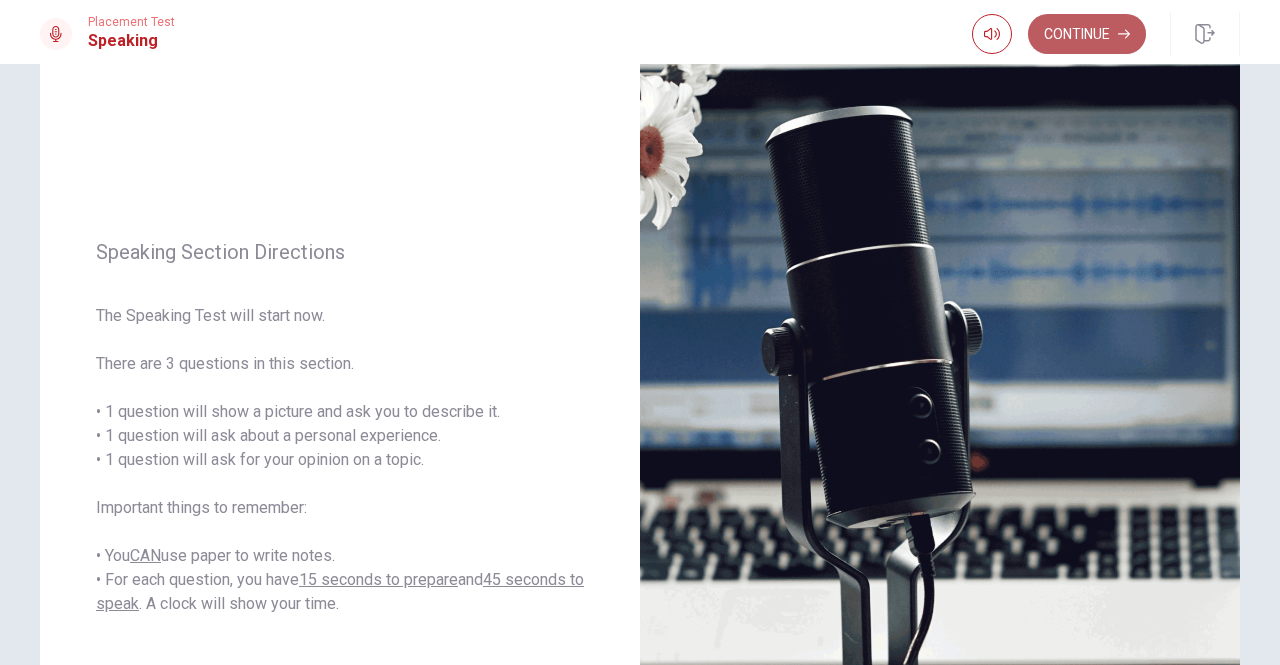 click on "Continue" at bounding box center (1087, 34) 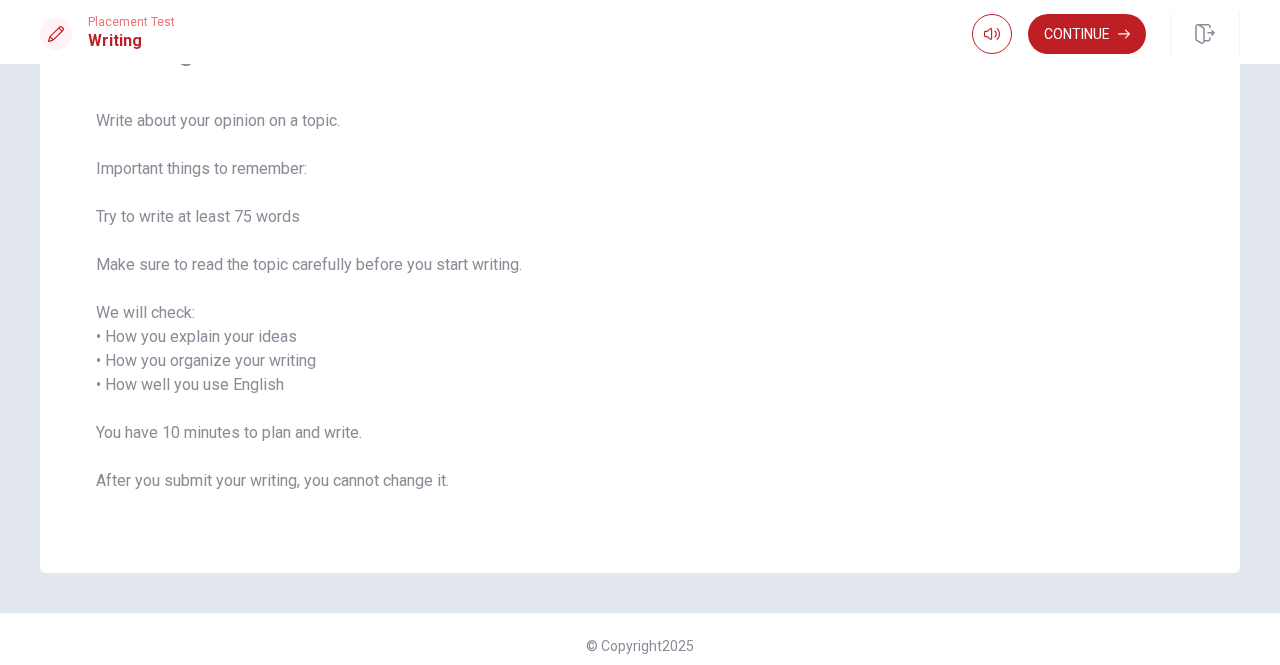 scroll, scrollTop: 134, scrollLeft: 0, axis: vertical 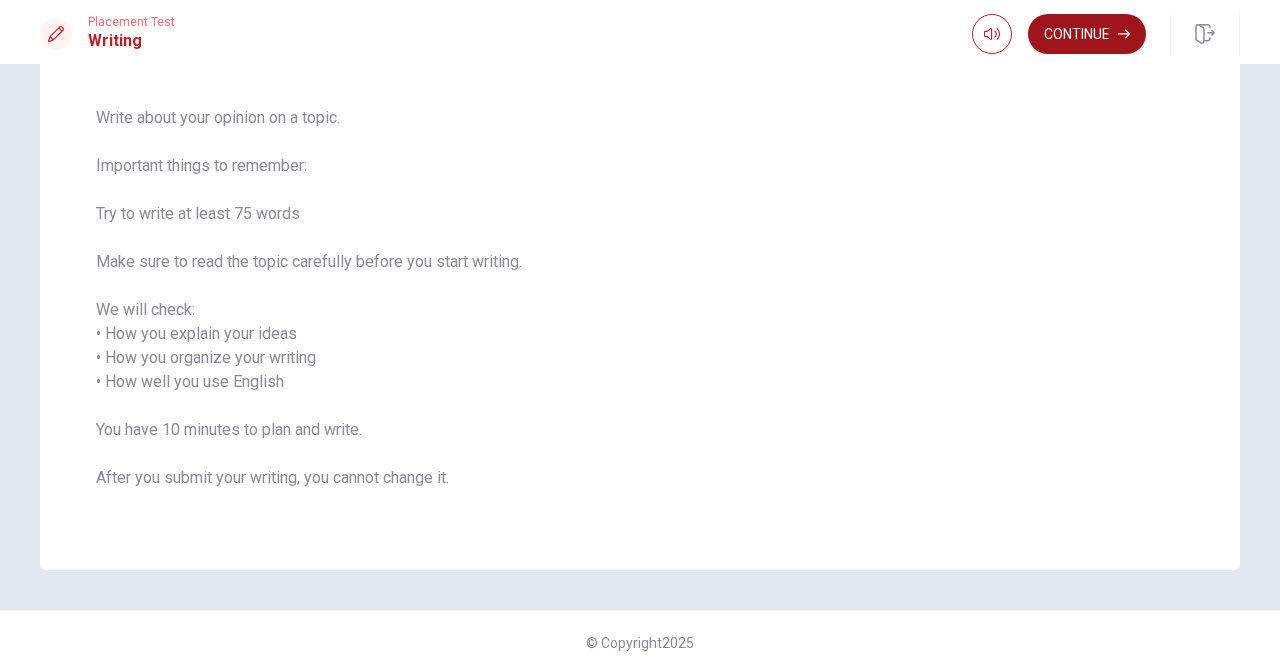 click on "Continue" at bounding box center (1087, 34) 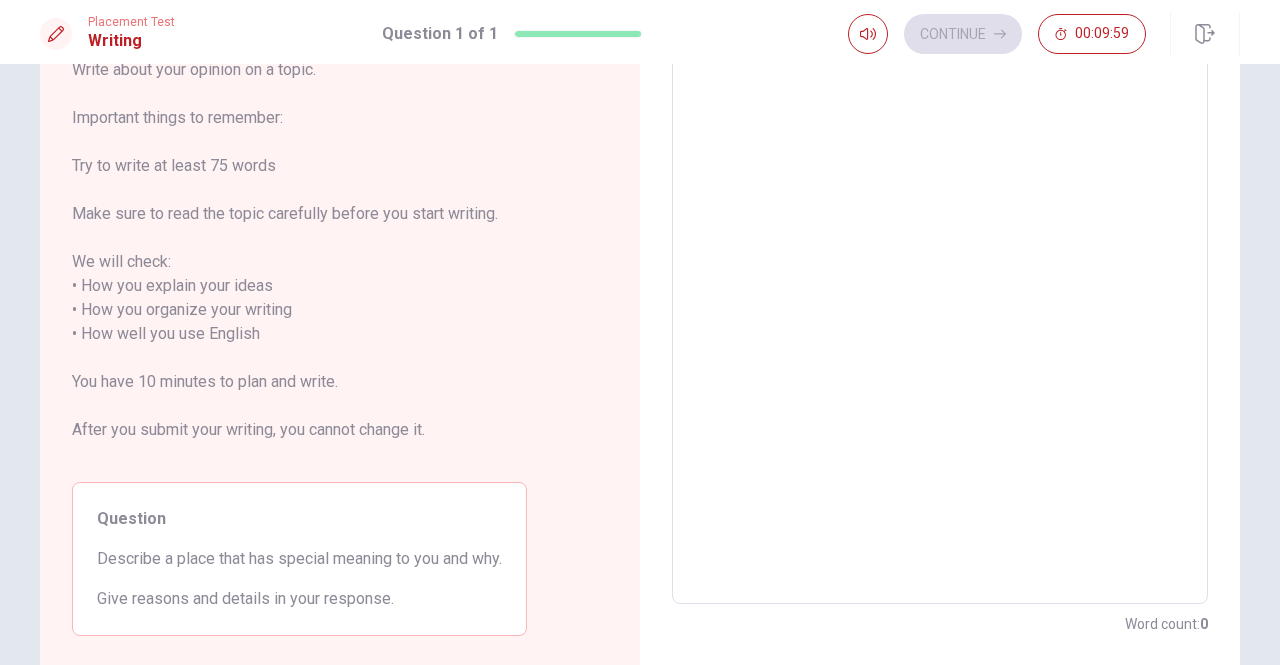 scroll, scrollTop: 0, scrollLeft: 0, axis: both 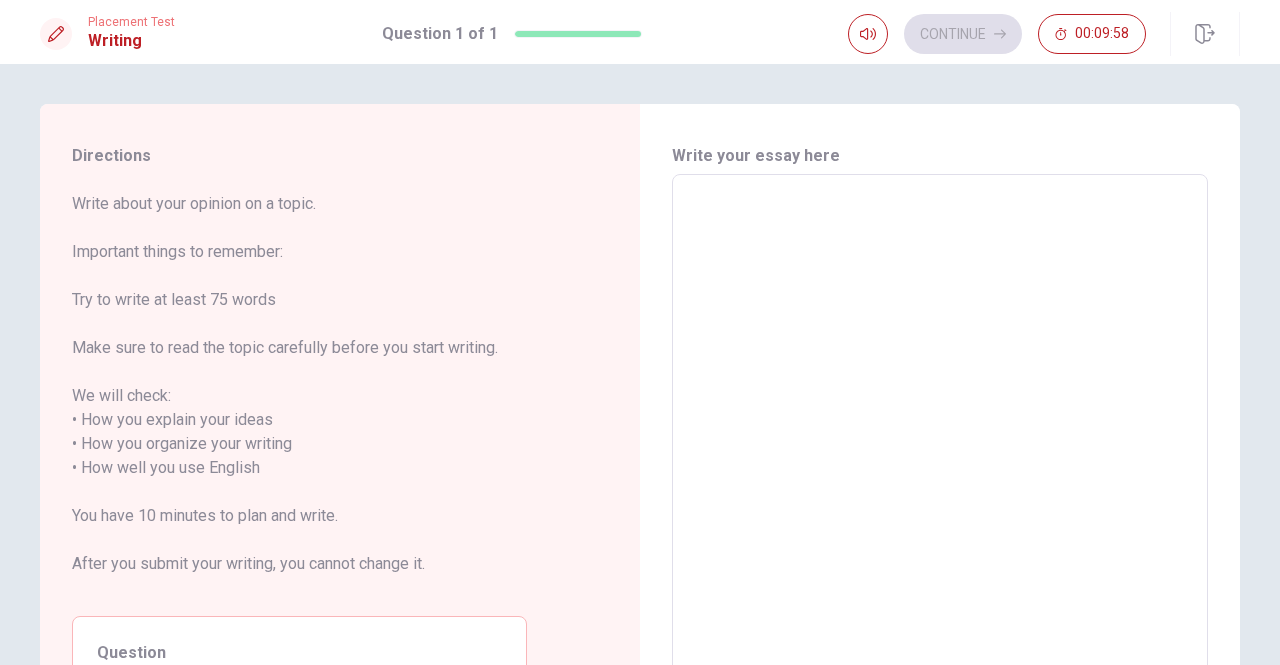 click at bounding box center [940, 456] 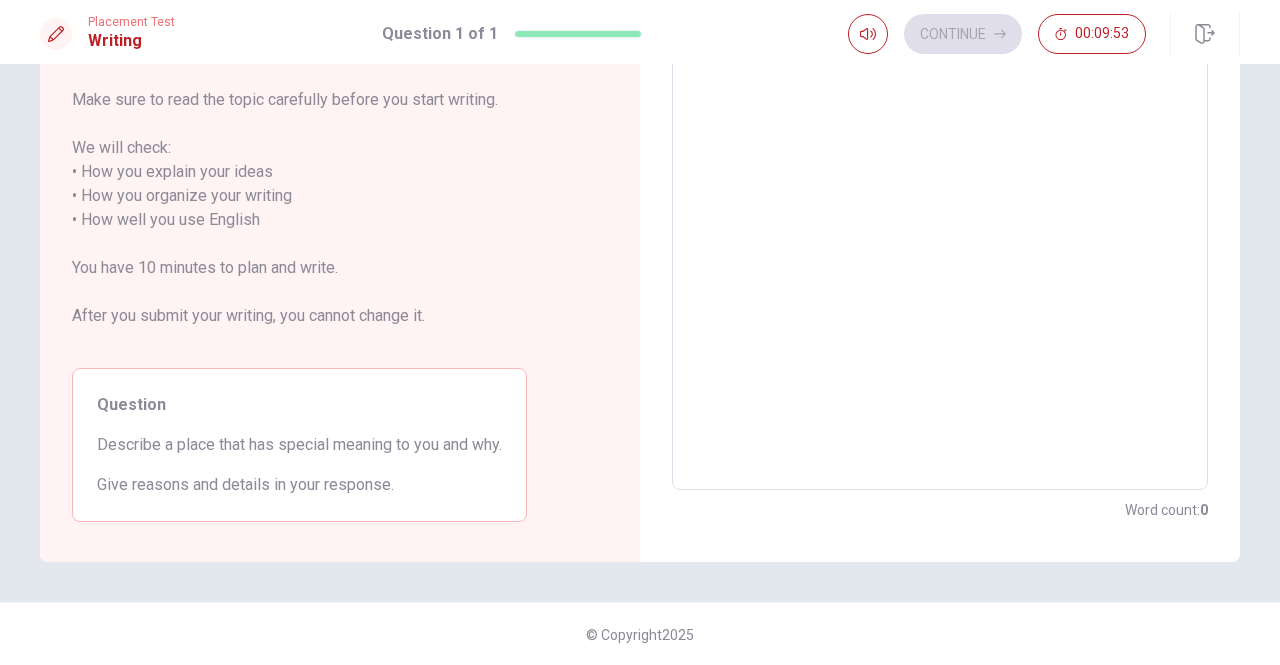 scroll, scrollTop: 0, scrollLeft: 0, axis: both 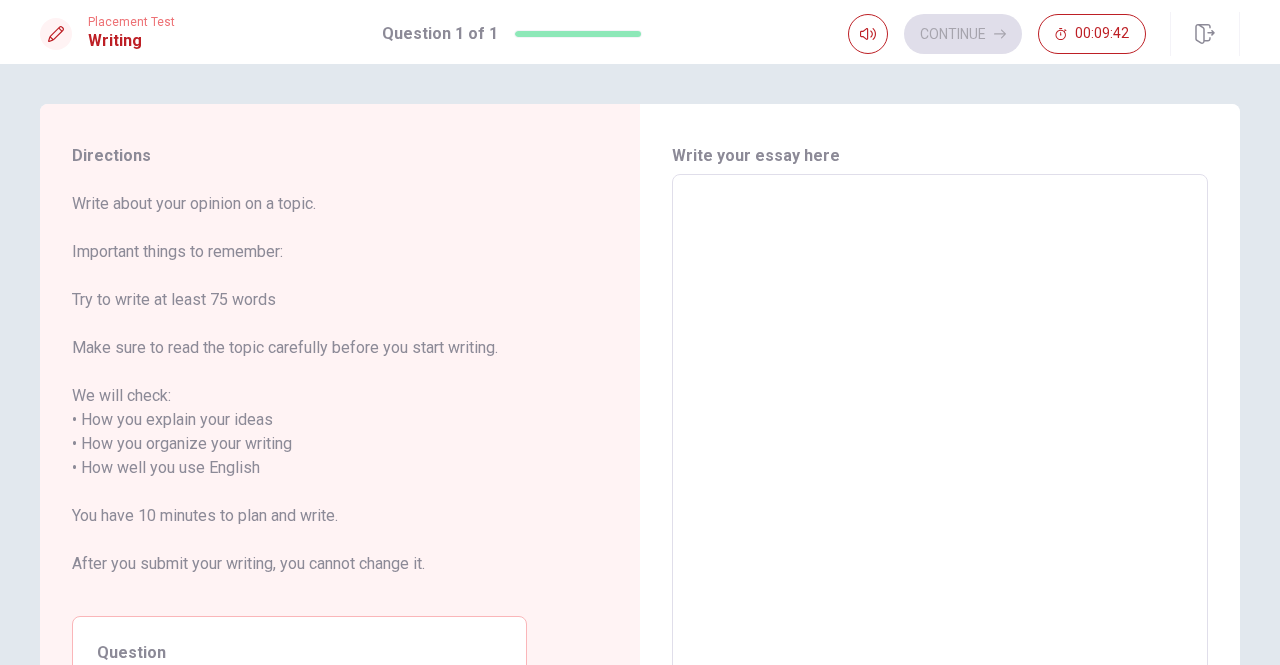 type on "S" 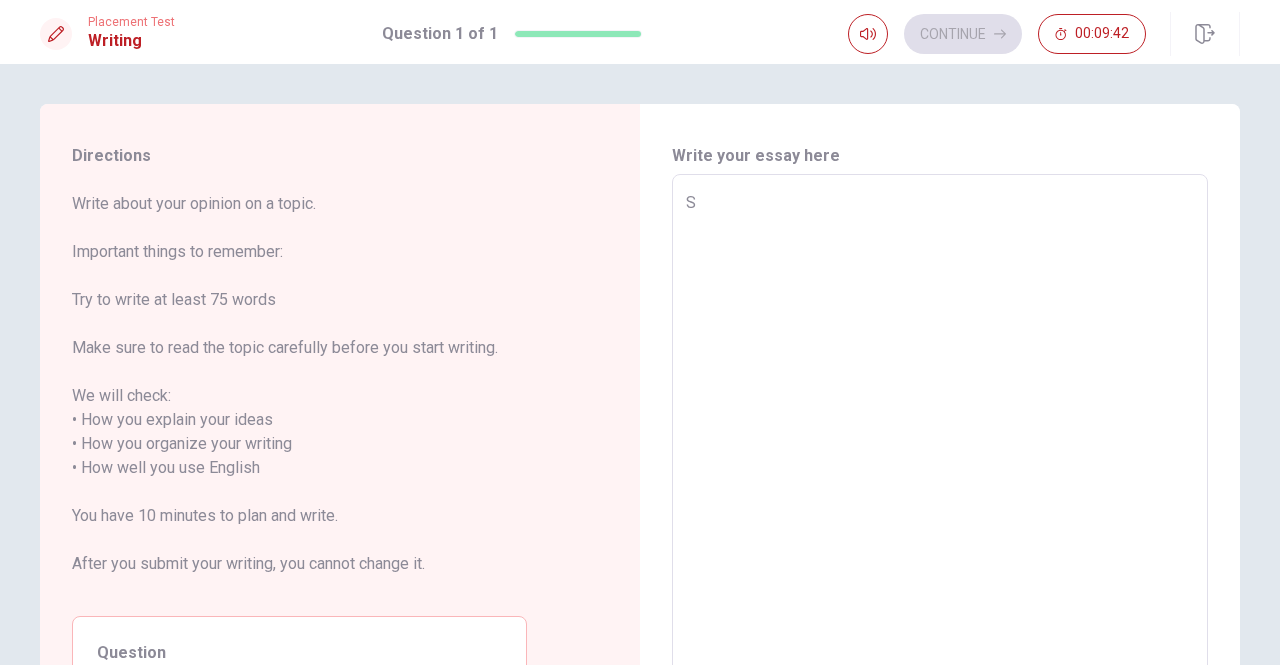 type on "x" 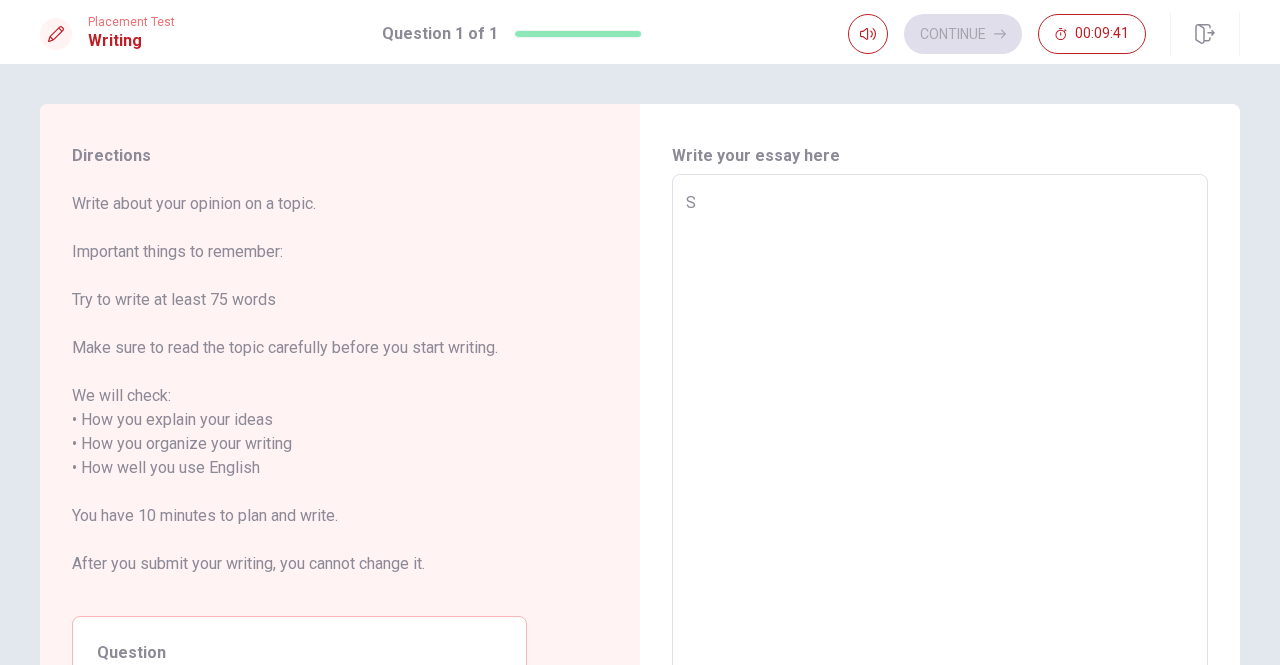type on "Sp" 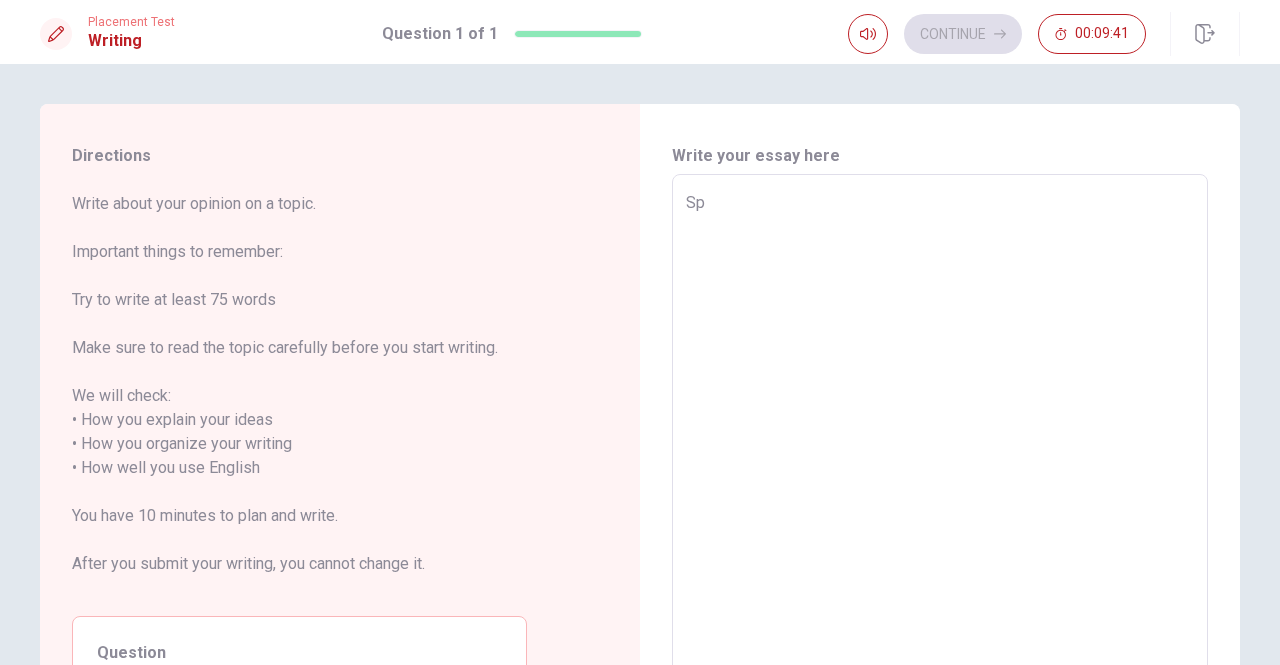 type on "x" 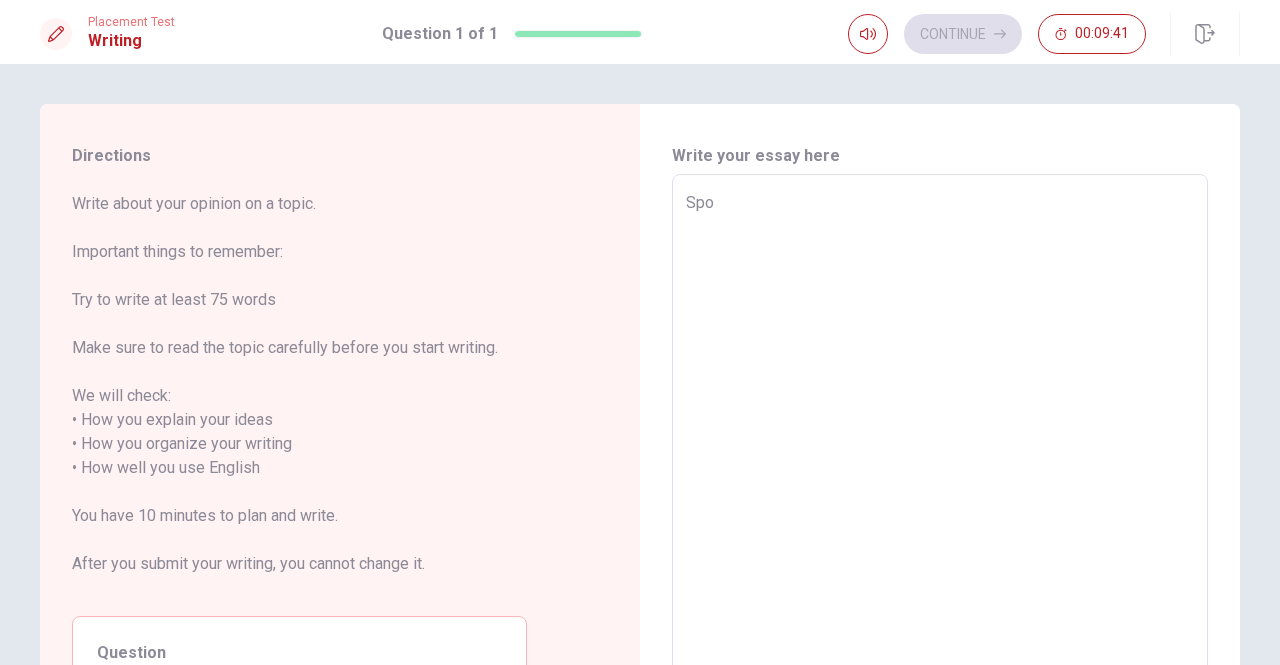 type on "x" 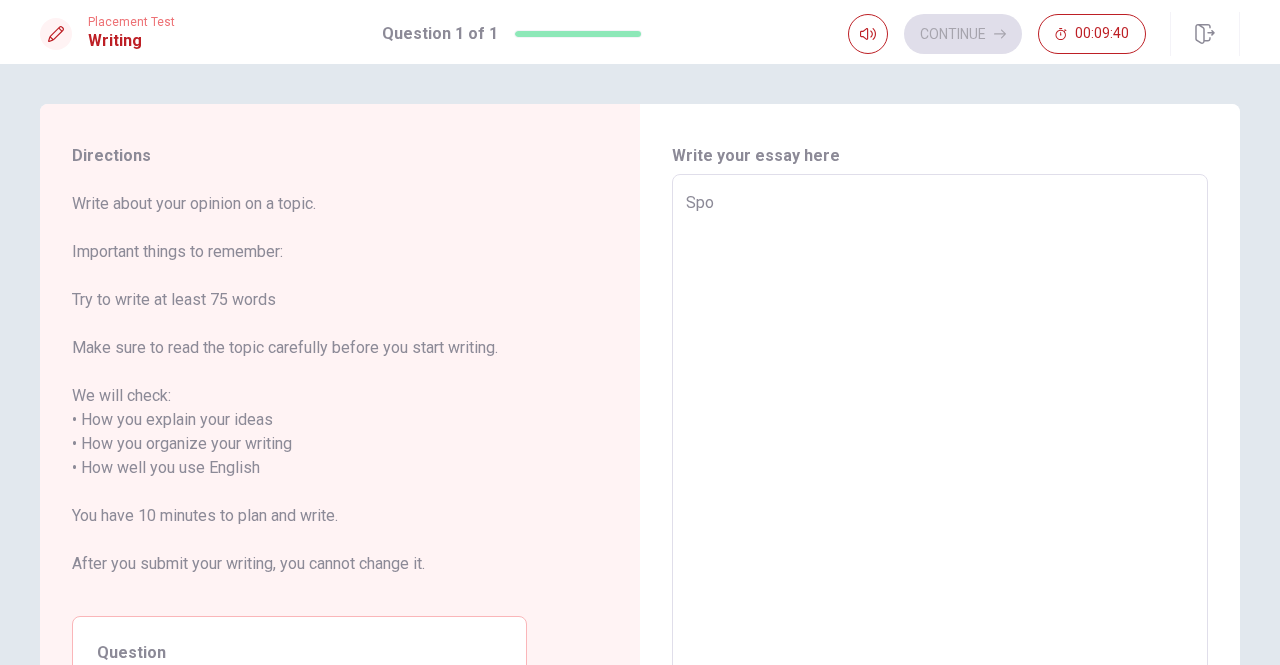 type on "Spor" 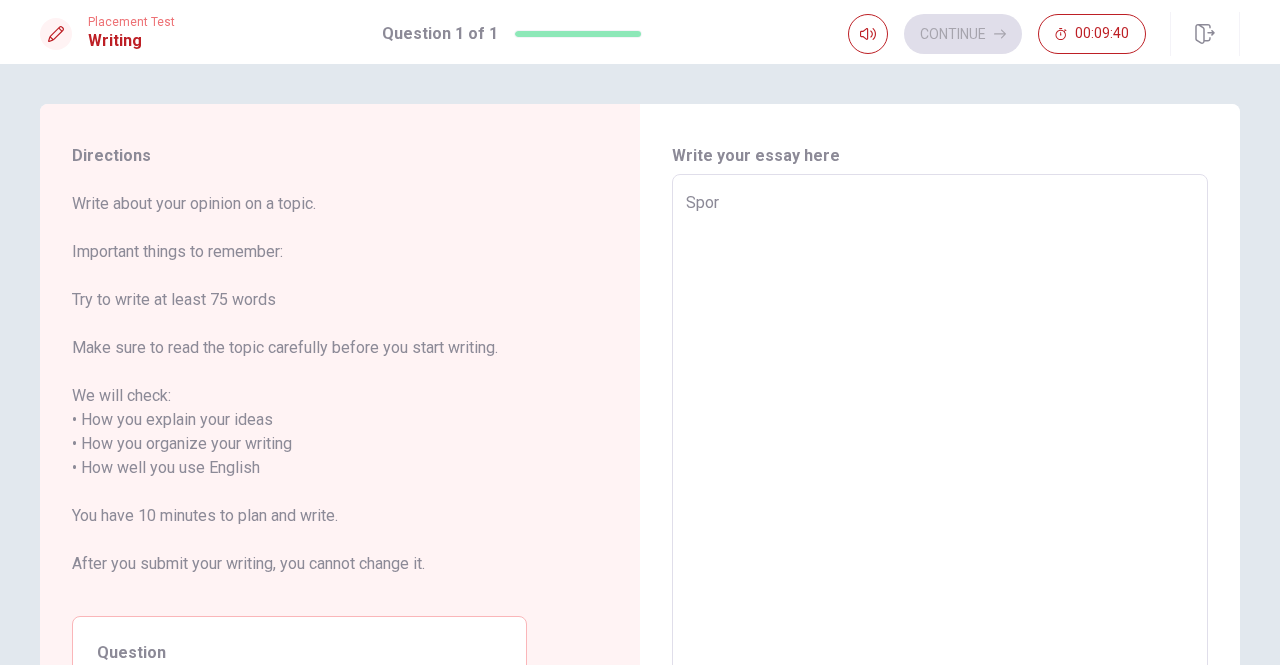 type on "x" 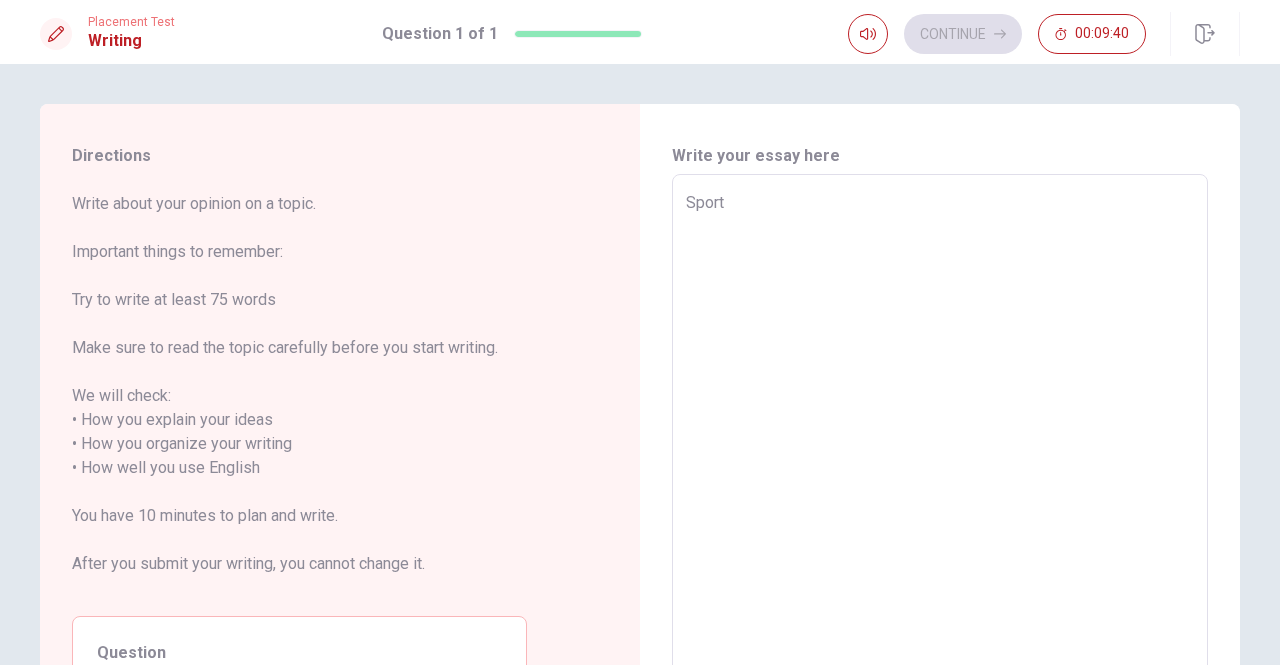 type on "x" 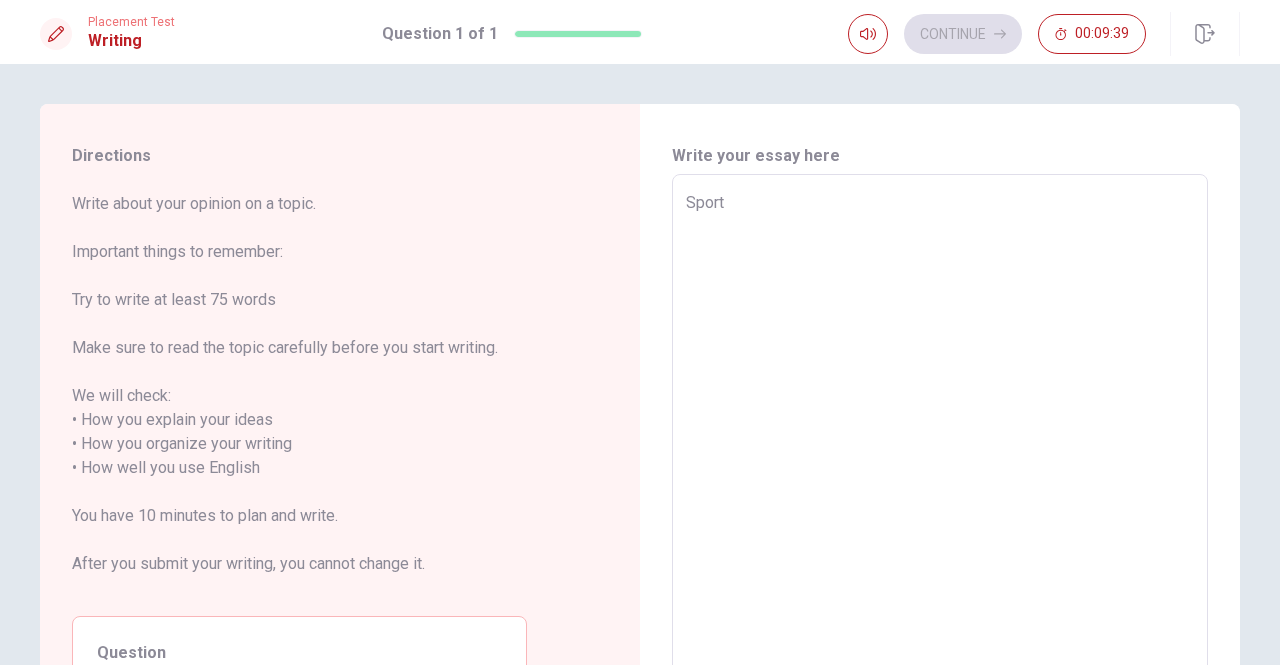 type on "Sports" 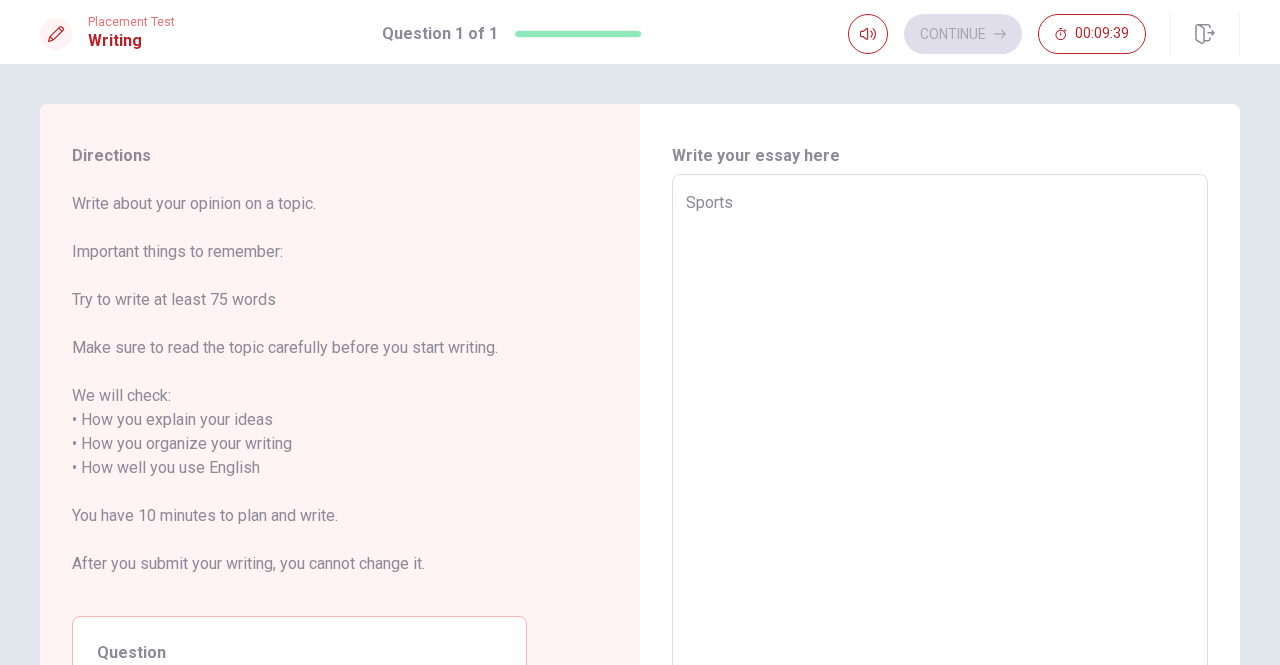 type on "x" 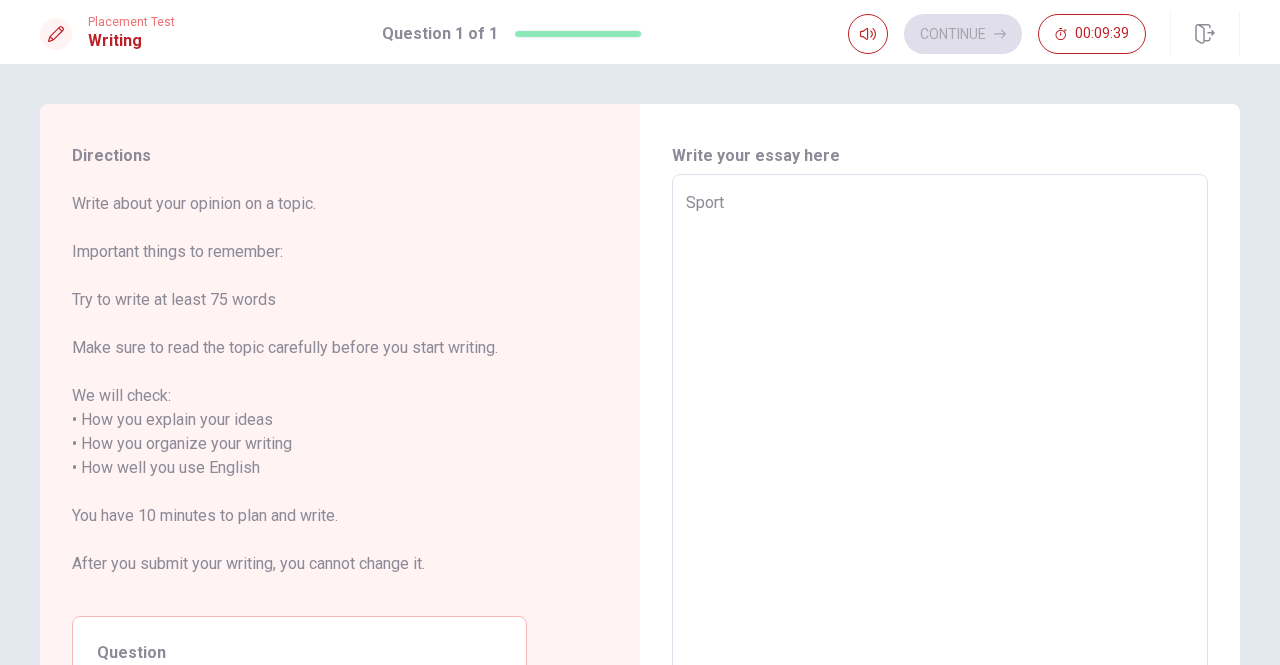 type on "x" 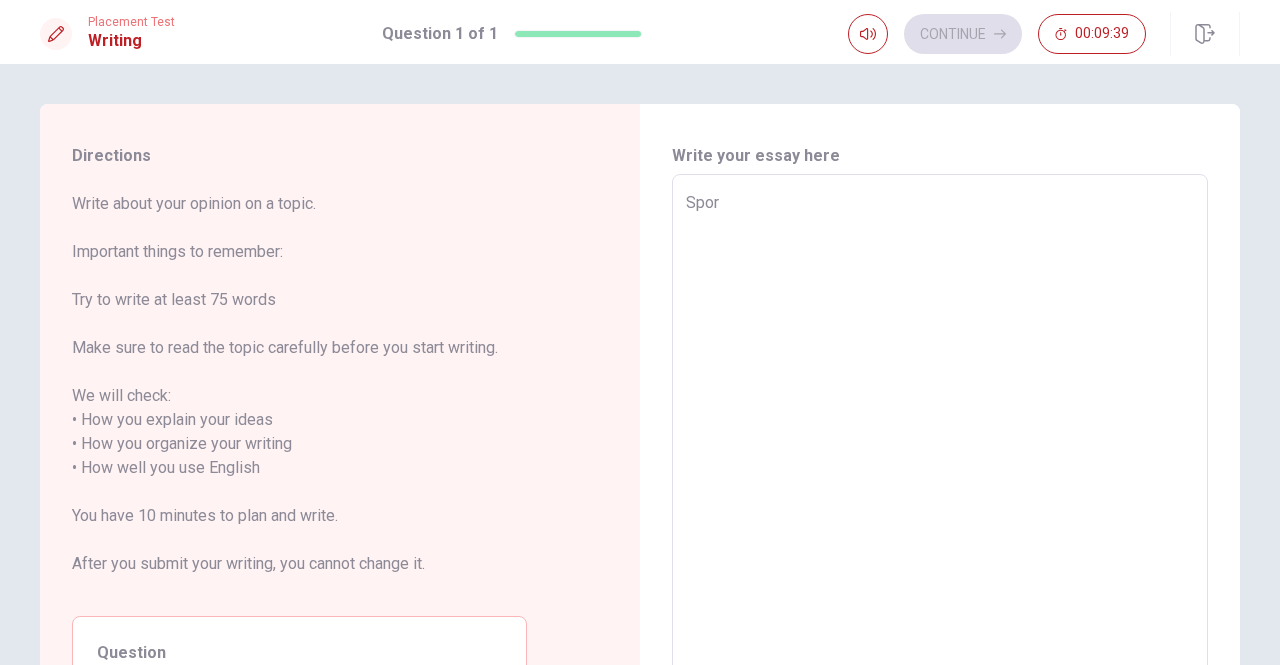 type on "Spo" 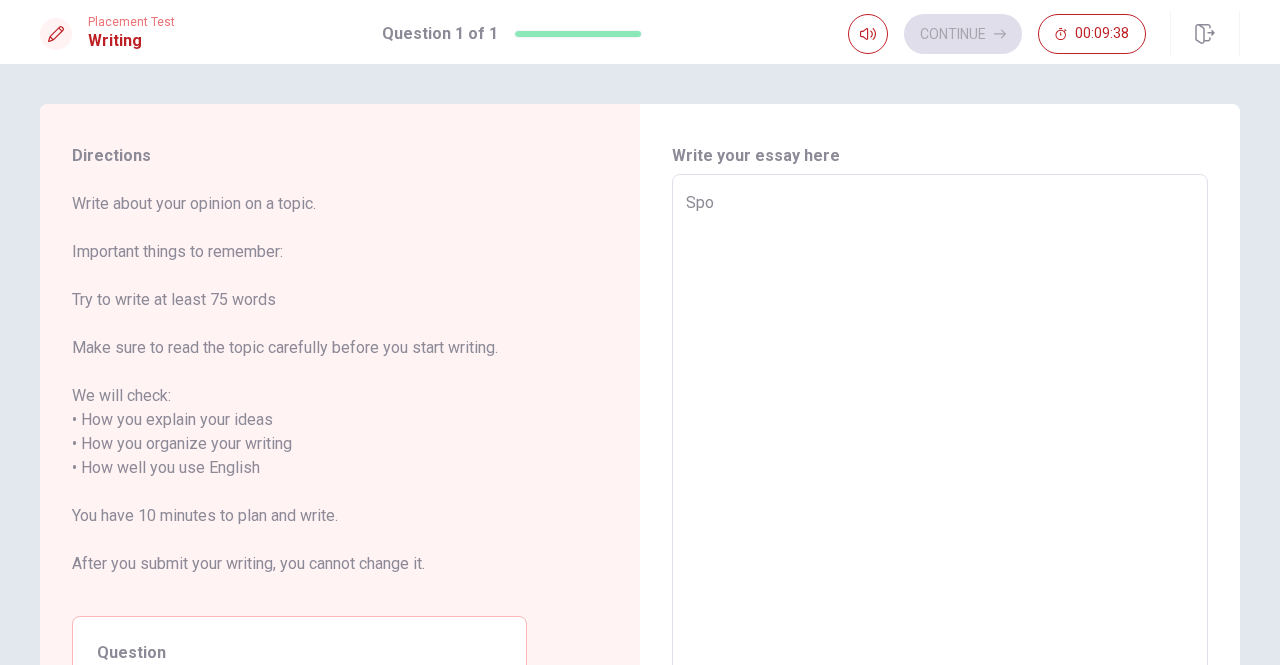 type on "x" 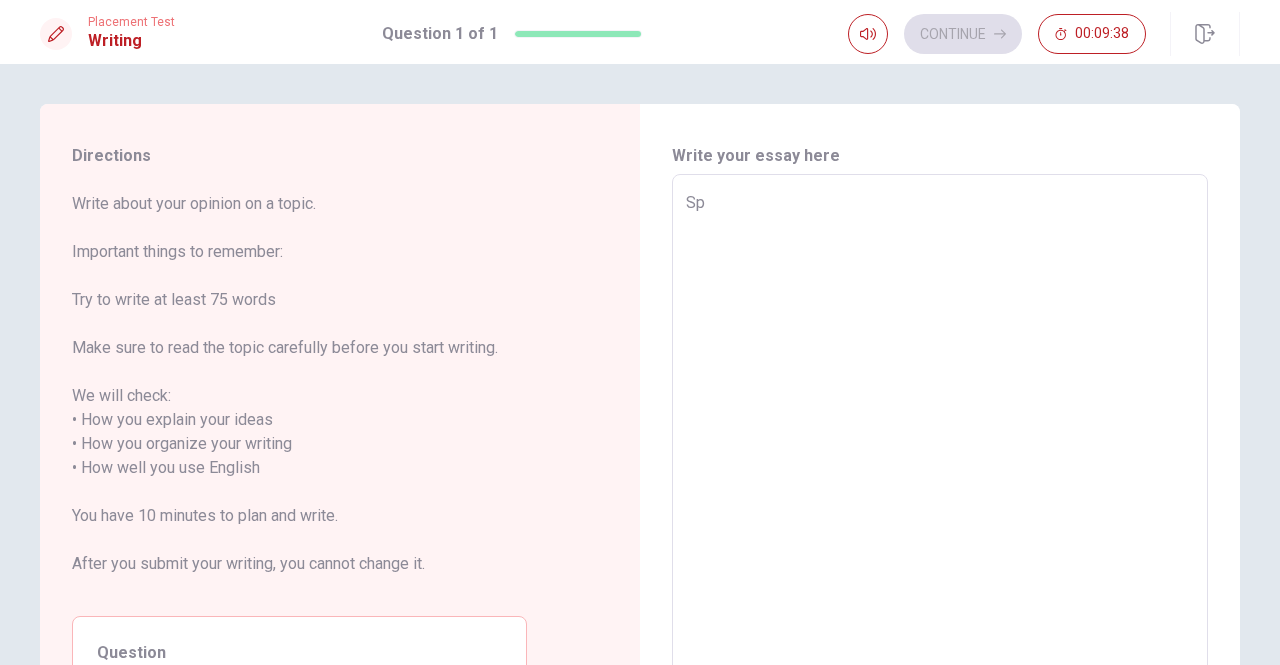 type on "x" 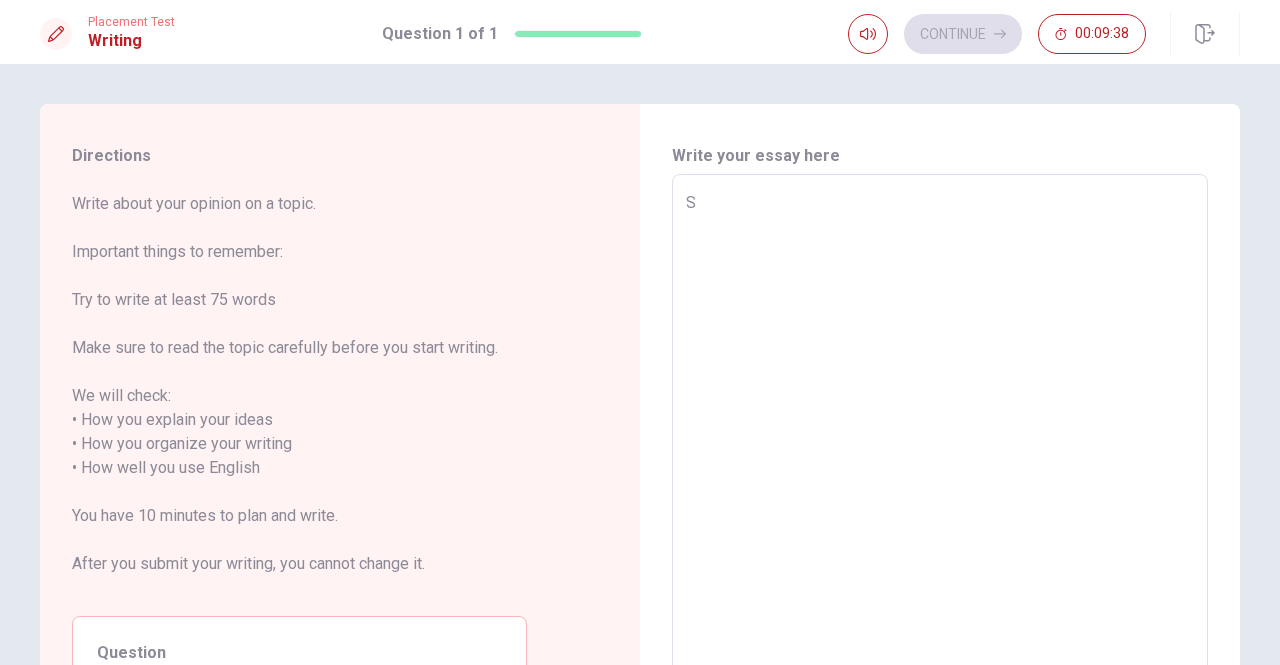 type on "x" 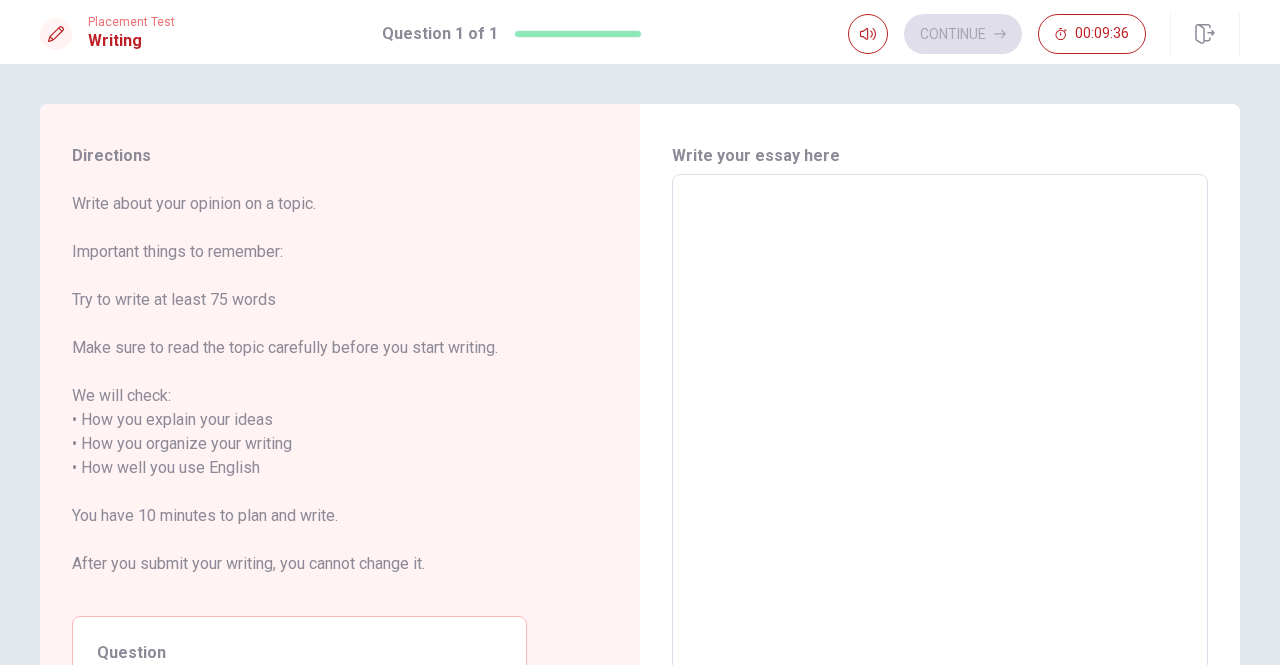 type on "W" 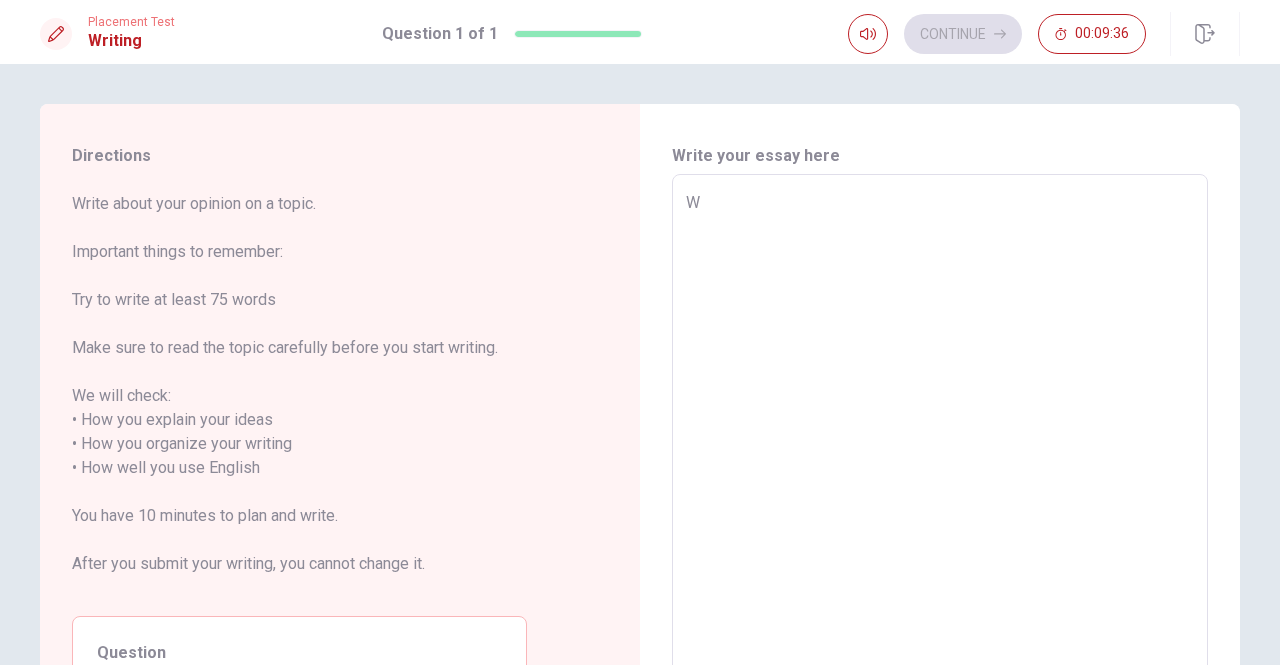 type on "x" 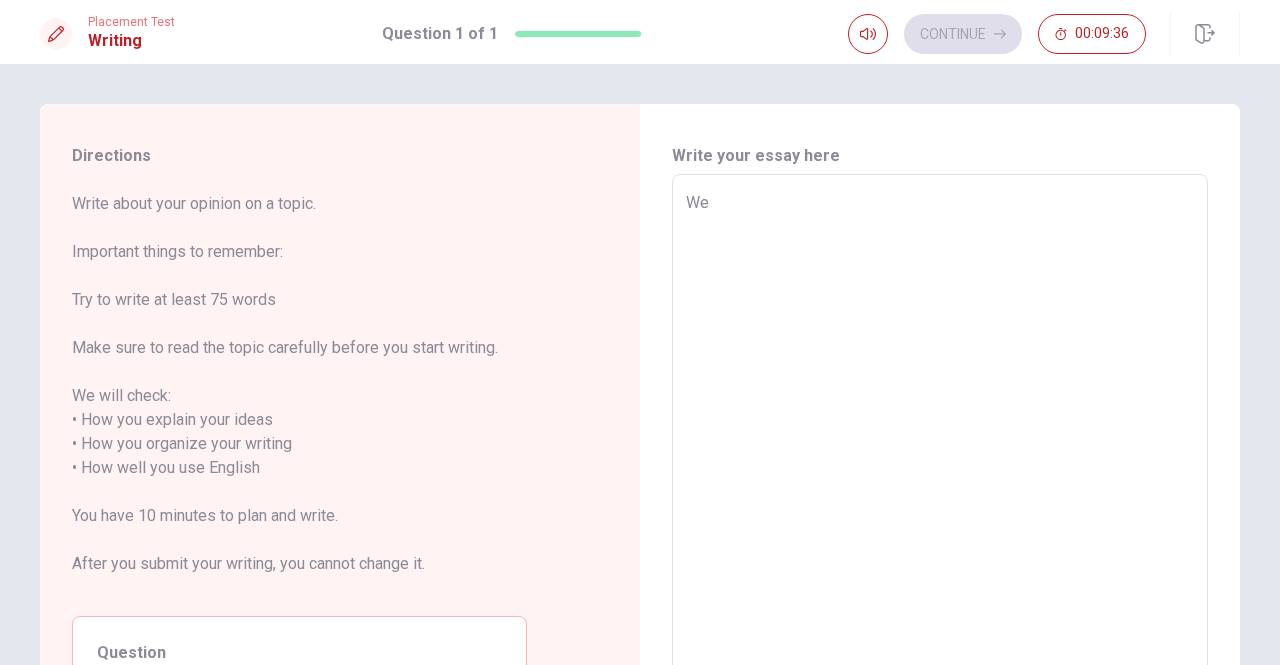 type on "x" 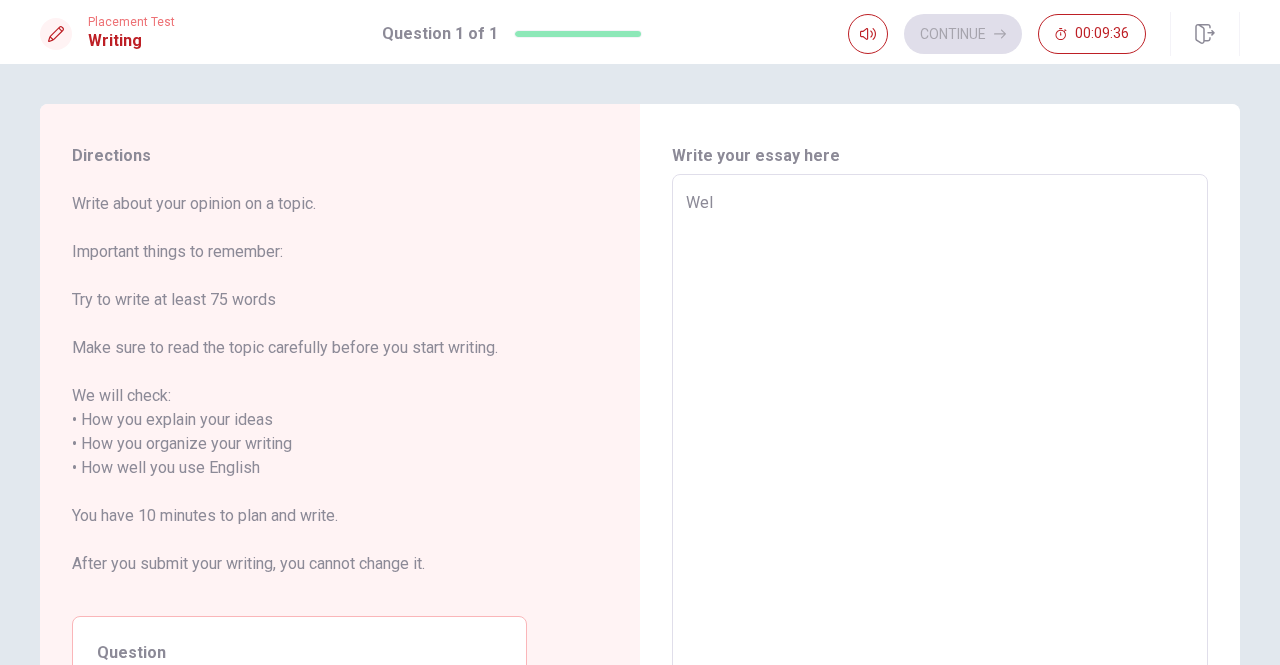 type on "x" 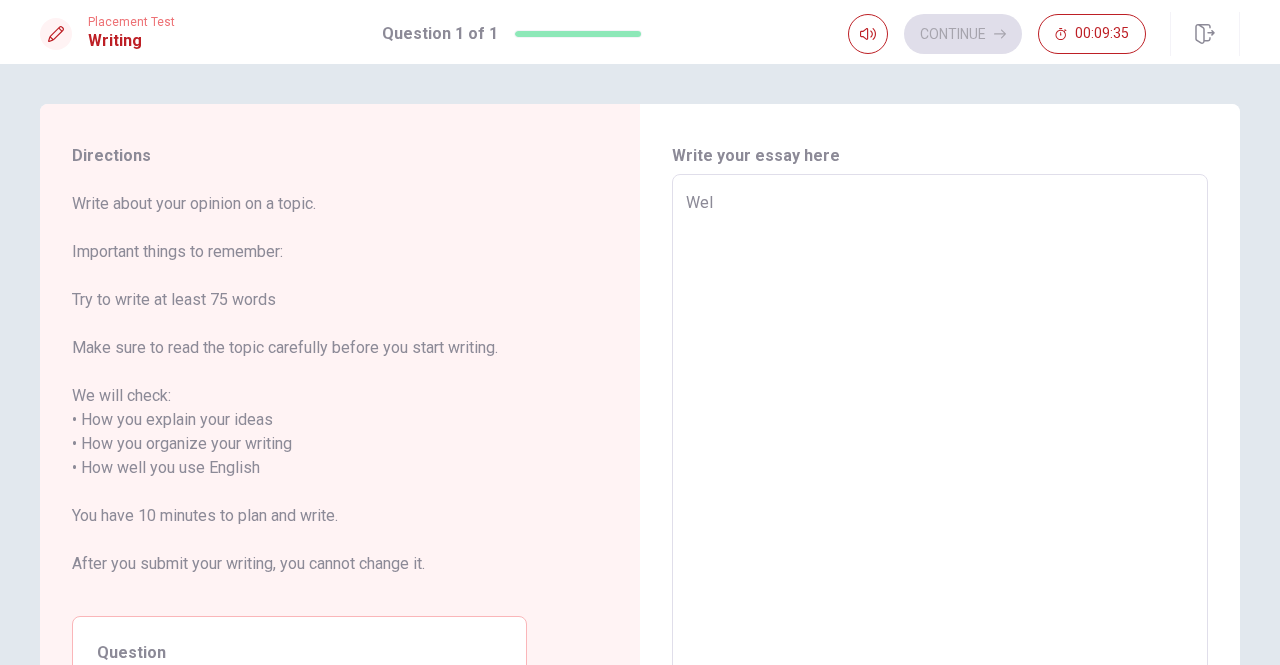 type on "Well" 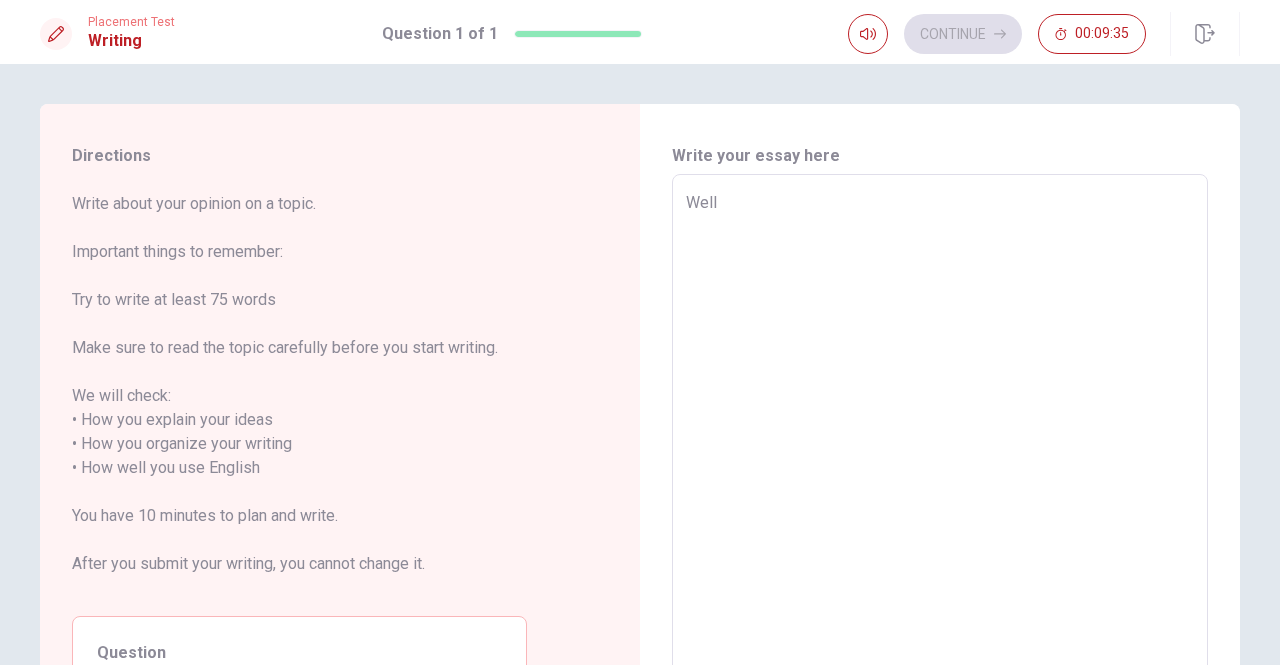 type on "x" 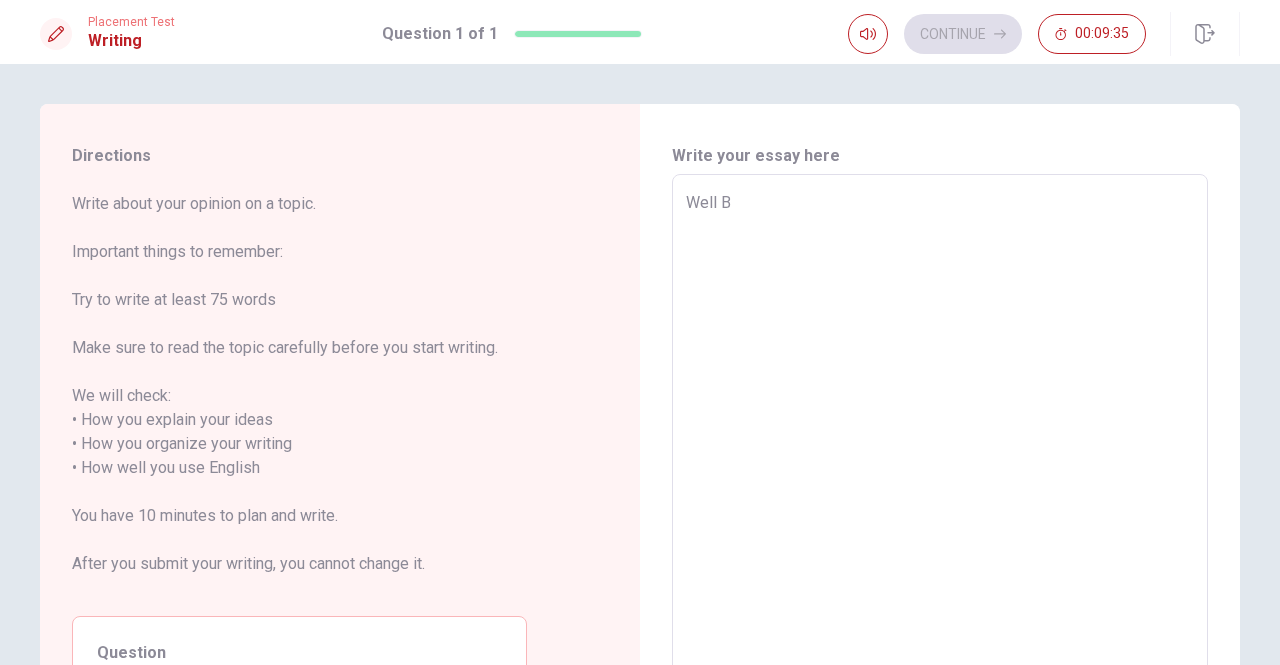 type on "x" 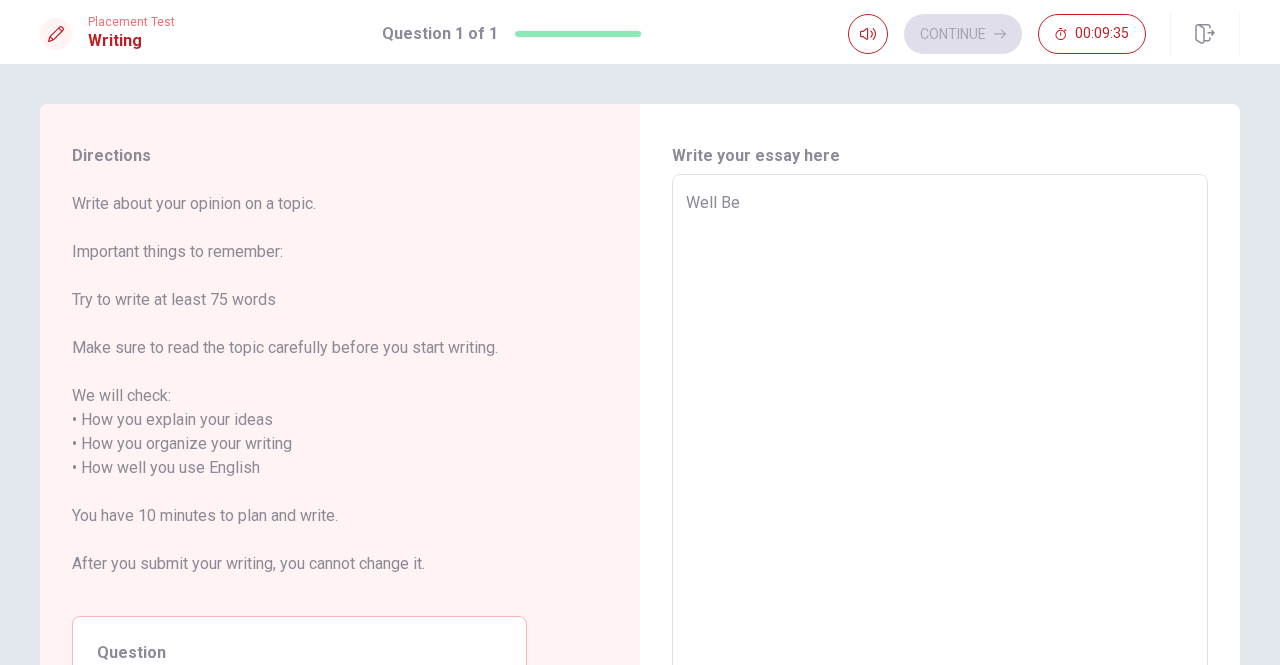 type on "x" 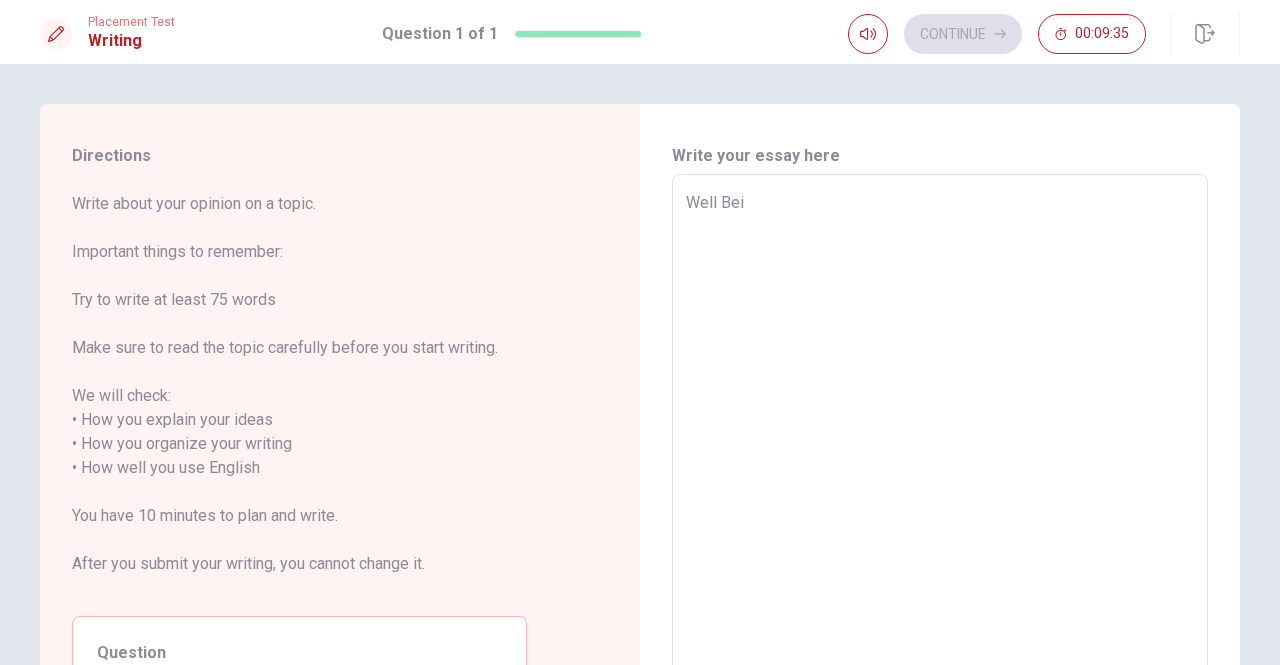 type on "x" 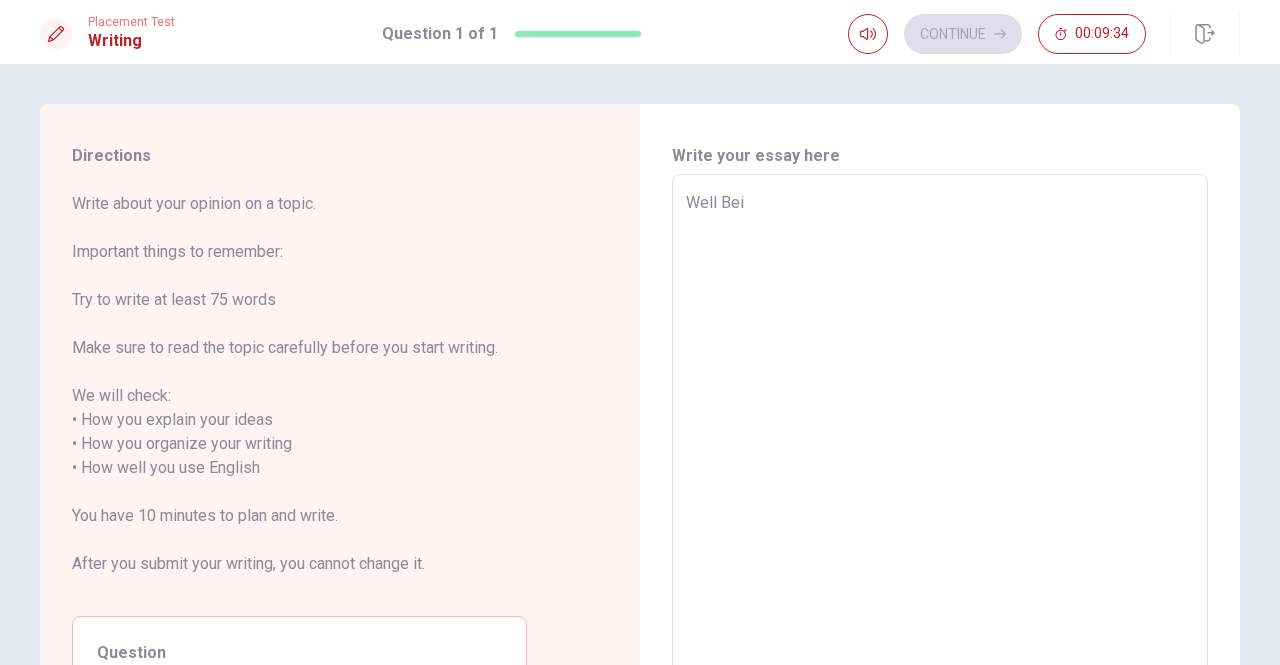 type on "Well Bein" 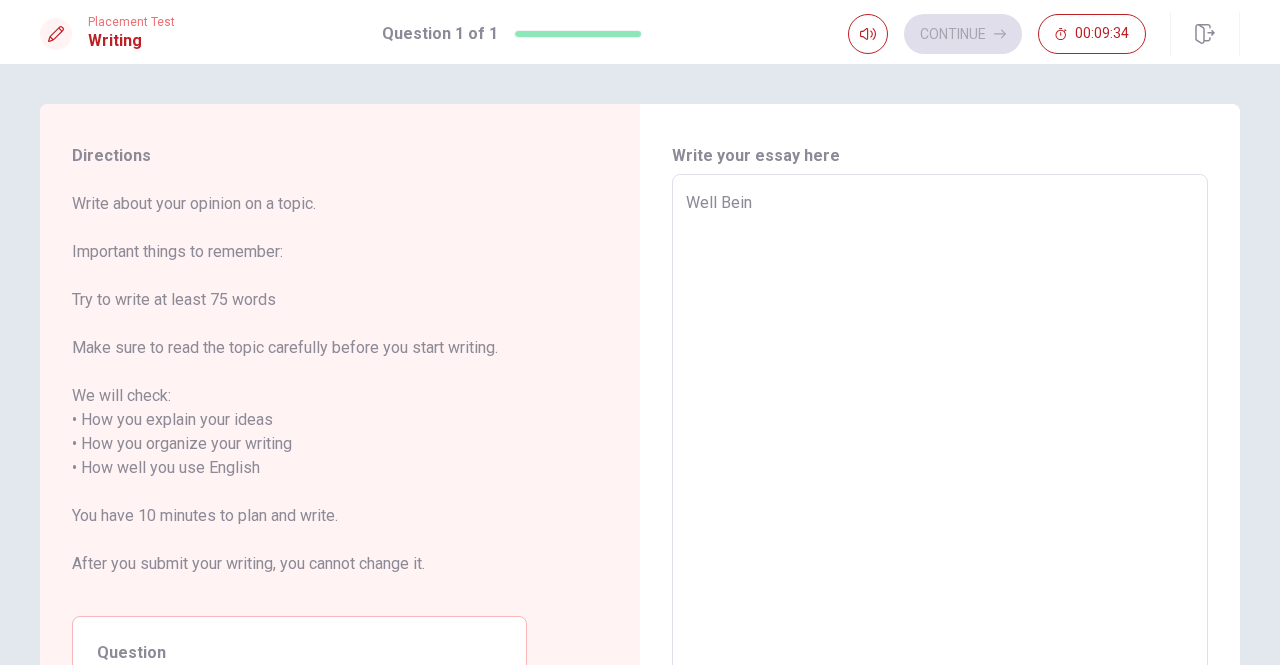 type on "x" 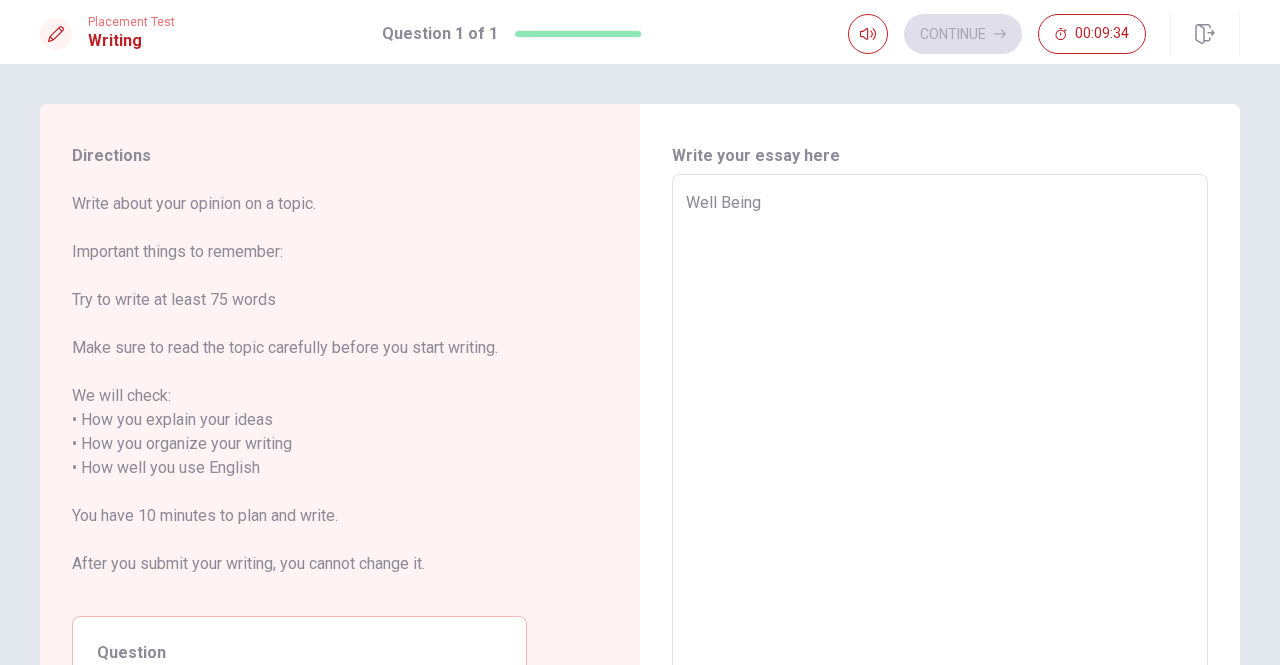 type on "x" 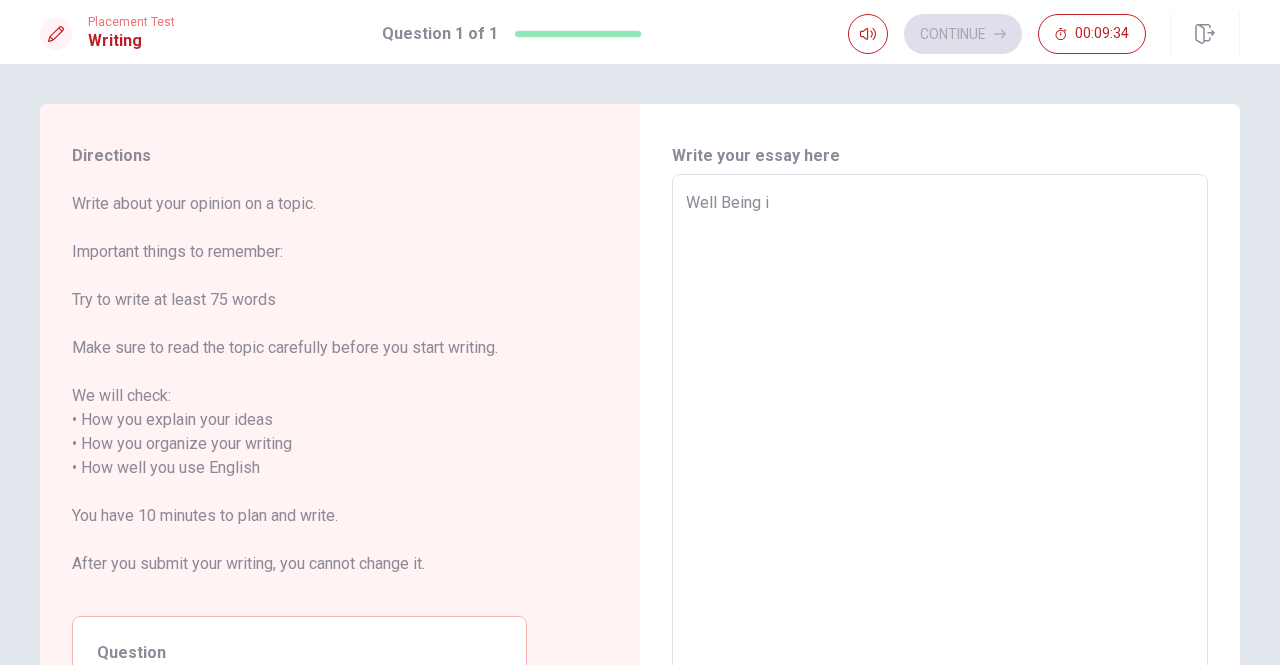 type on "x" 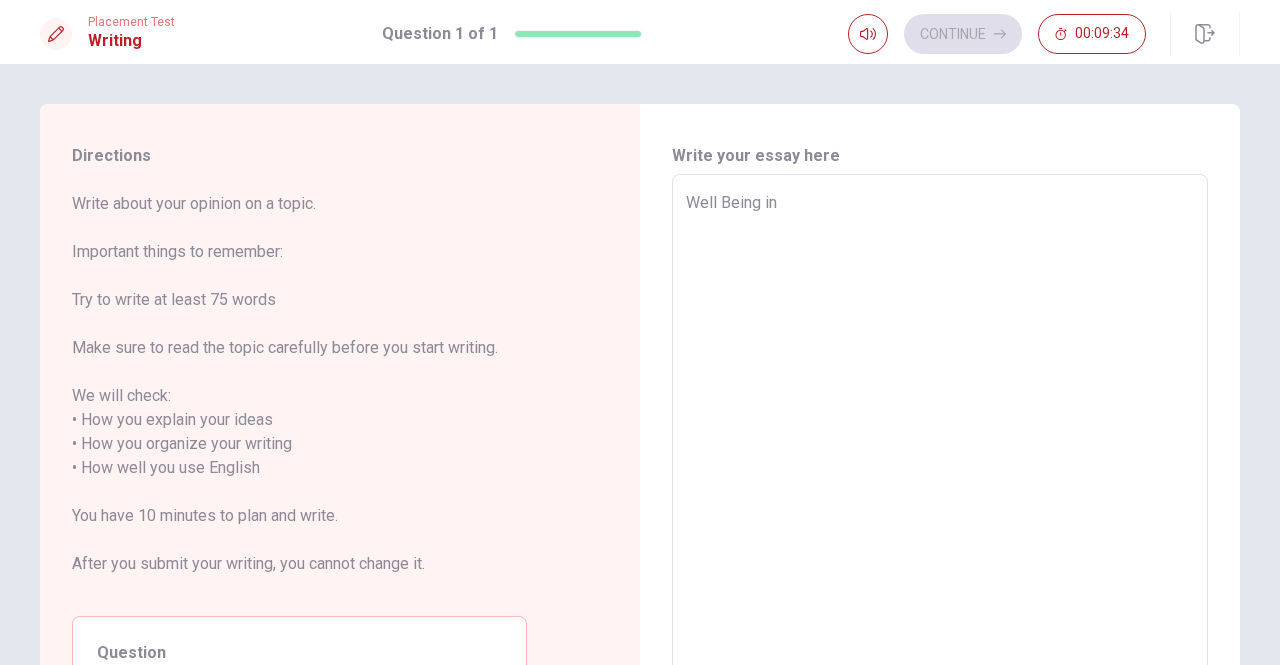 type on "x" 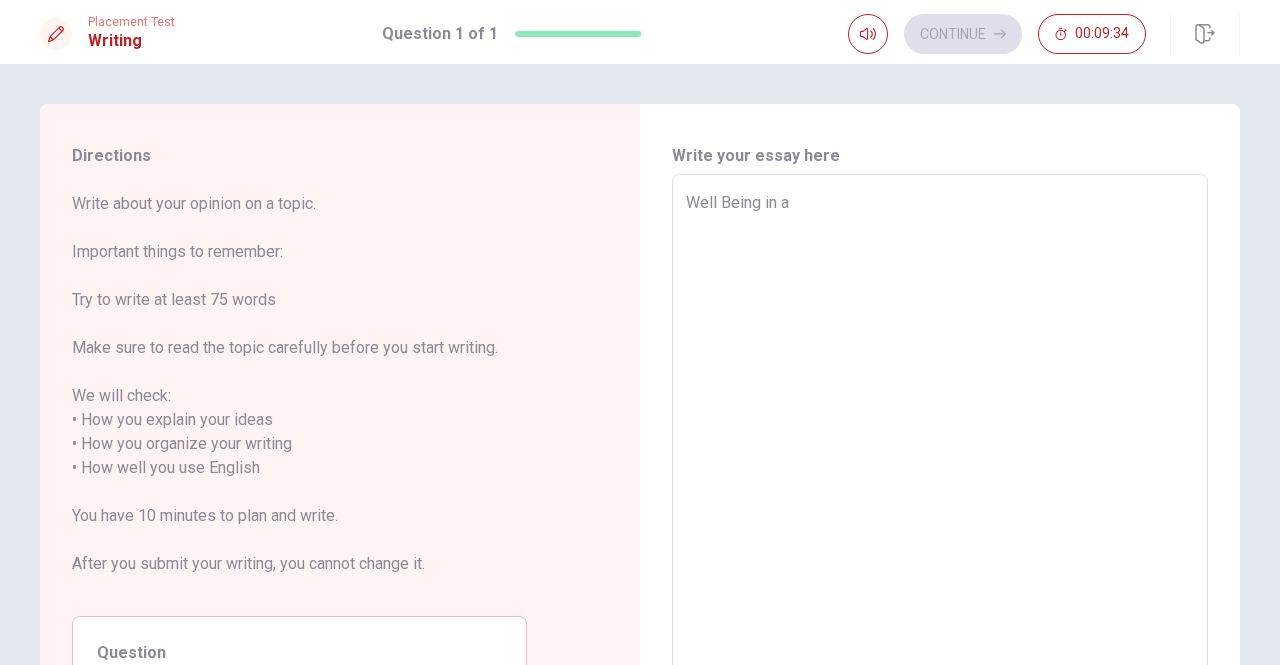 type on "x" 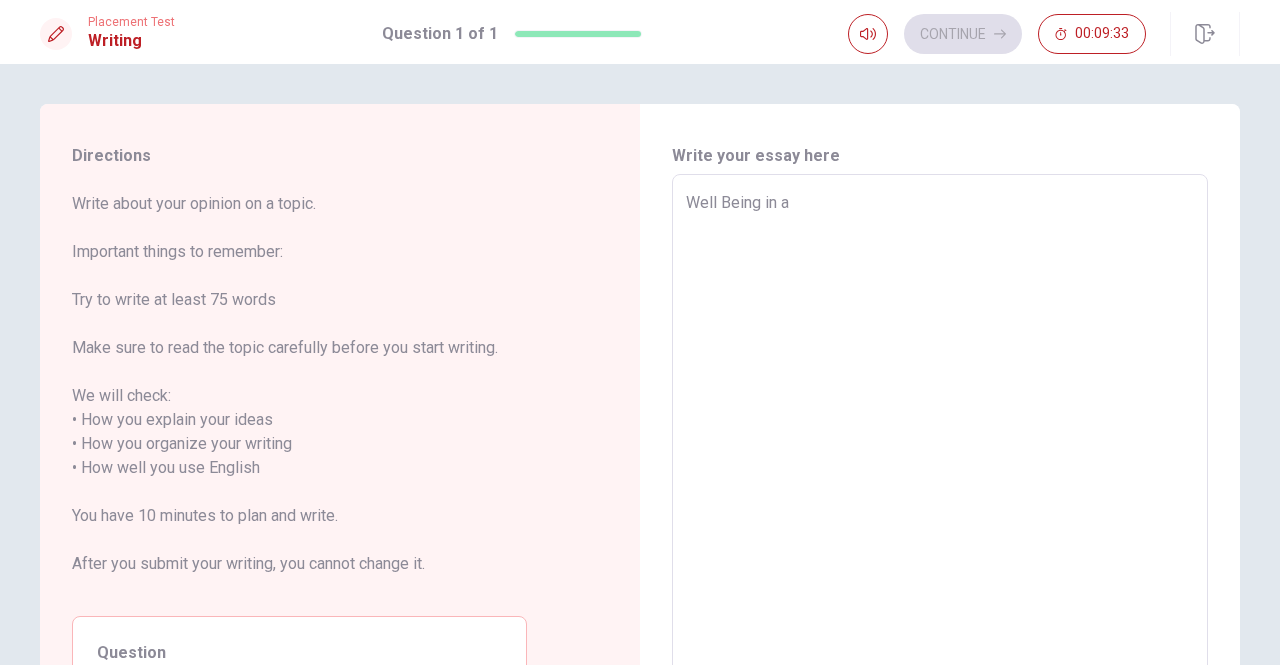 type on "Well Being in a c" 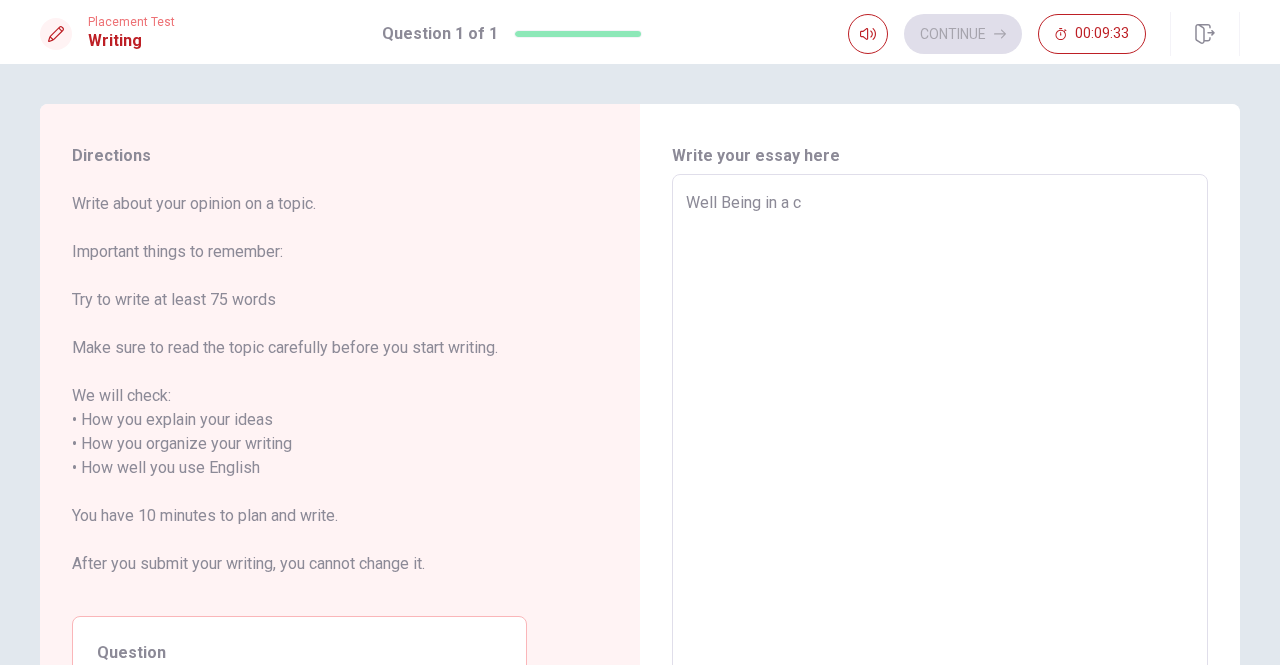 type on "x" 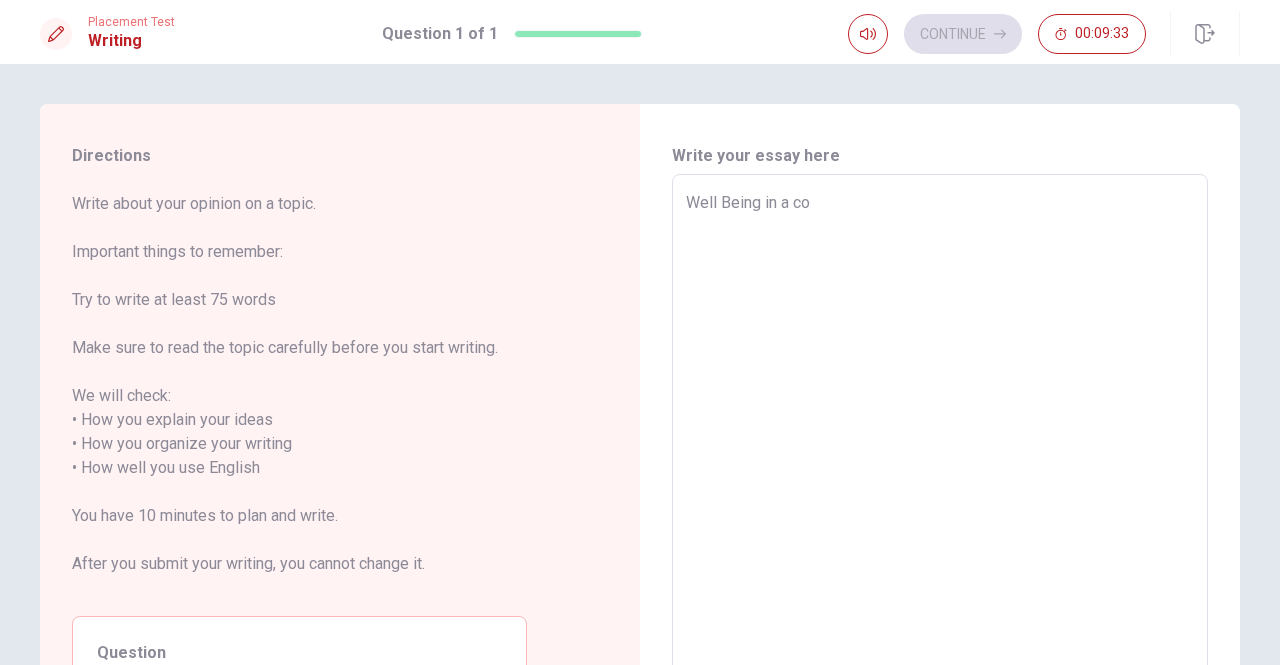 type on "x" 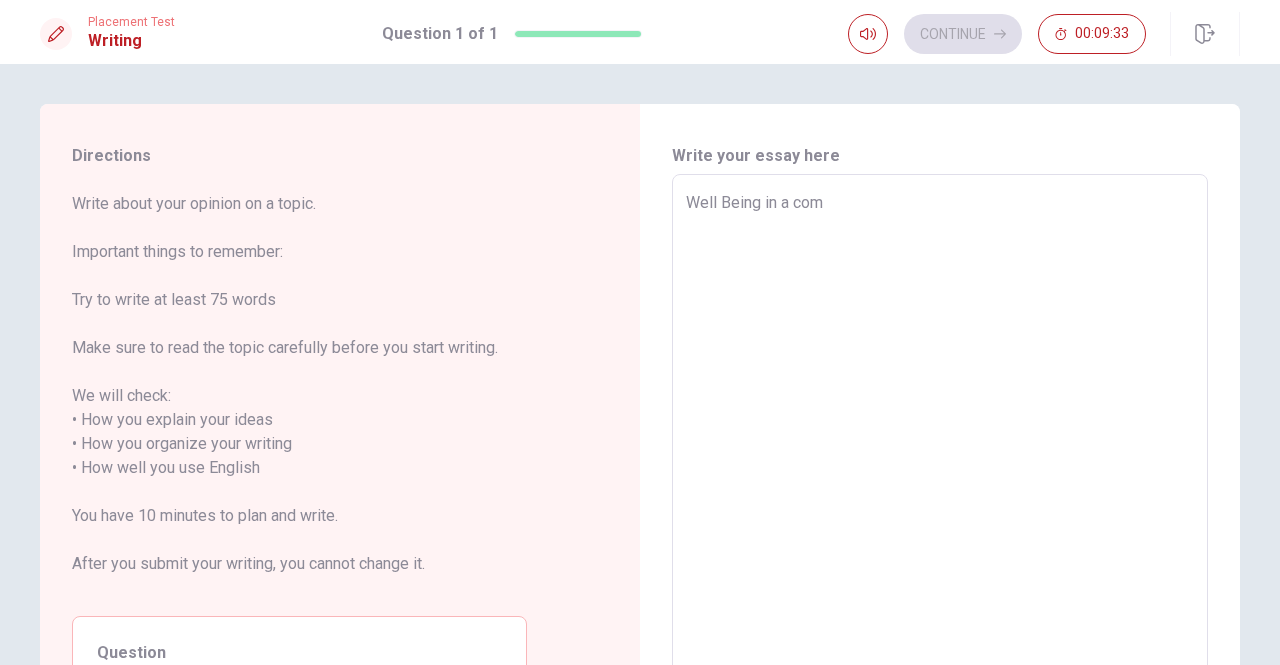 type on "x" 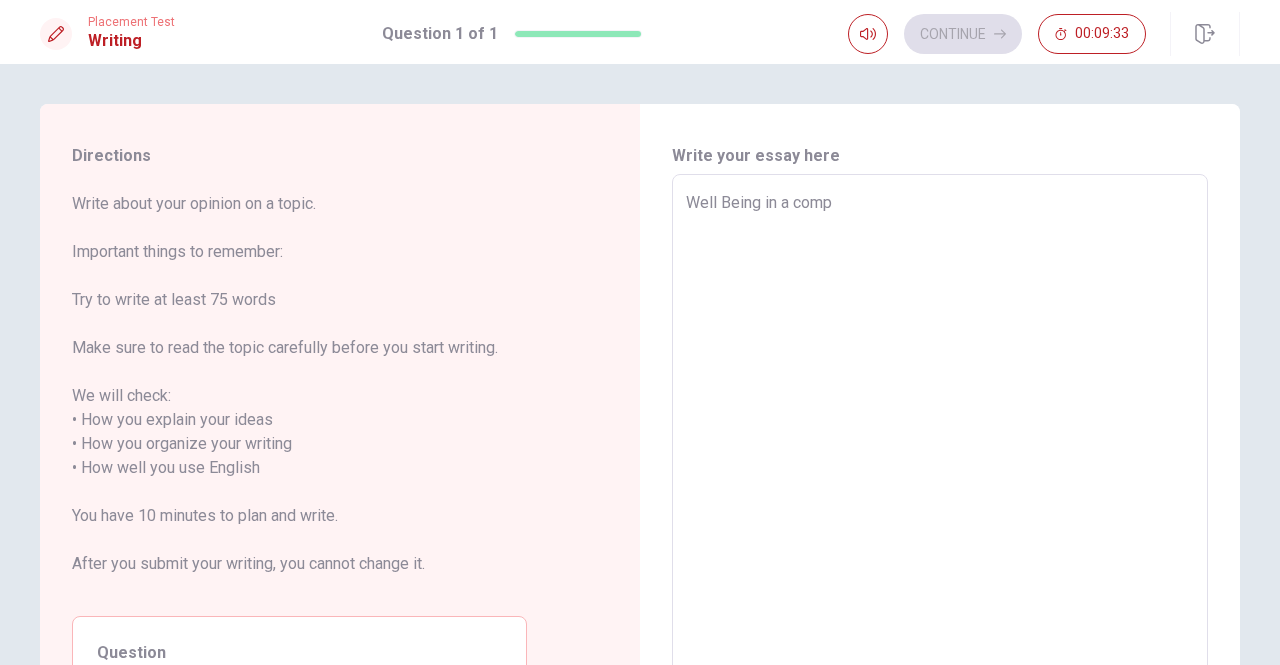 type on "Well Being in a compa" 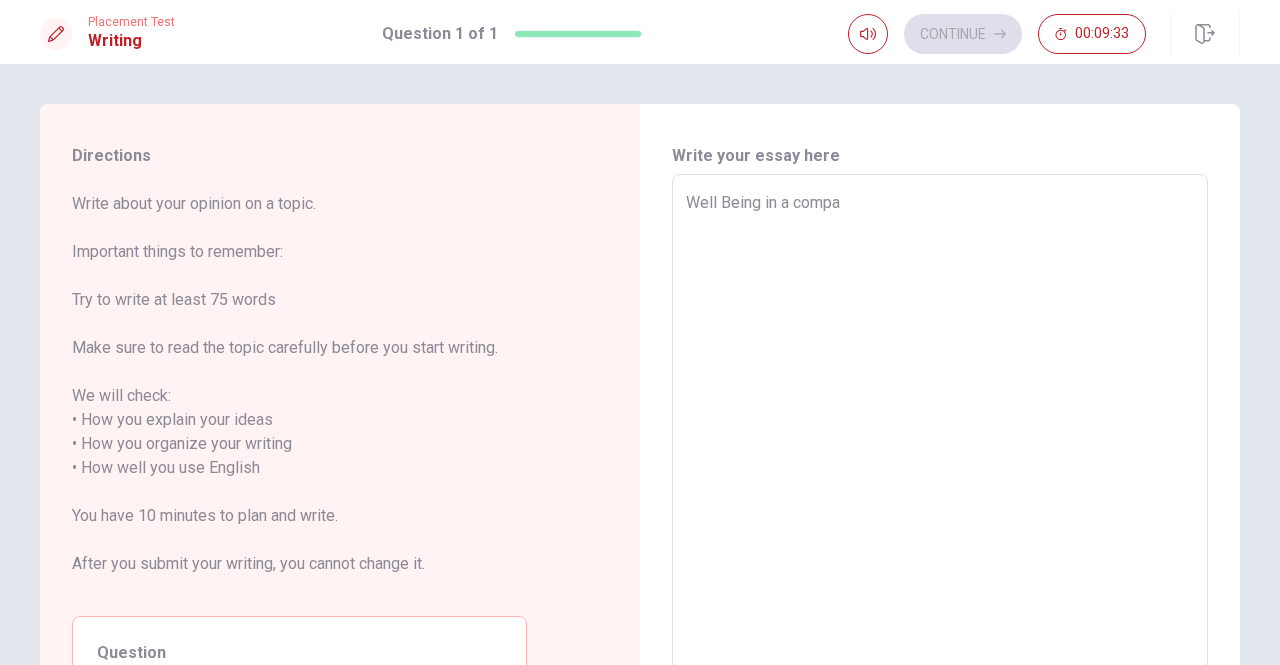 type on "x" 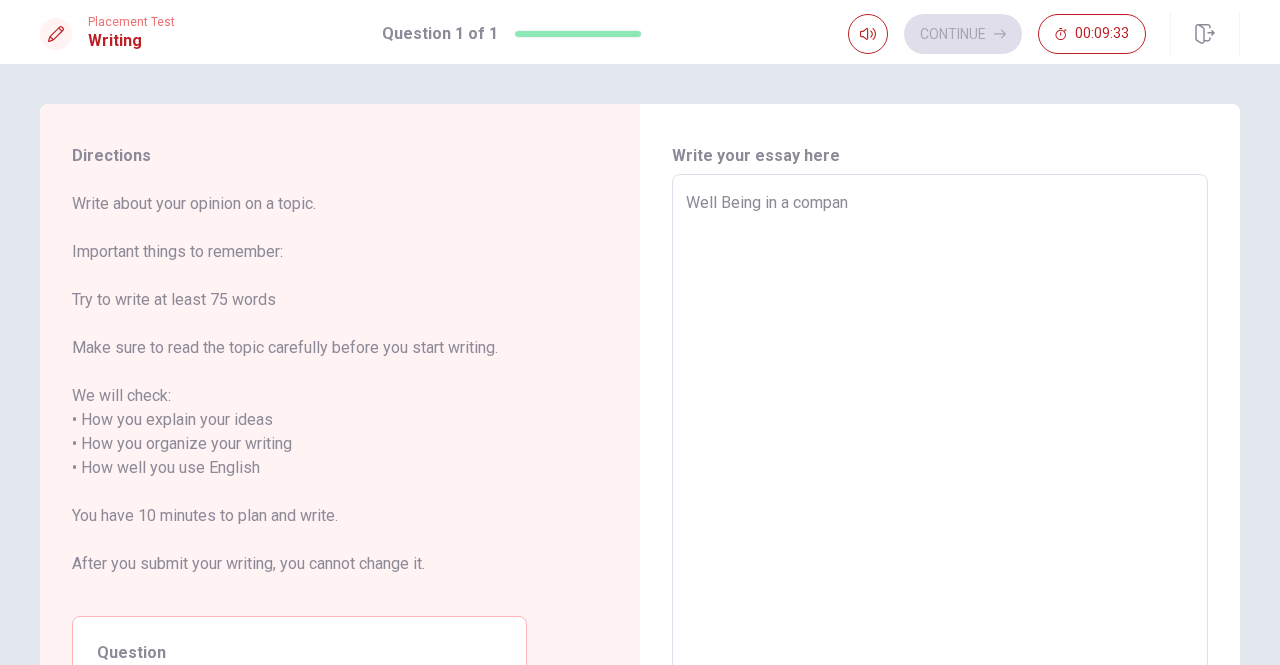 type on "x" 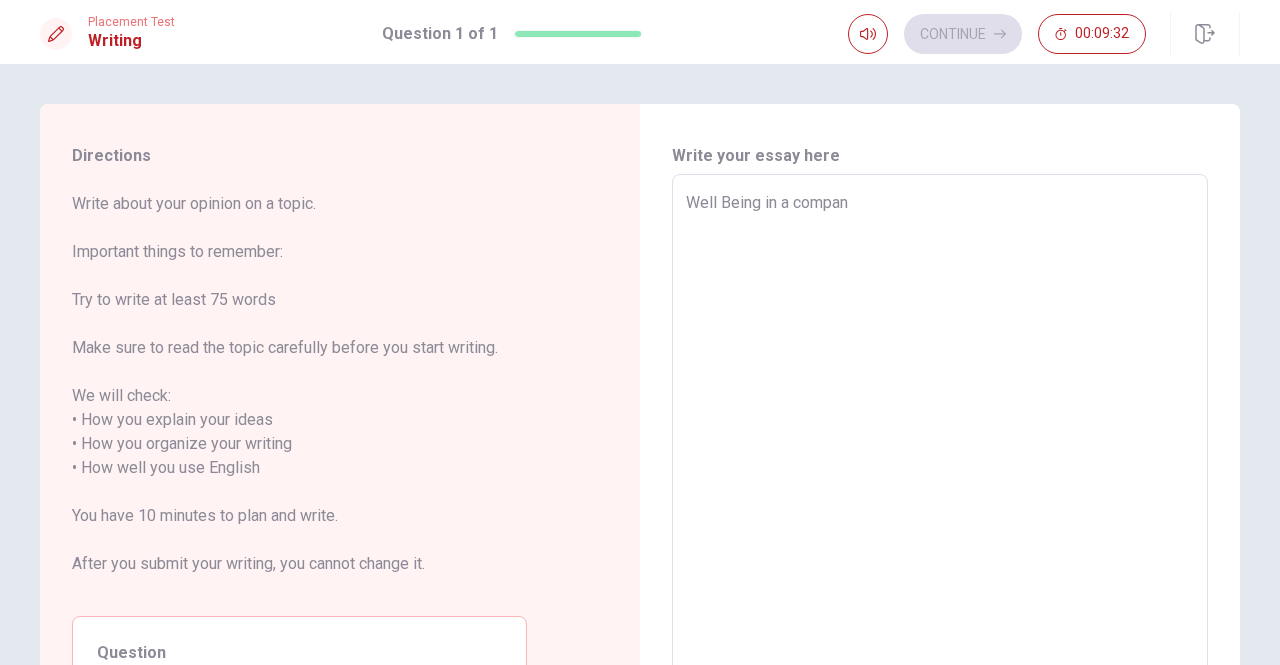 type on "Well Being in a company" 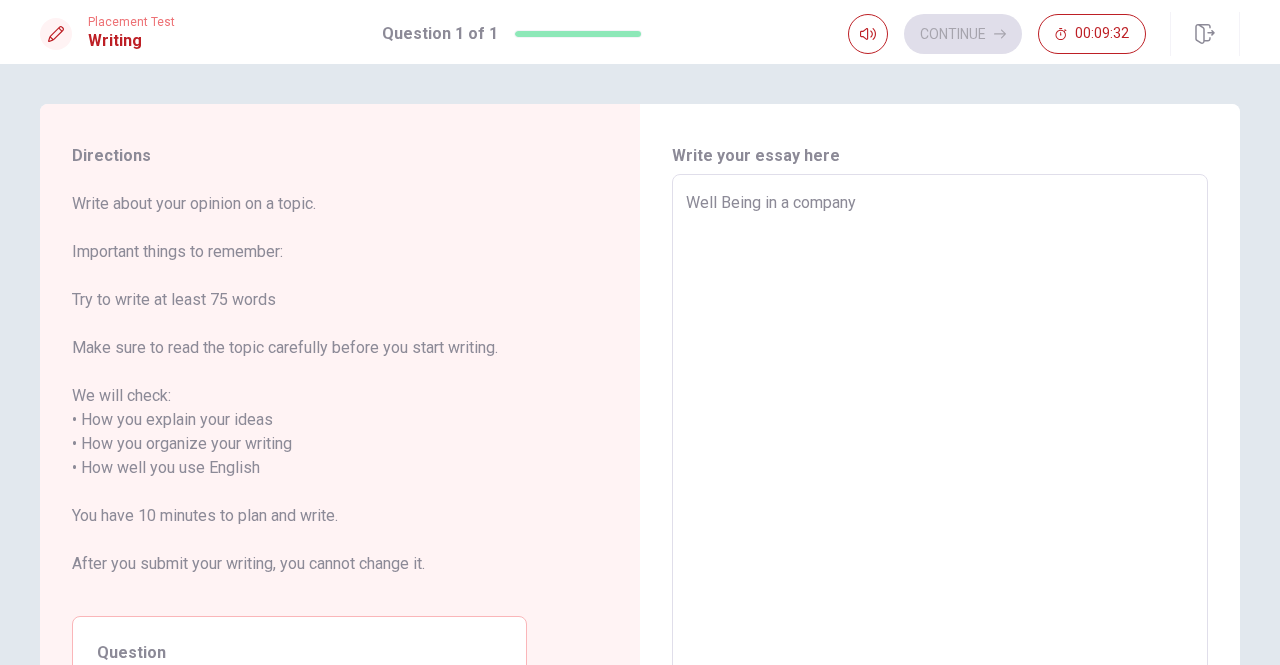 type on "x" 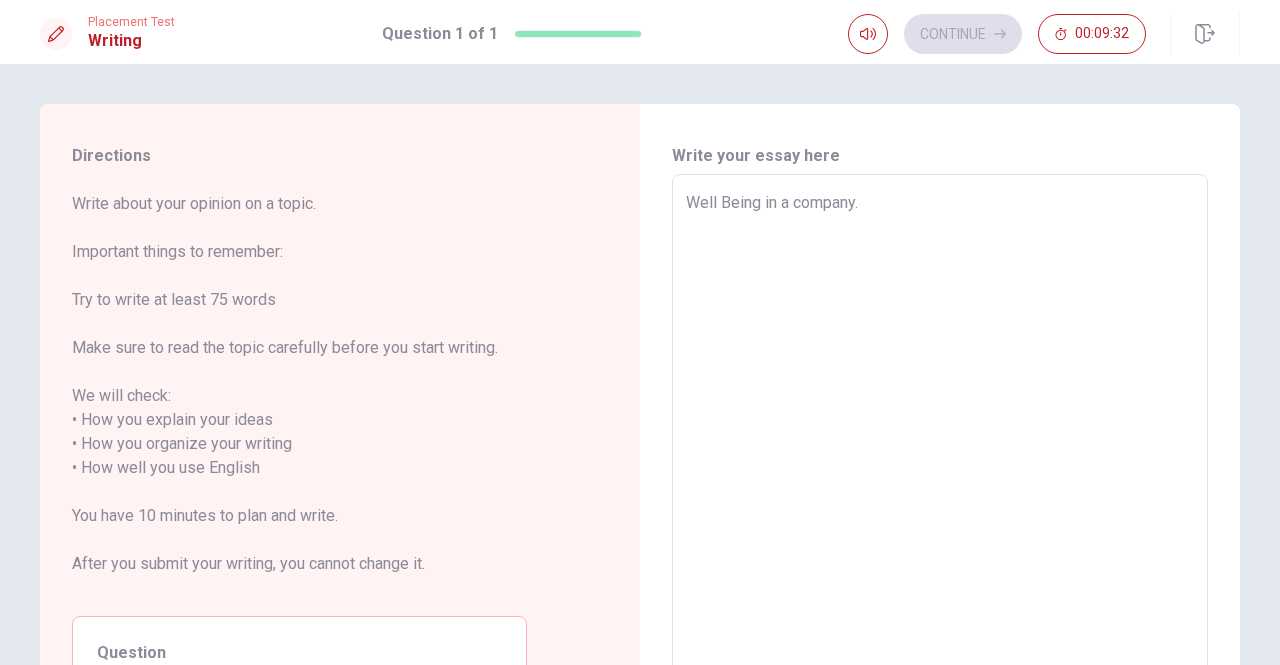 type on "x" 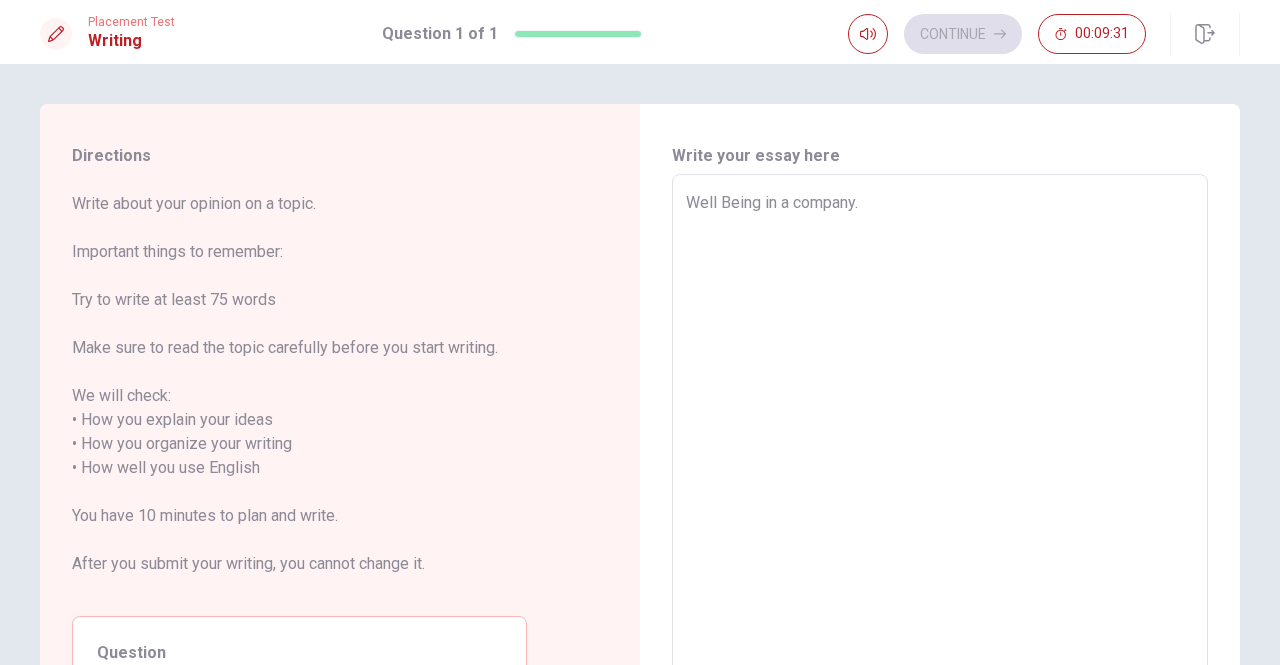 type on "Well Being in a company." 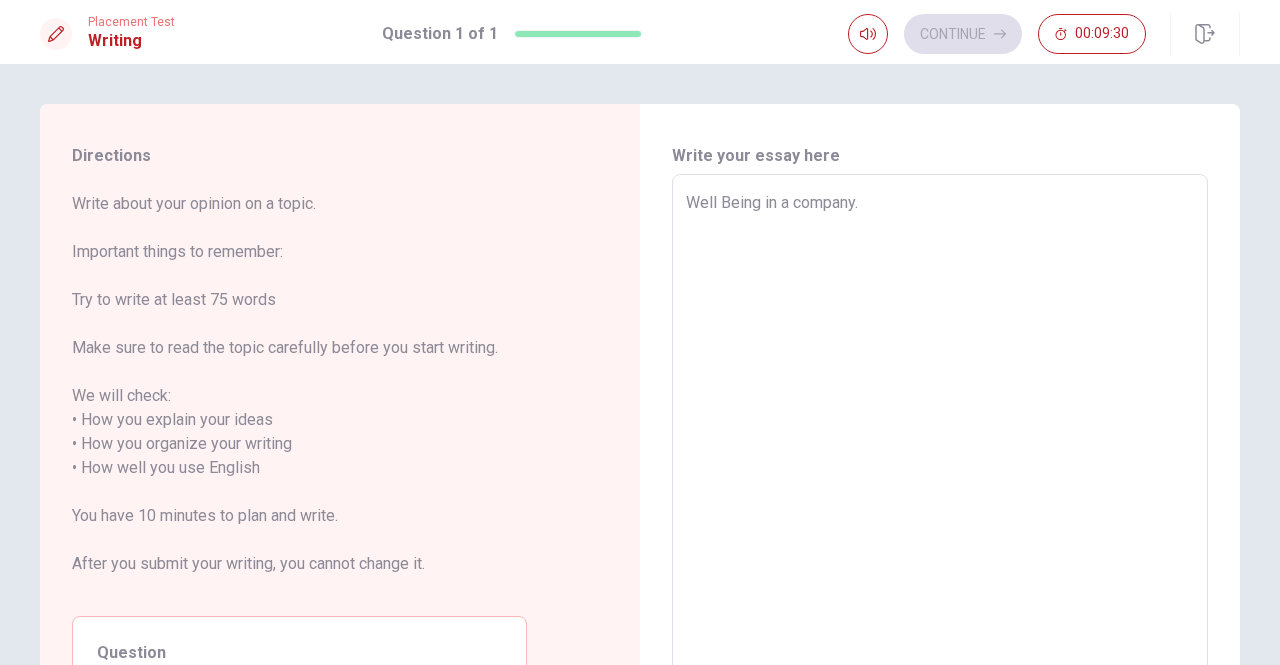 type on "Well Being in a company.
I" 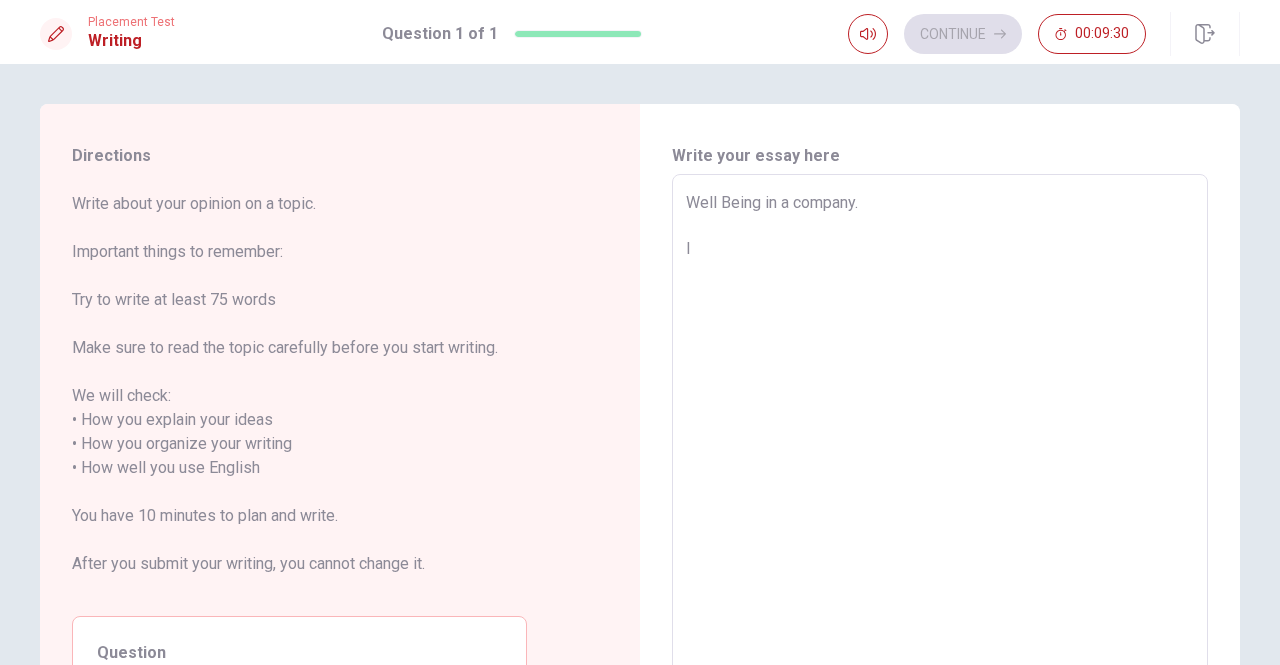 type on "x" 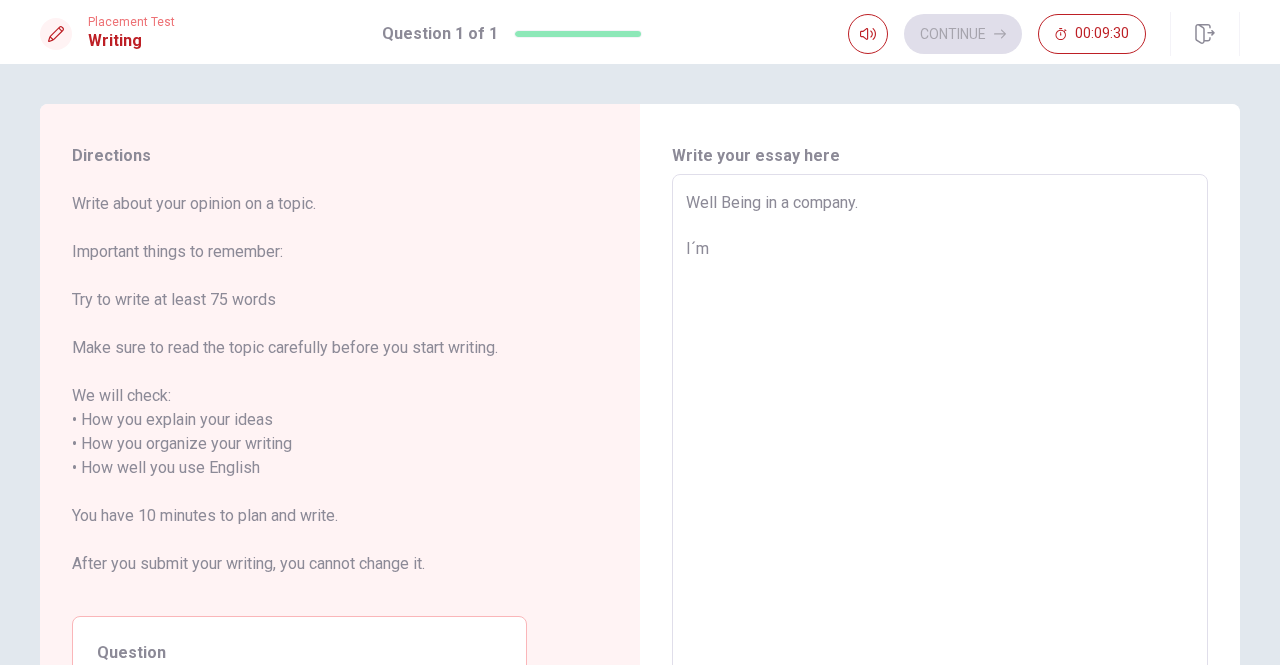 type on "x" 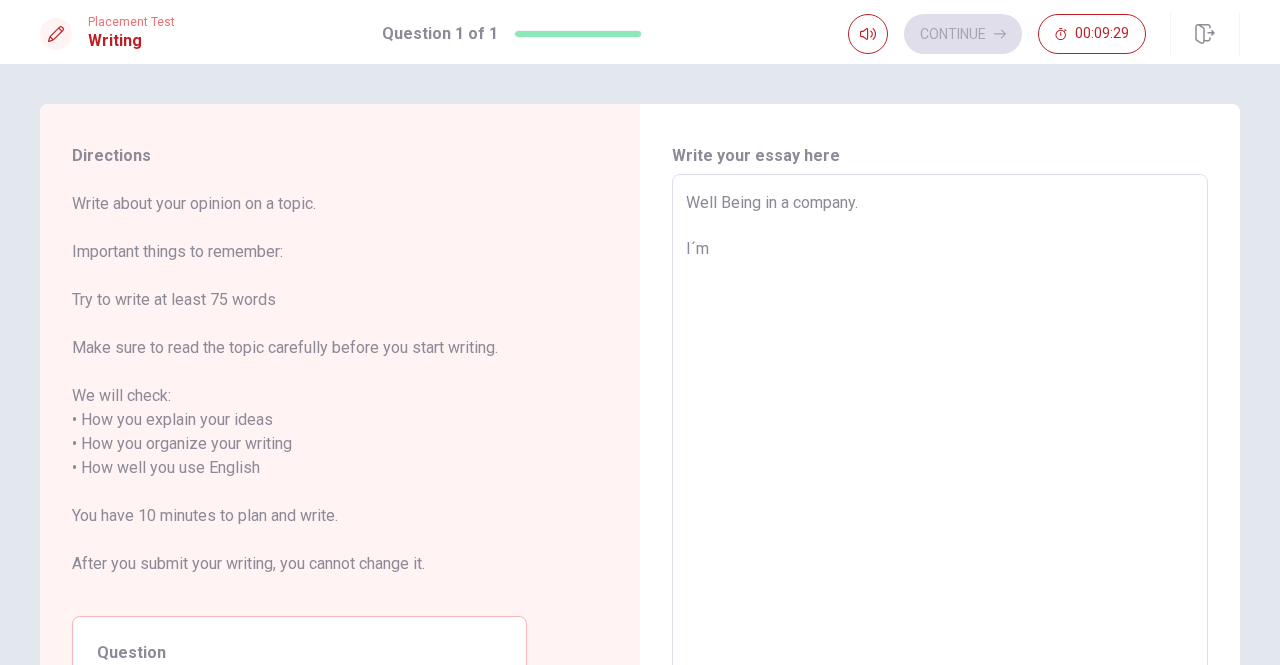 type on "Well Being in a company.
I´m g" 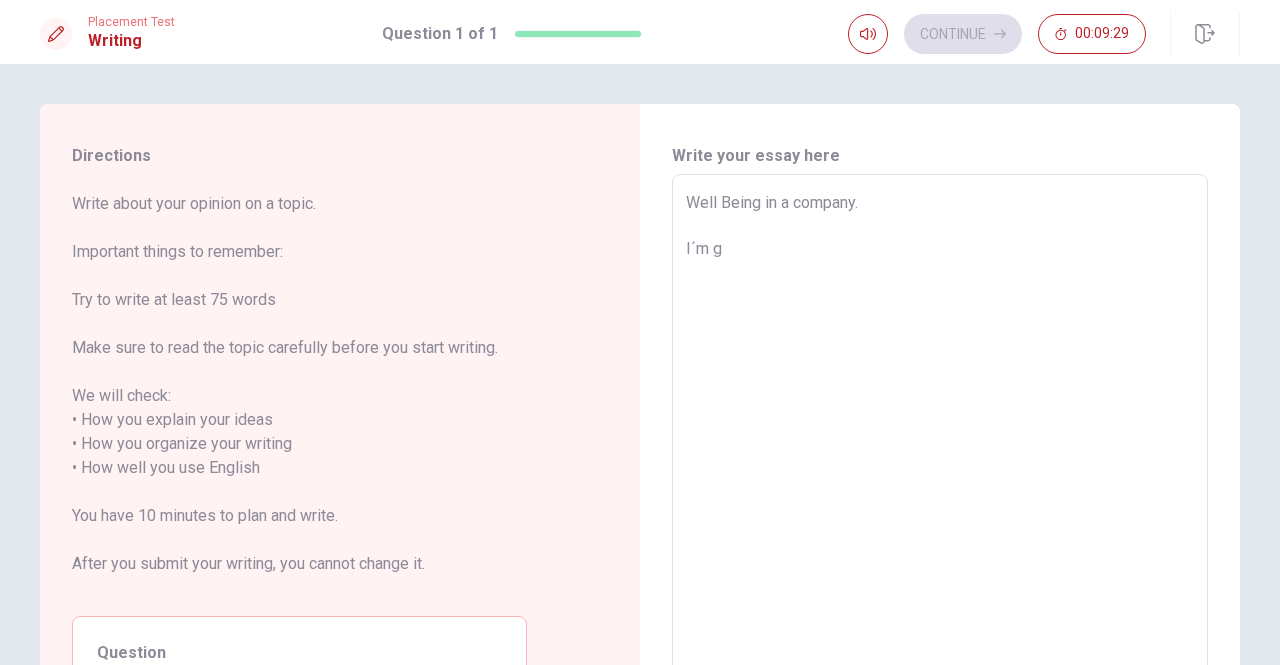type on "x" 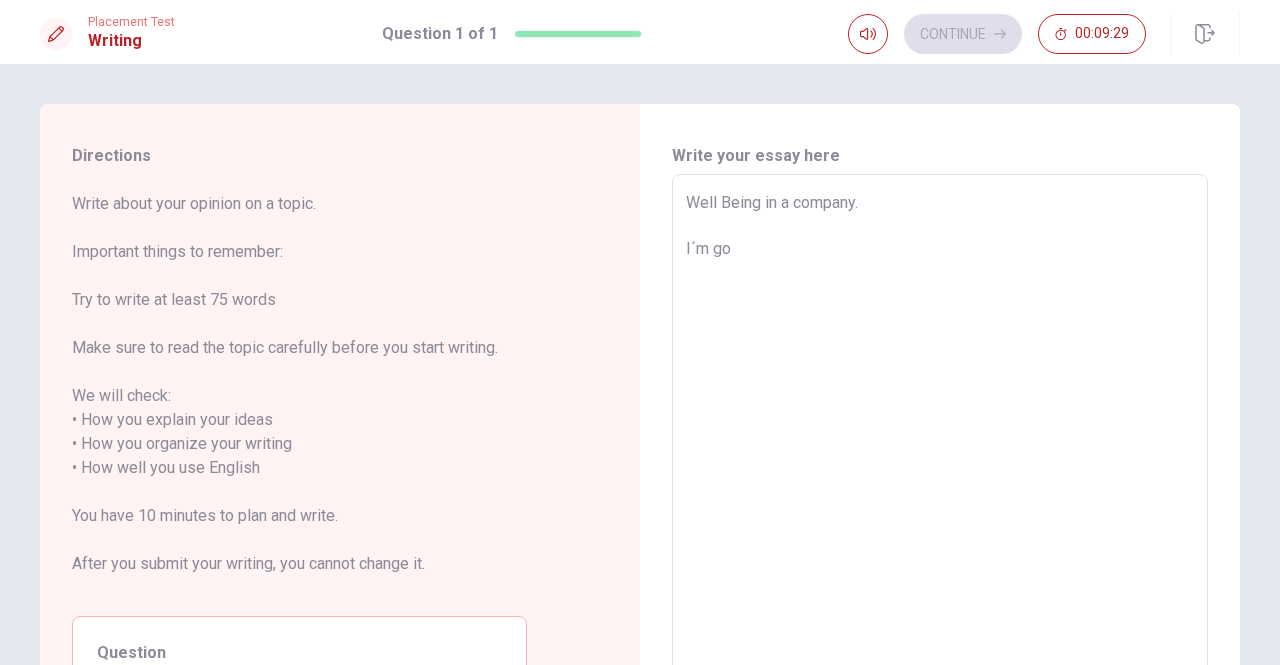 type on "x" 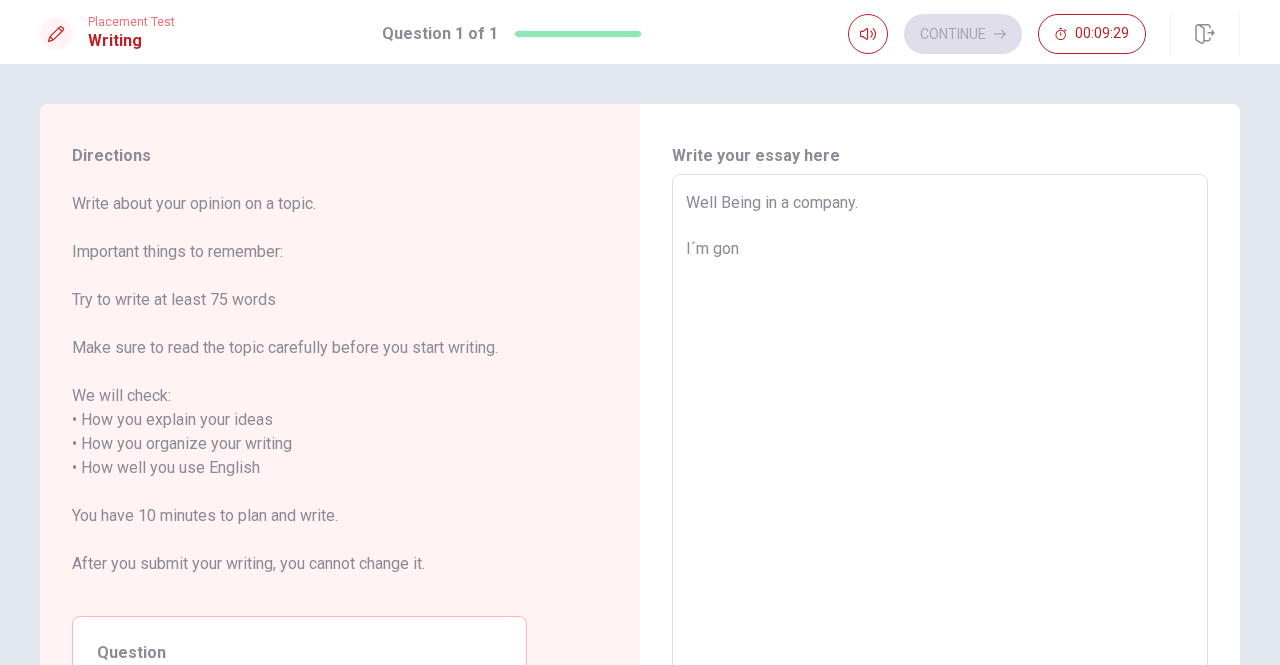 type on "x" 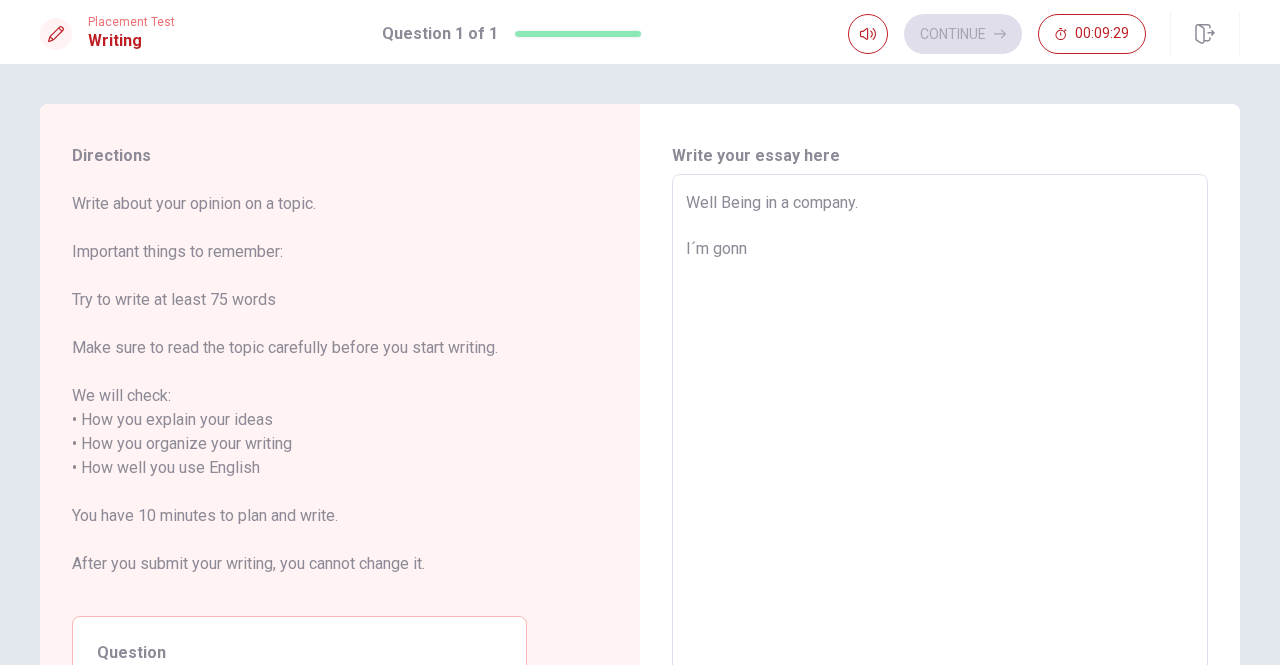 type on "x" 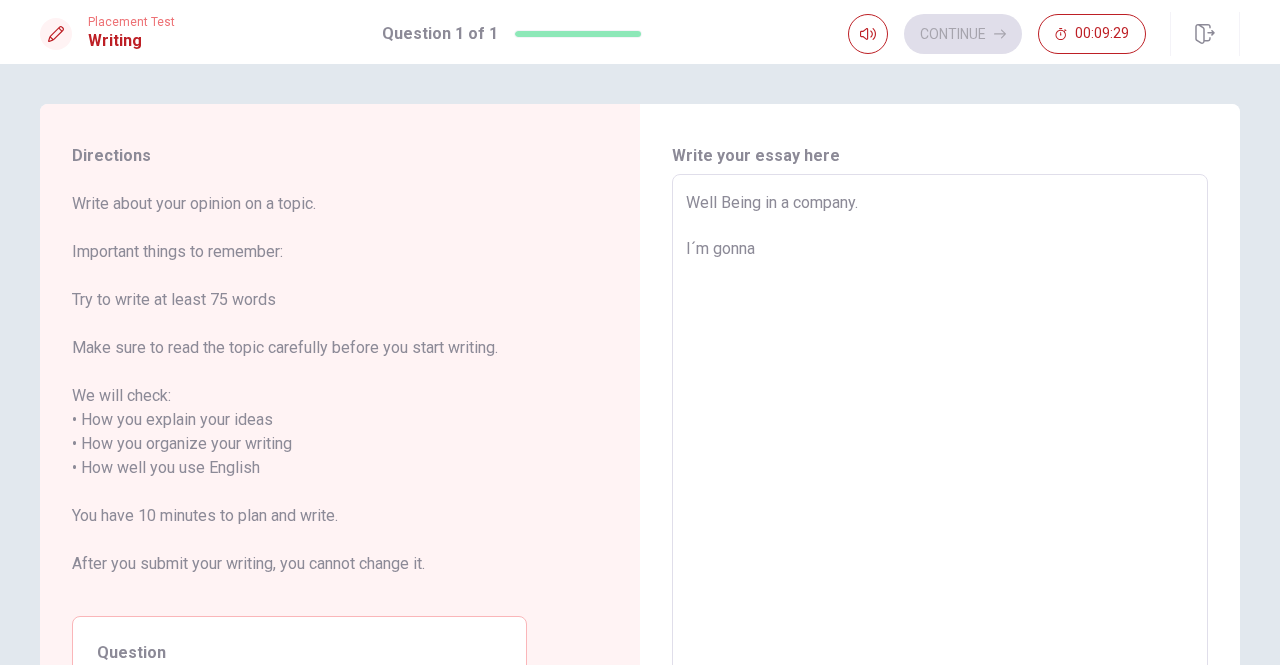 type on "x" 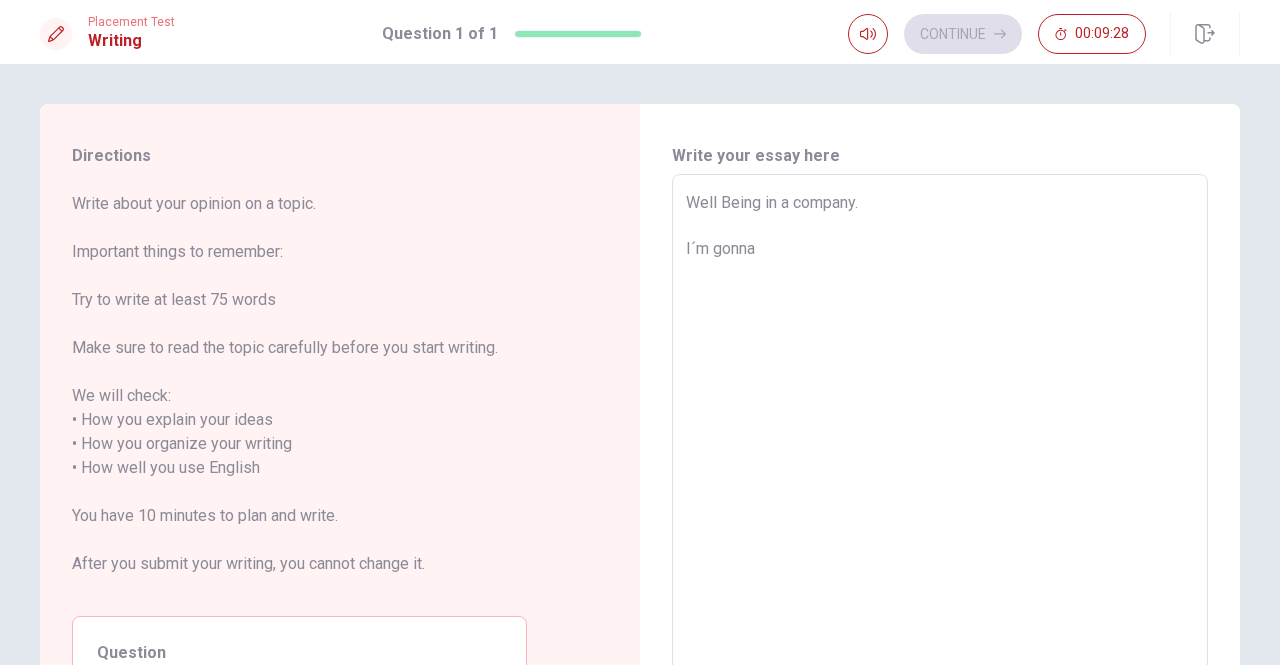 type on "Well Being in a company.
I´m gonna t" 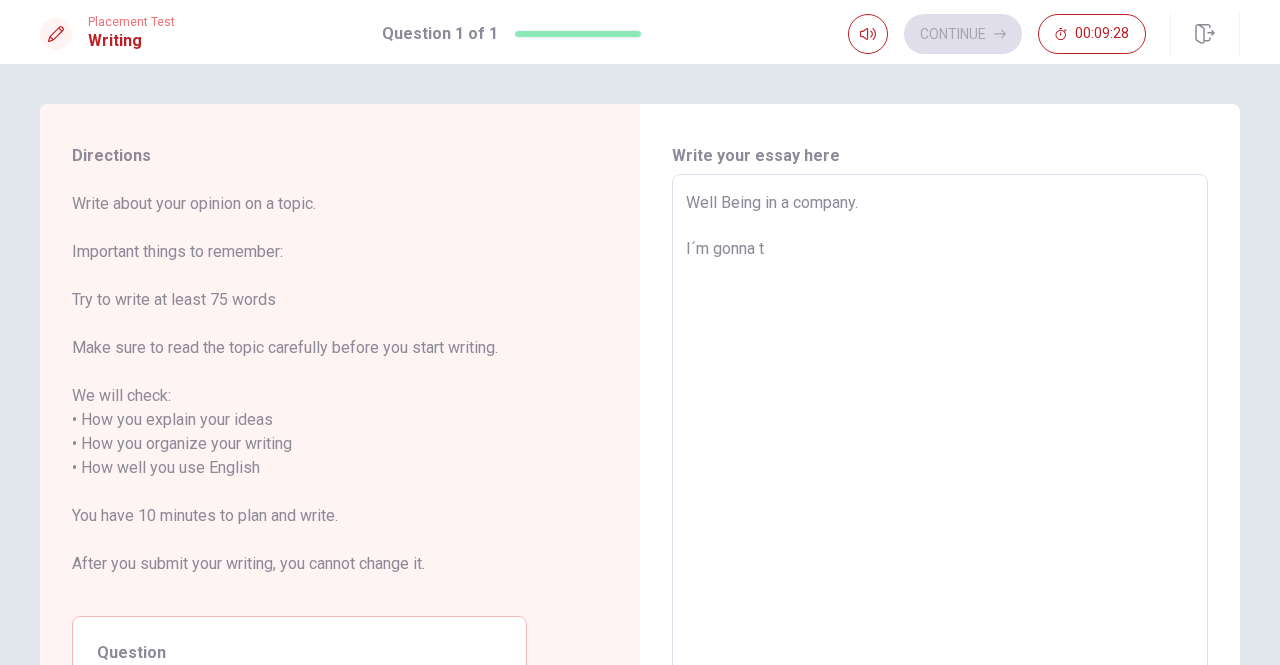 type on "x" 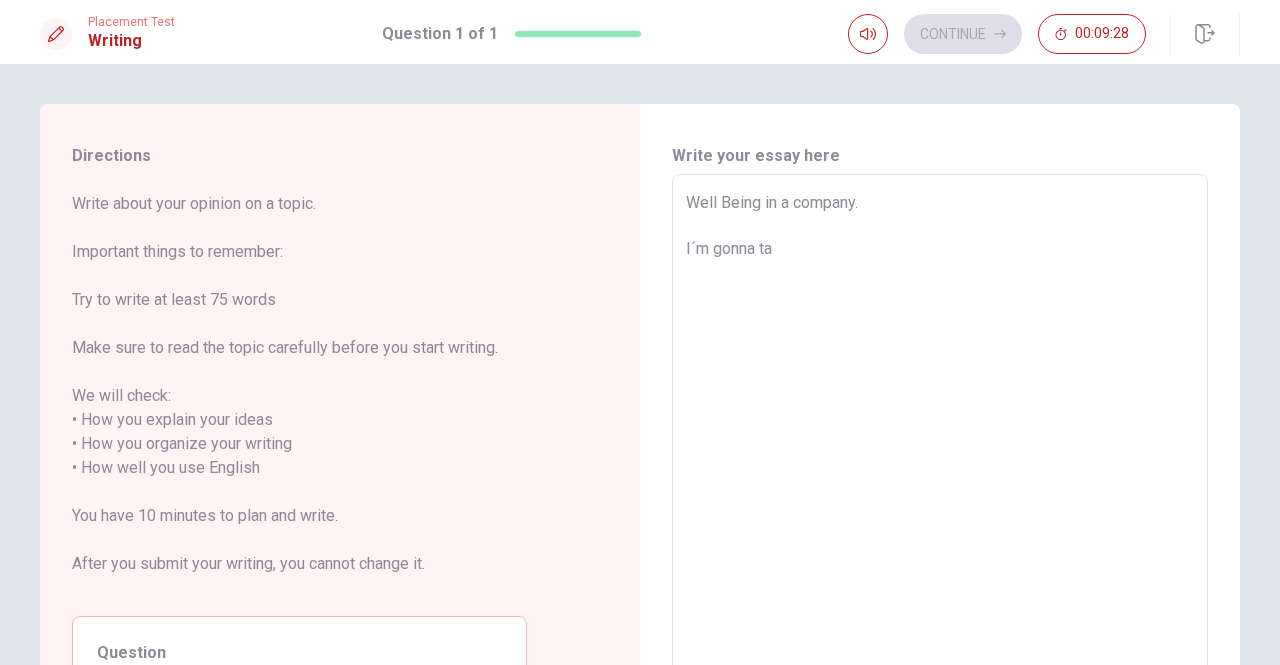 type on "x" 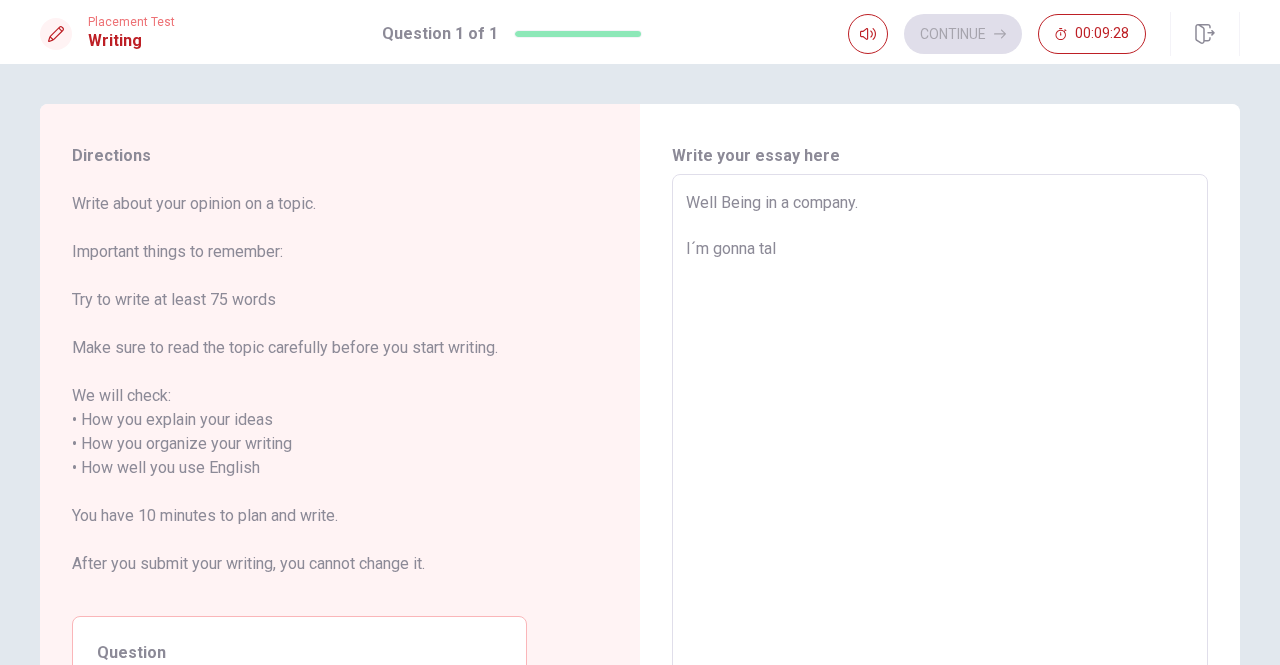 type on "x" 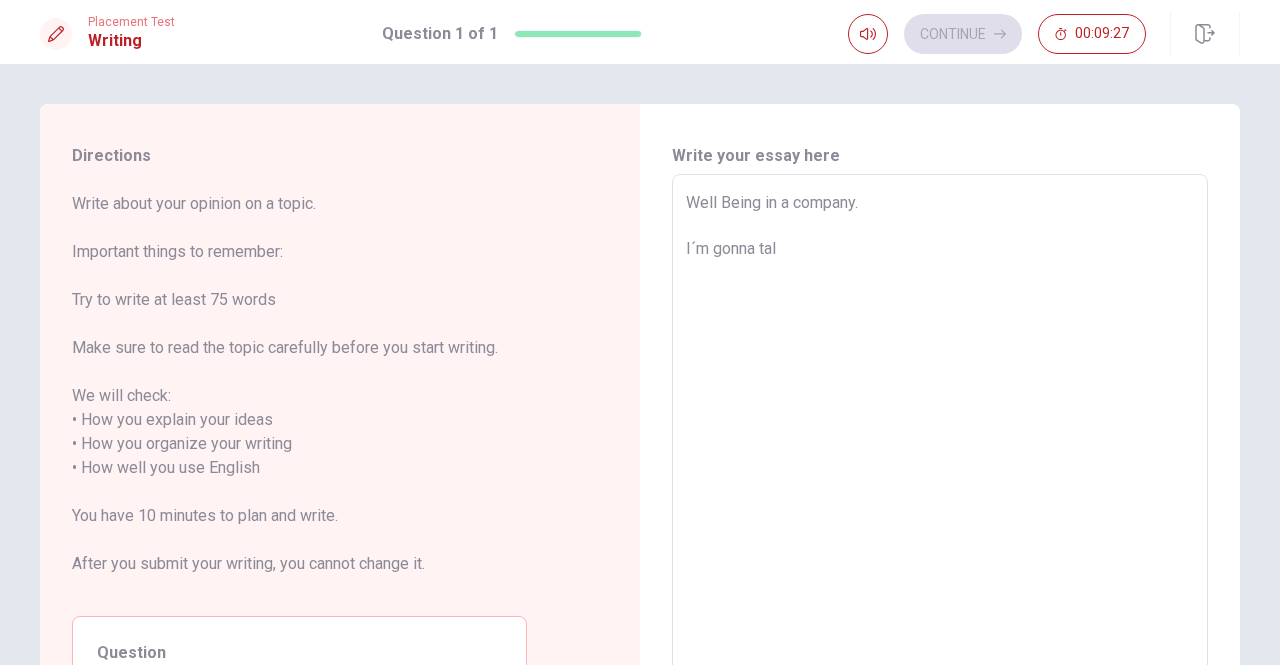 type on "Well Being in a company.
I´m gonna talk" 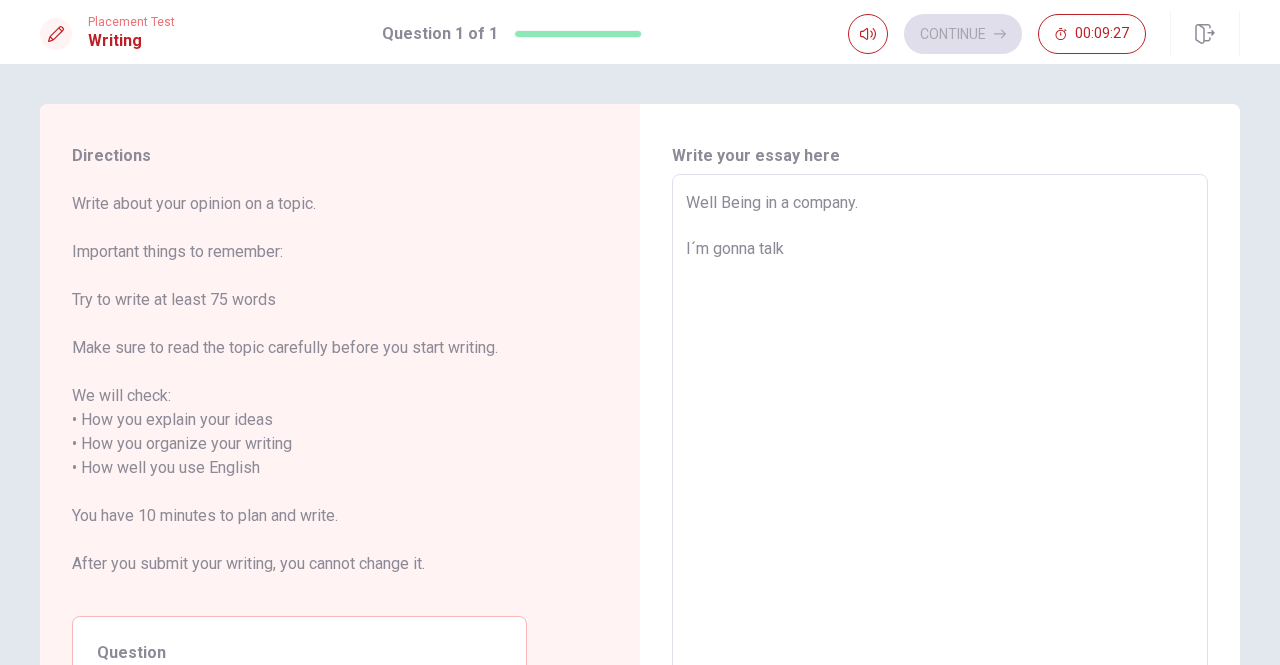type on "x" 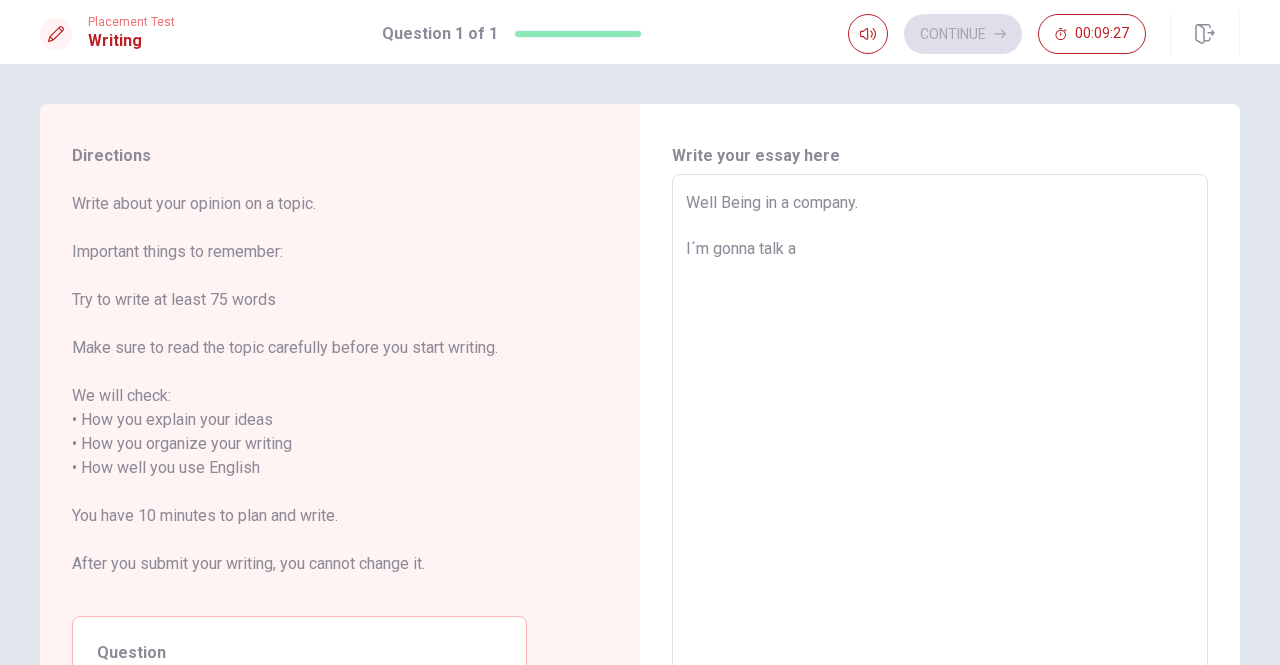 type on "x" 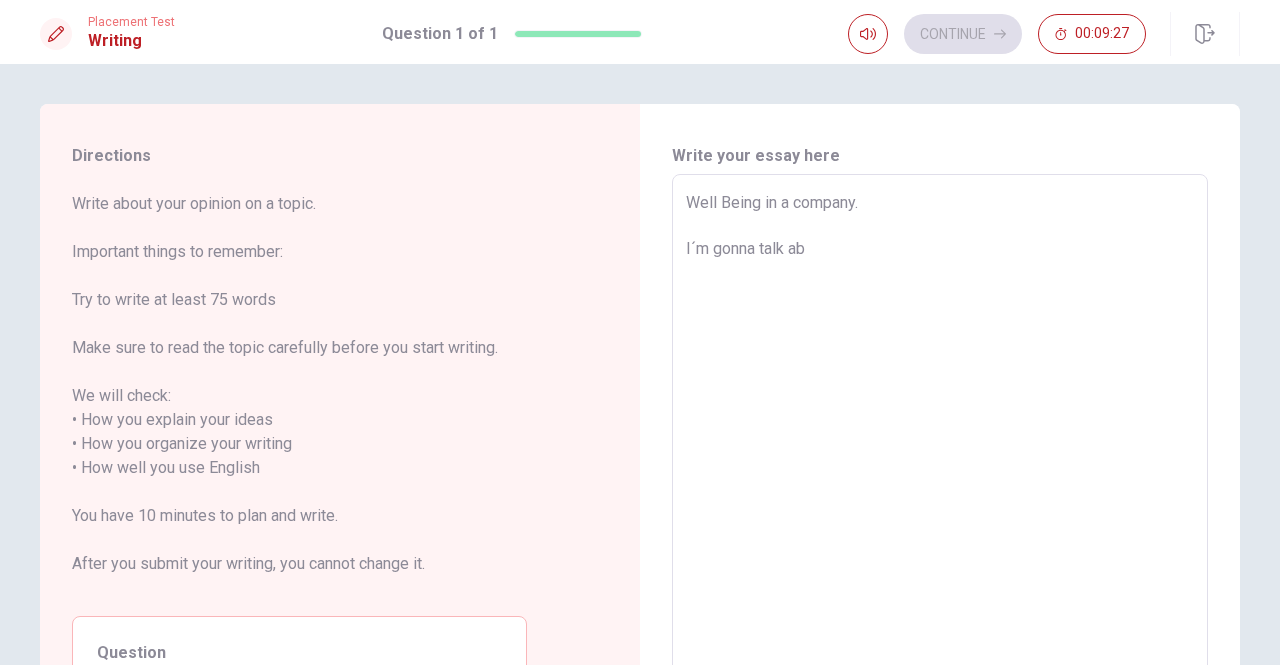type on "x" 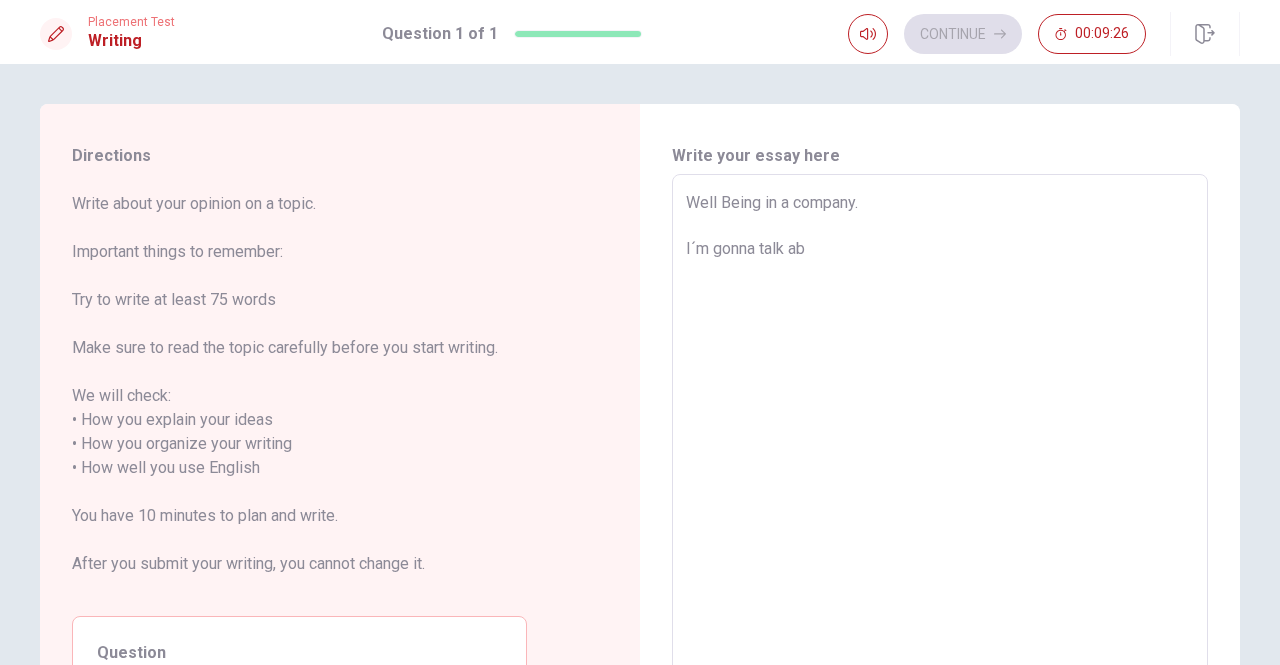 type on "Well Being in a company.
I´m gonna talk abo" 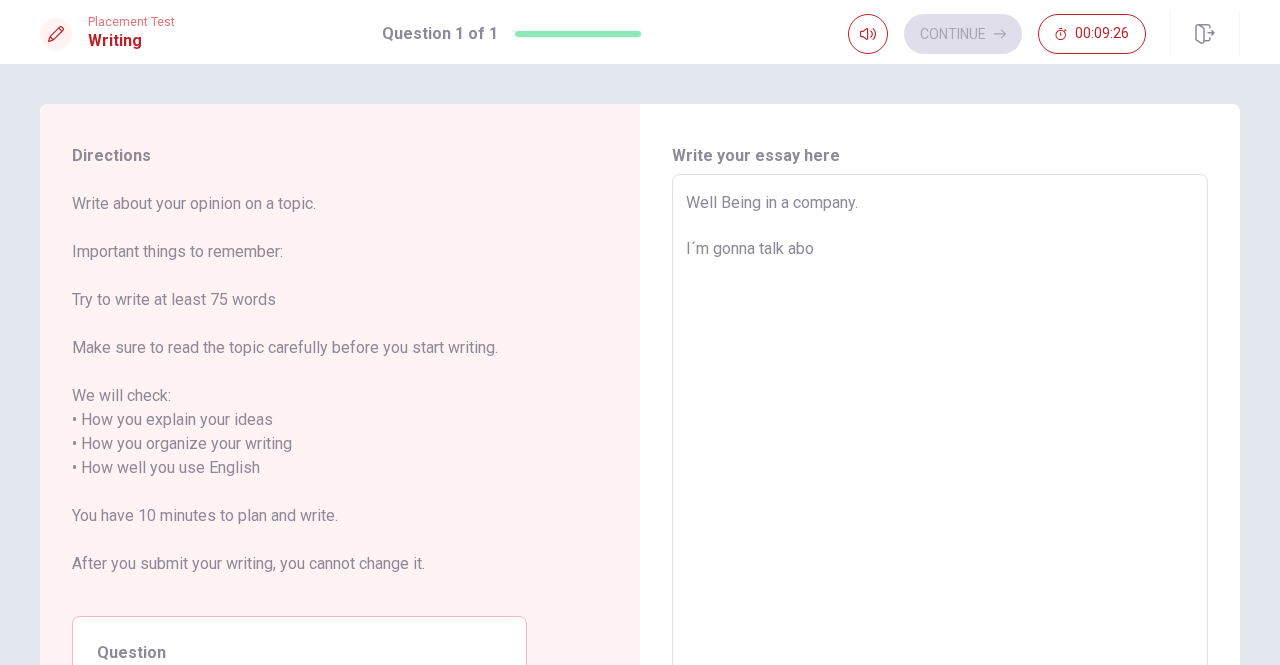 type on "x" 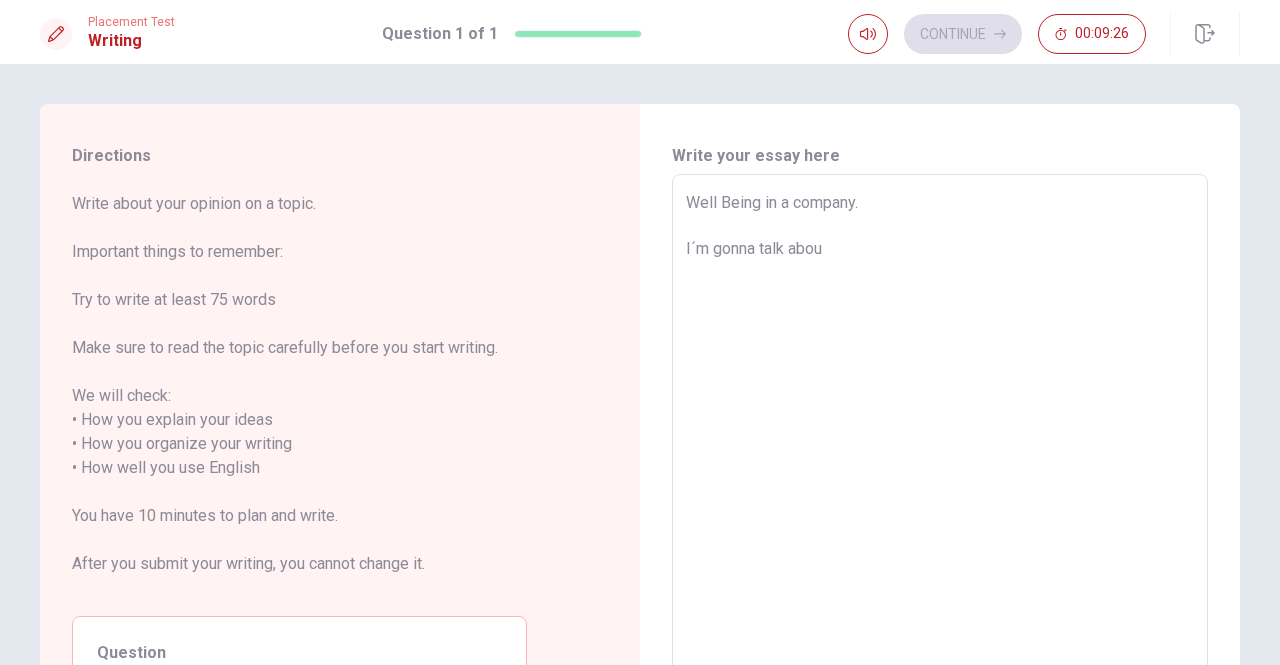 type on "x" 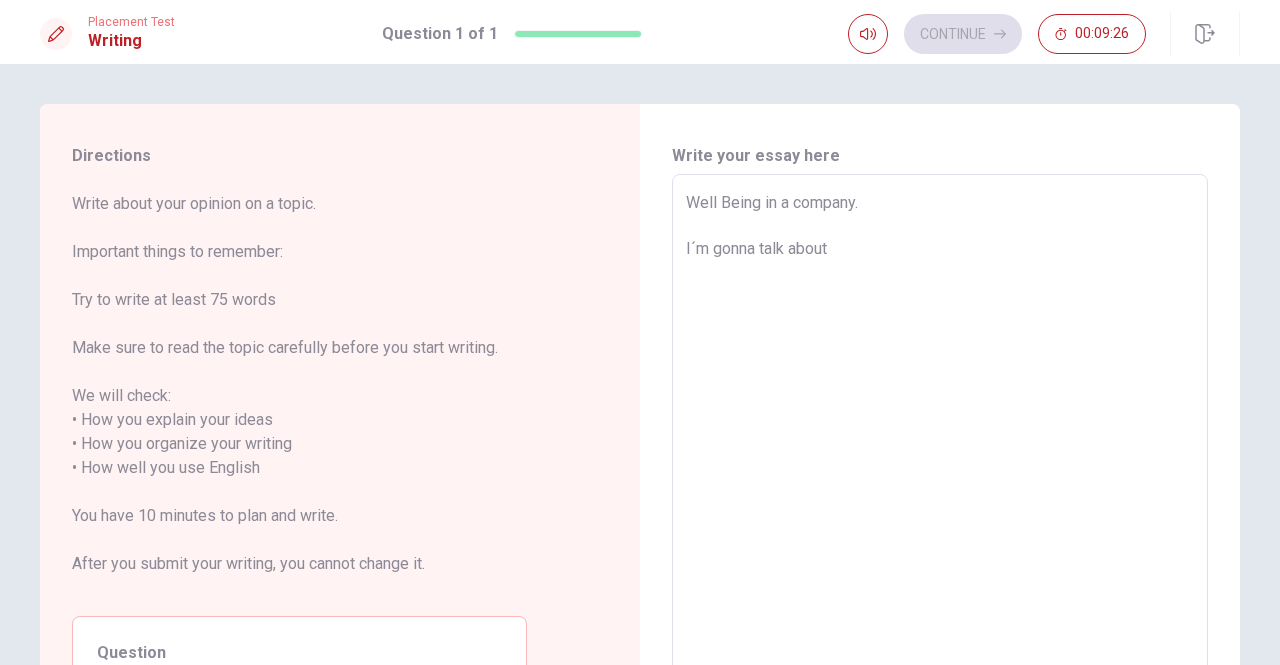 type on "x" 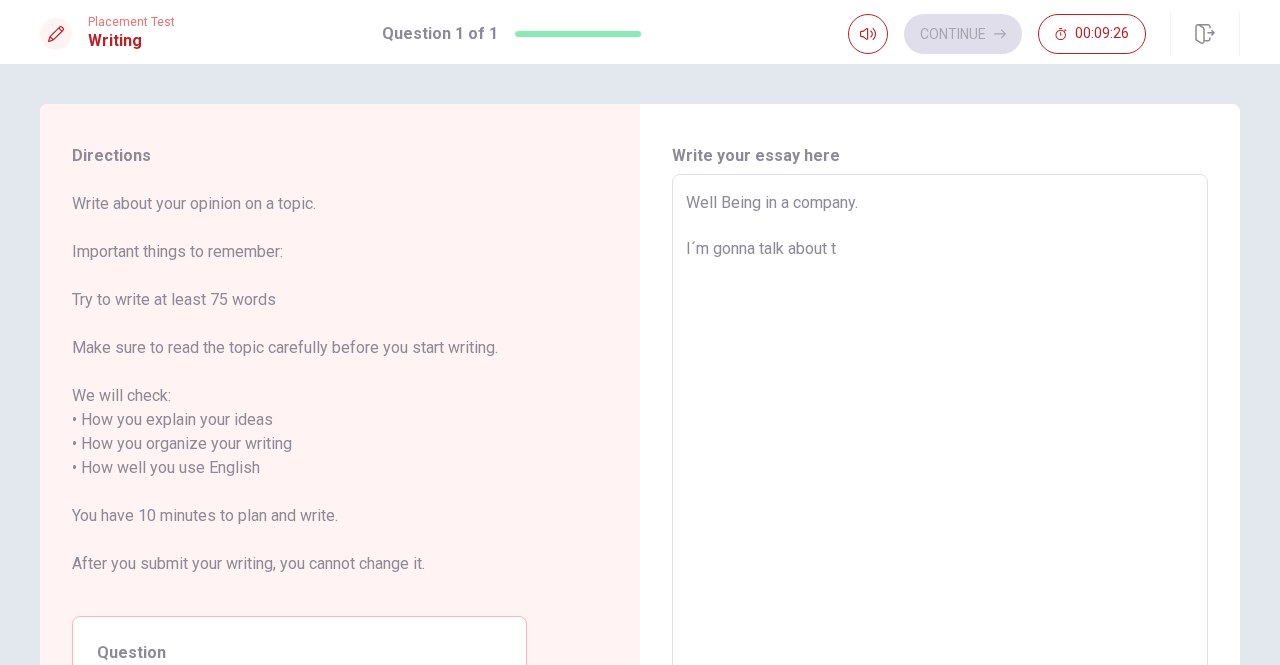 type on "x" 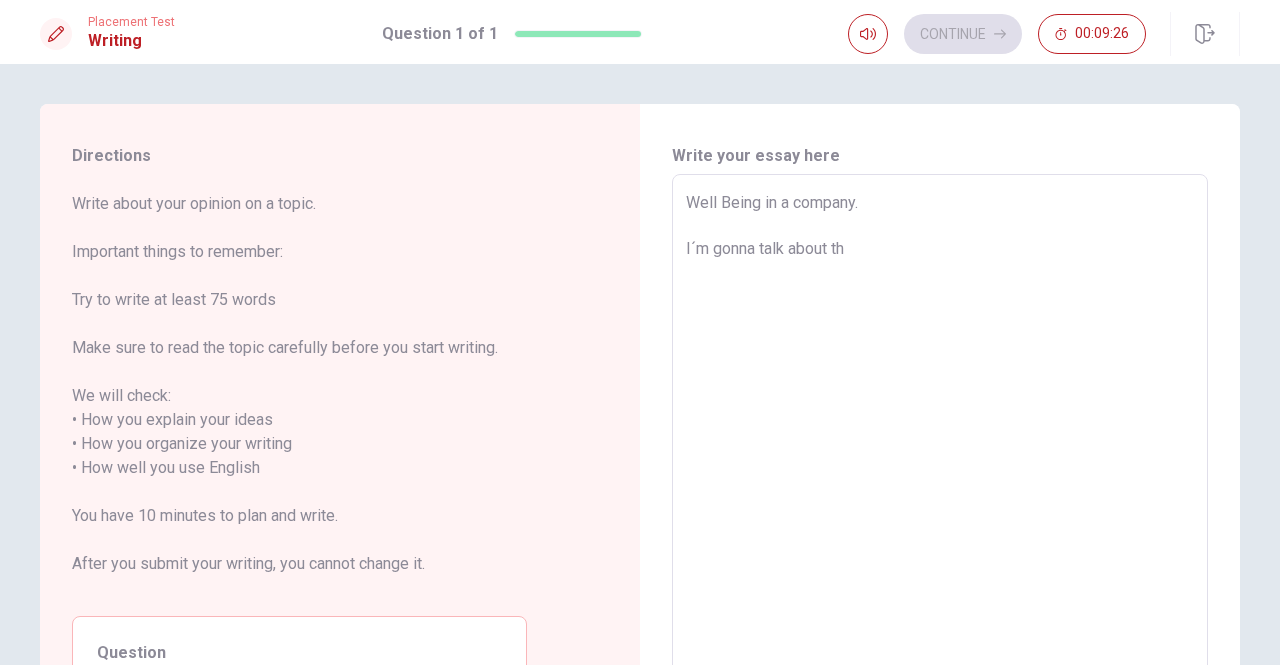type on "x" 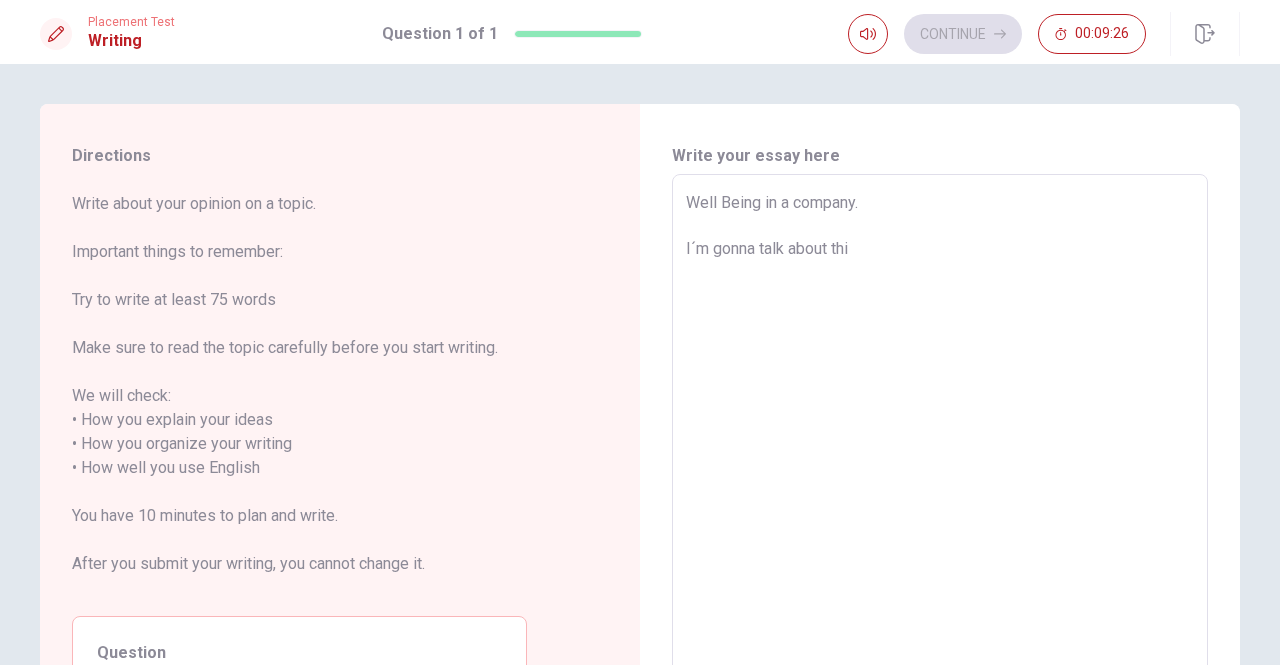 type on "x" 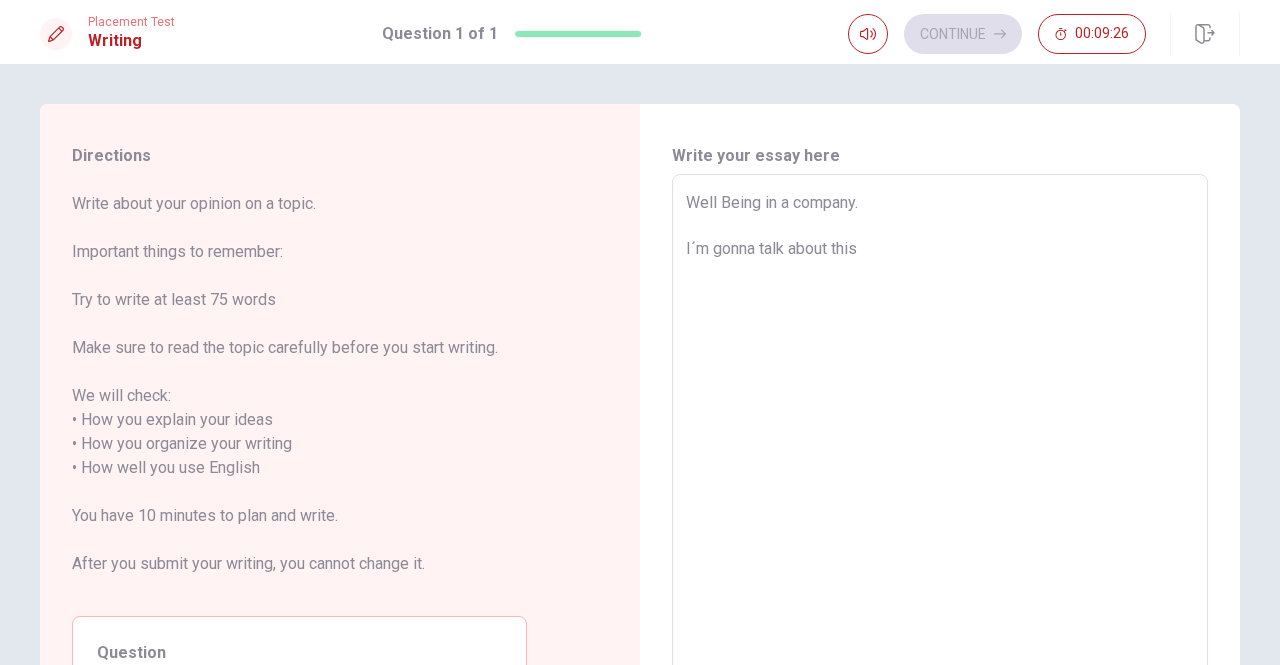 type on "x" 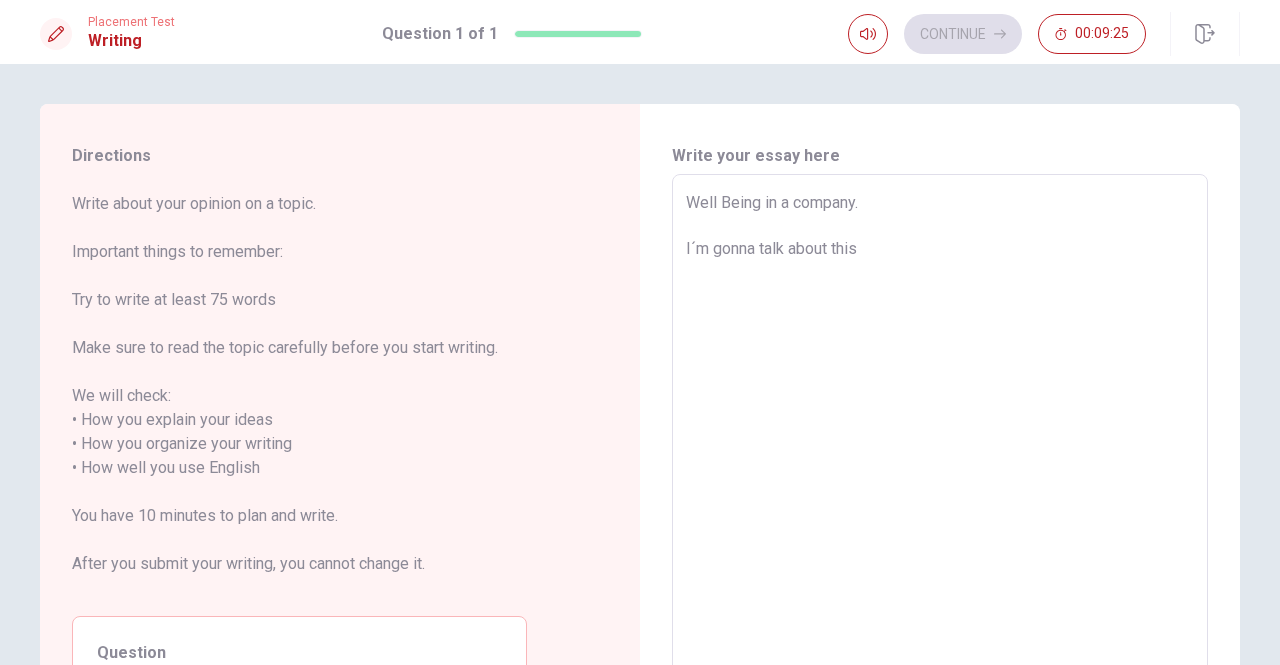 type on "Well Being in a company.
I´m gonna talk about this" 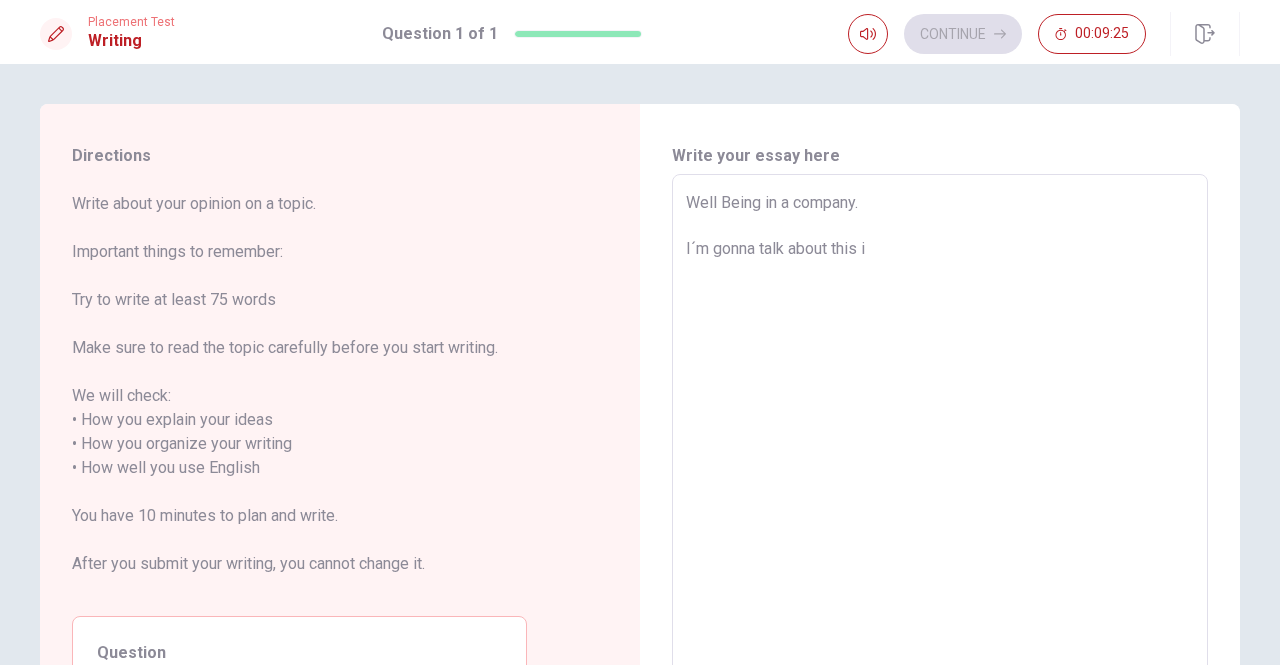 type on "x" 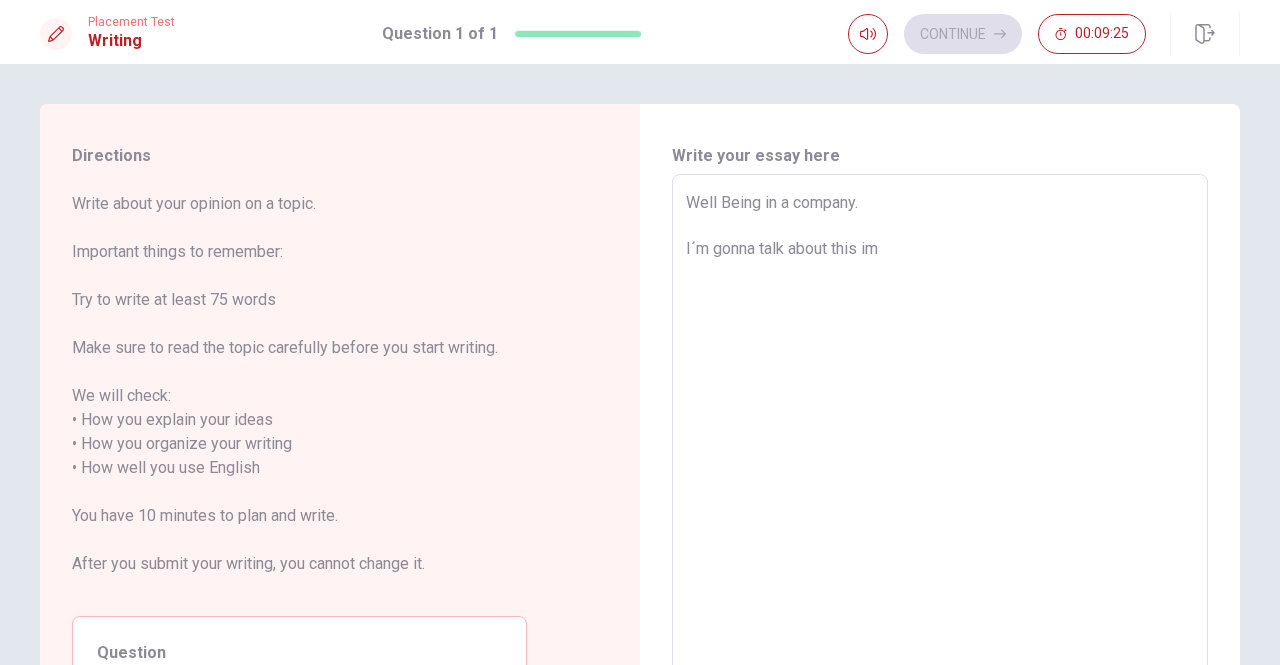 type on "x" 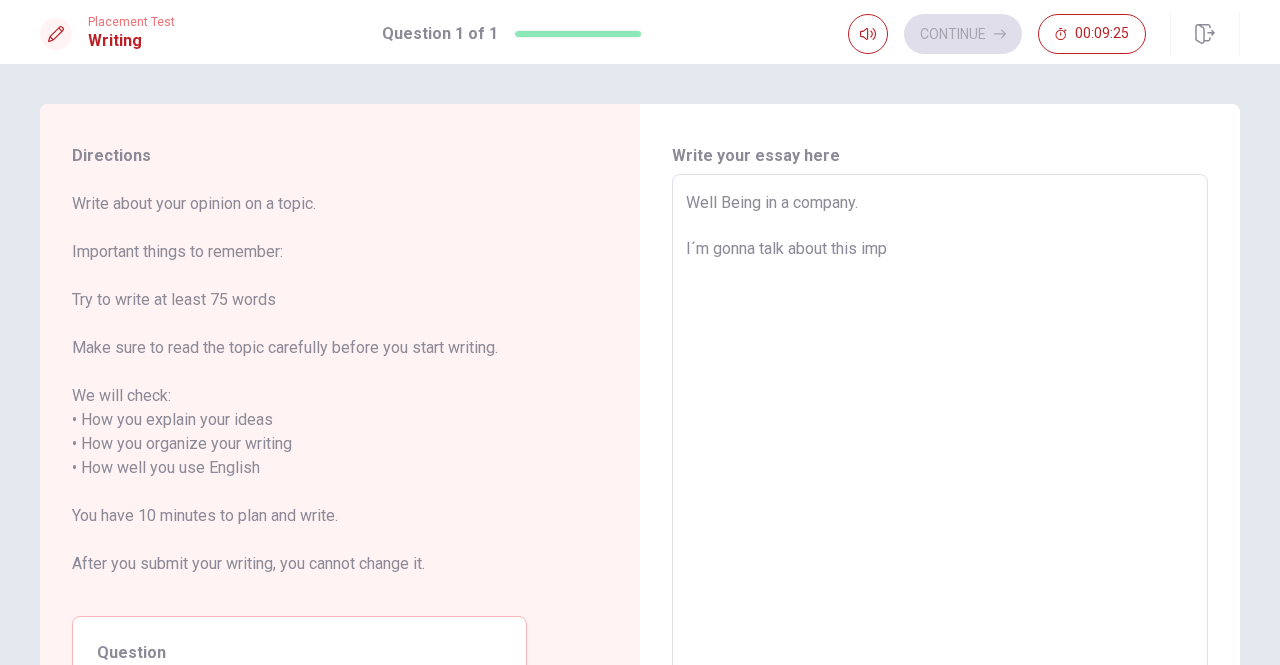 type on "x" 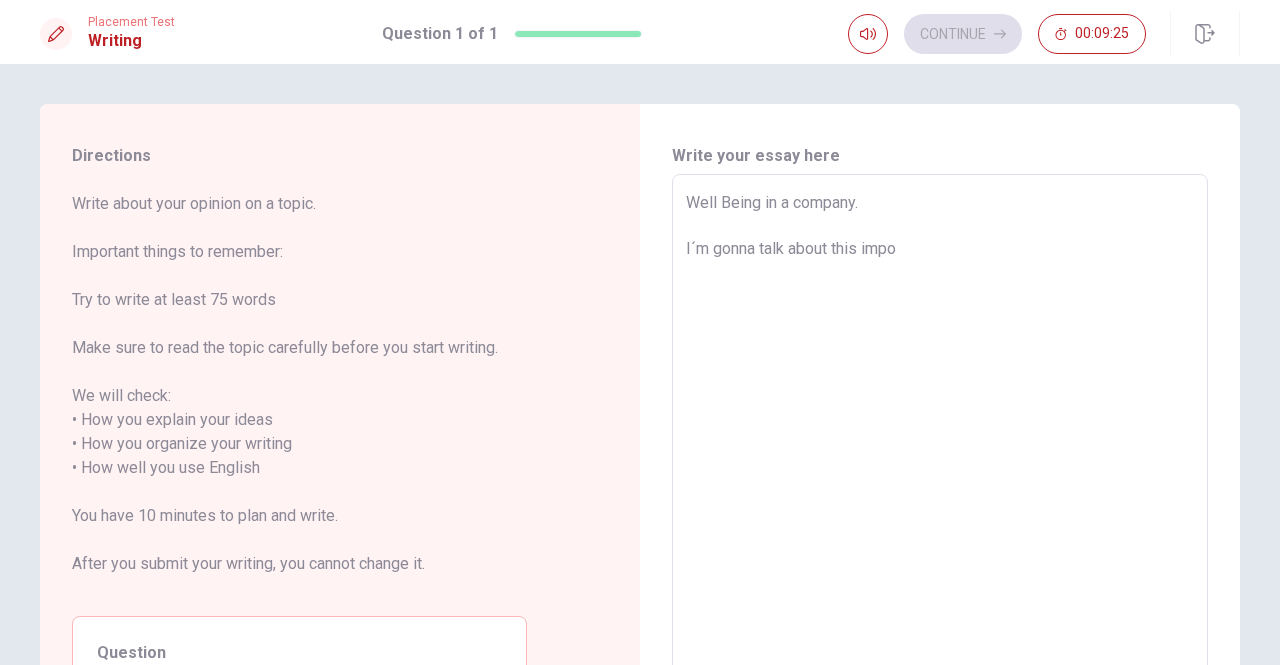 type on "x" 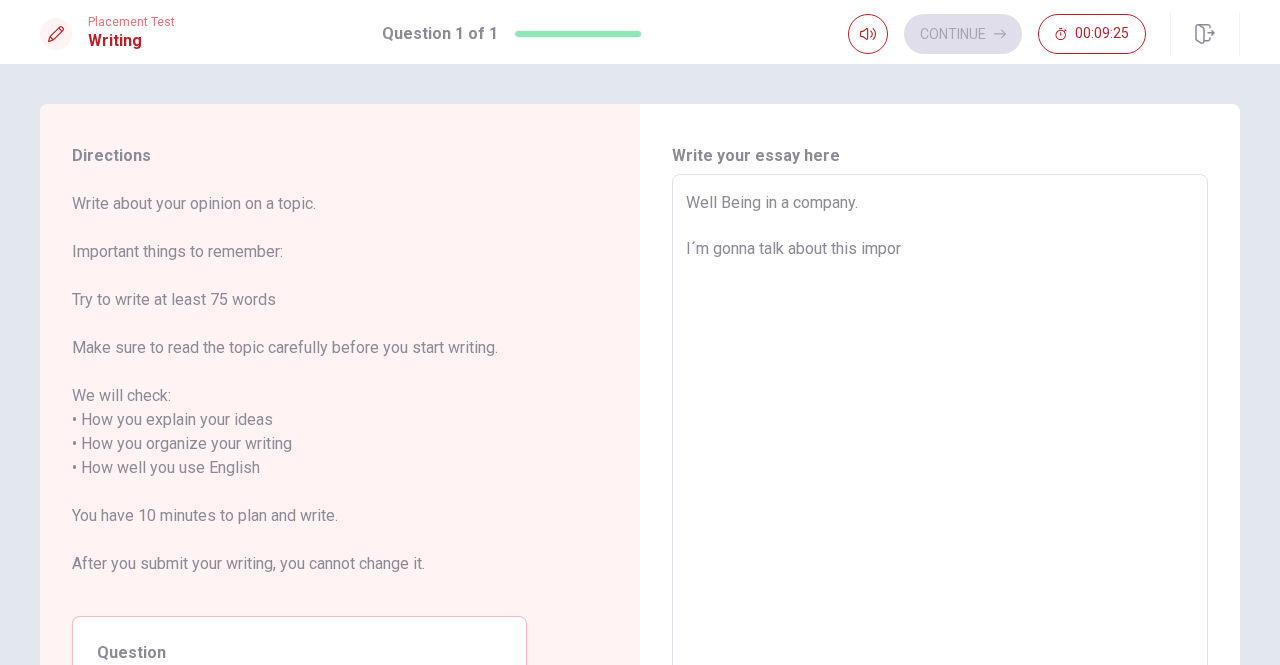 type on "x" 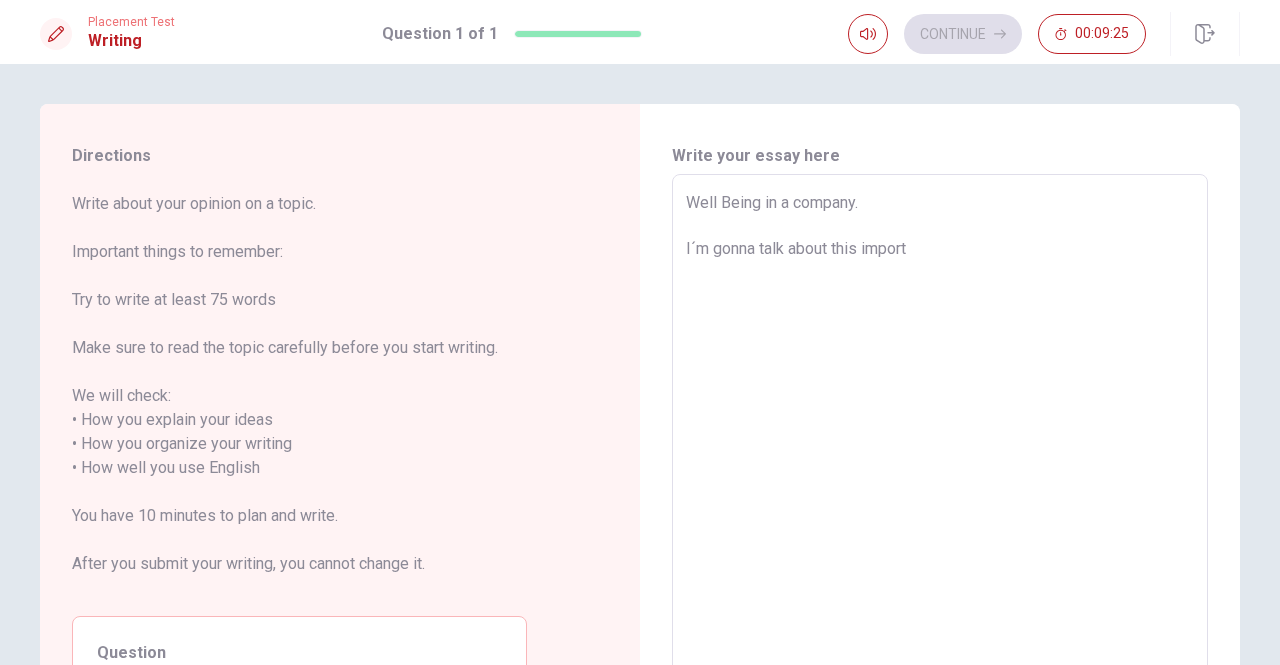 type on "x" 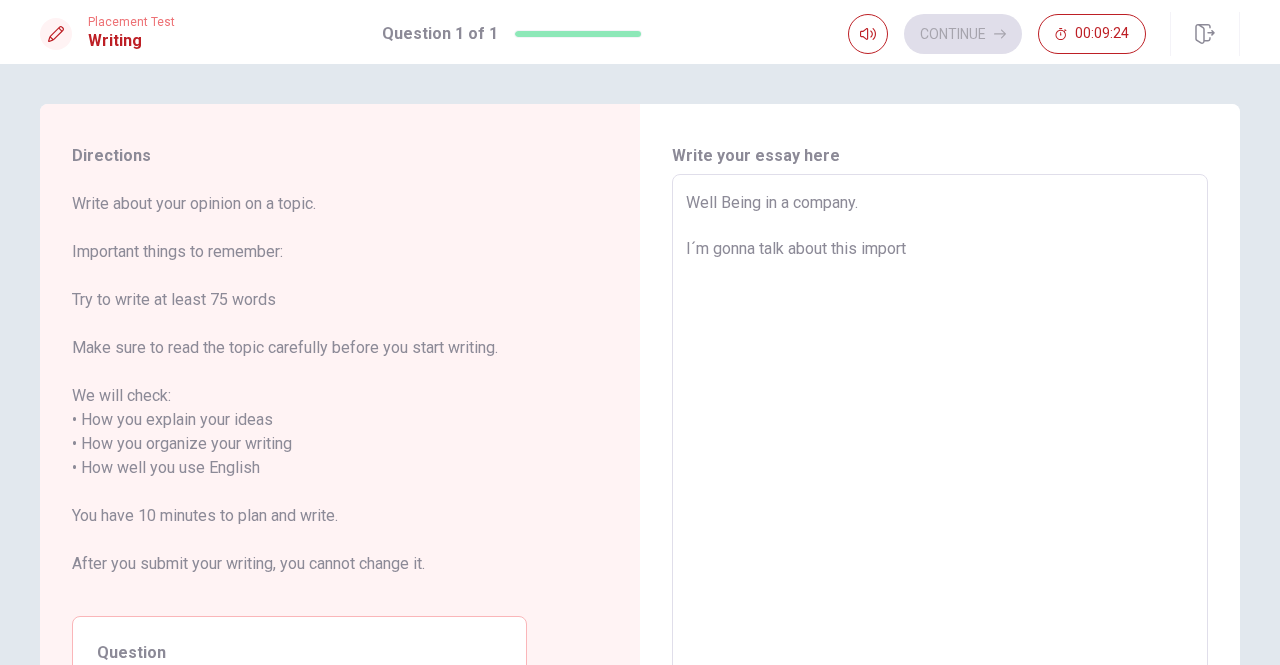 type on "Well Being in a company.
I´m gonna talk about this importa" 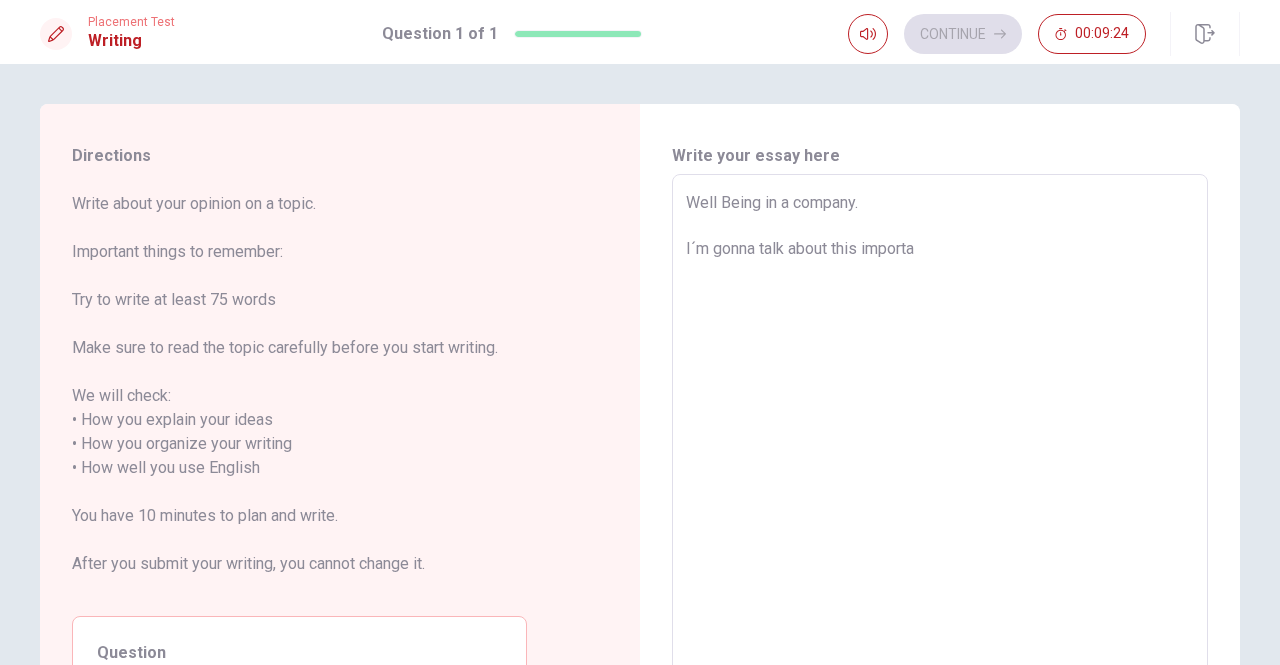 type on "x" 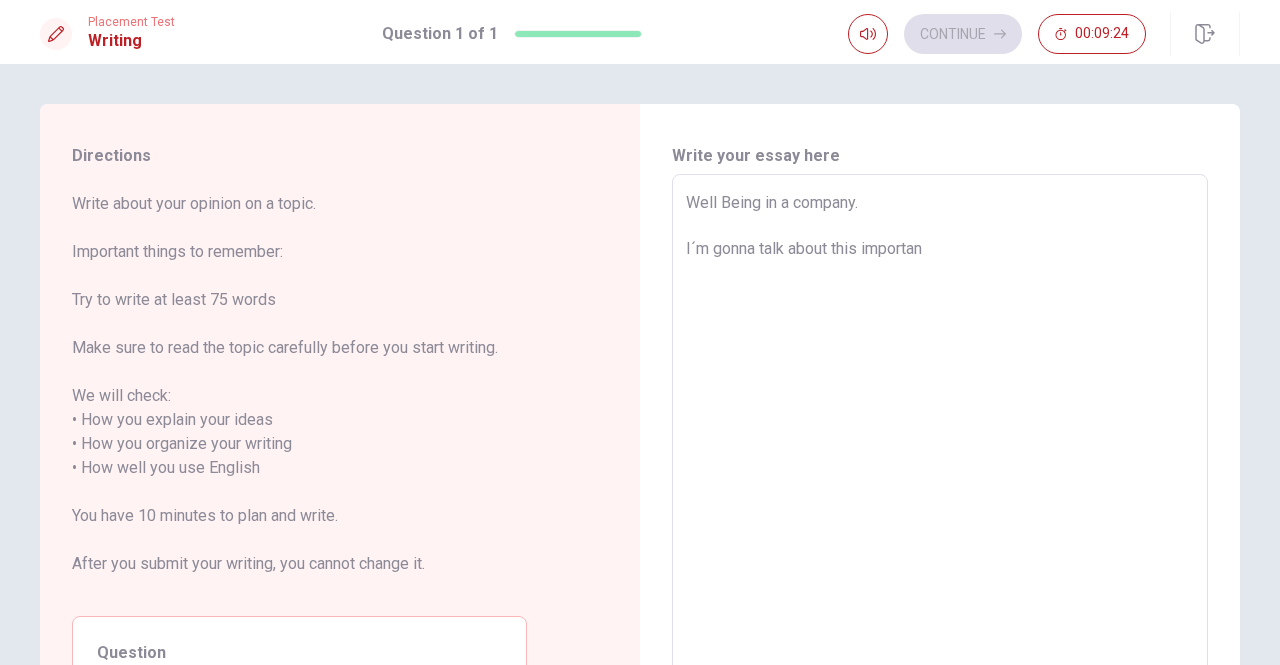 type on "Well Being in a company.
I´m gonna talk about this important" 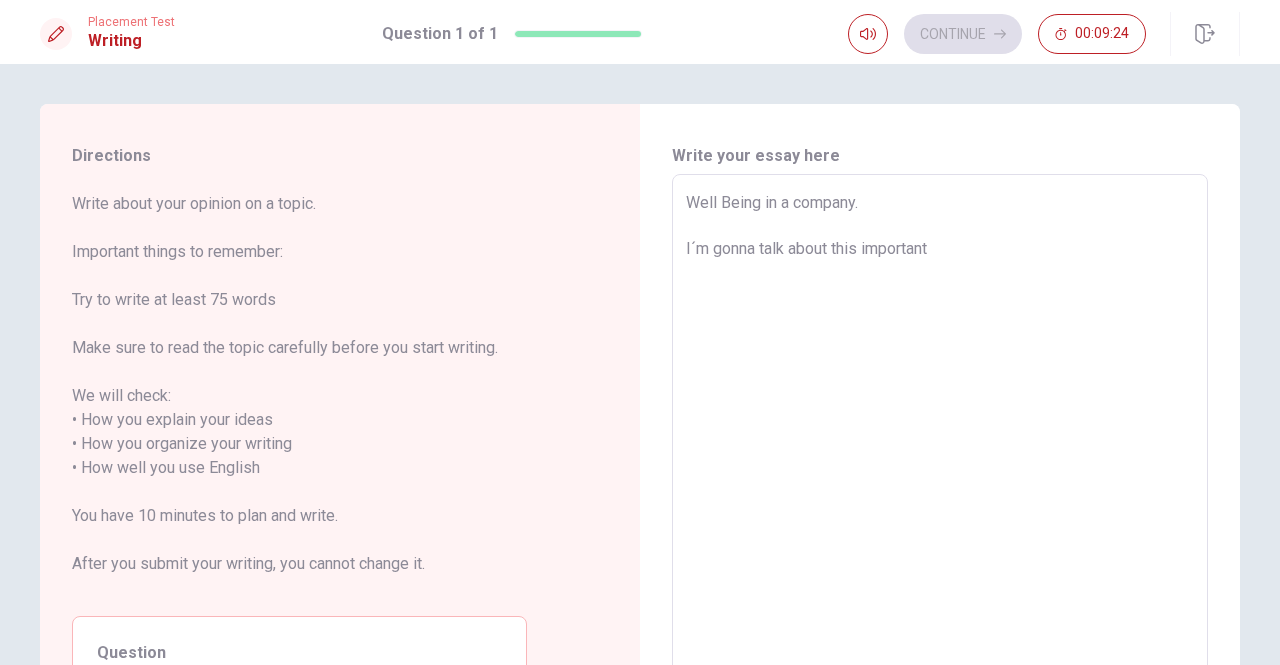 type on "x" 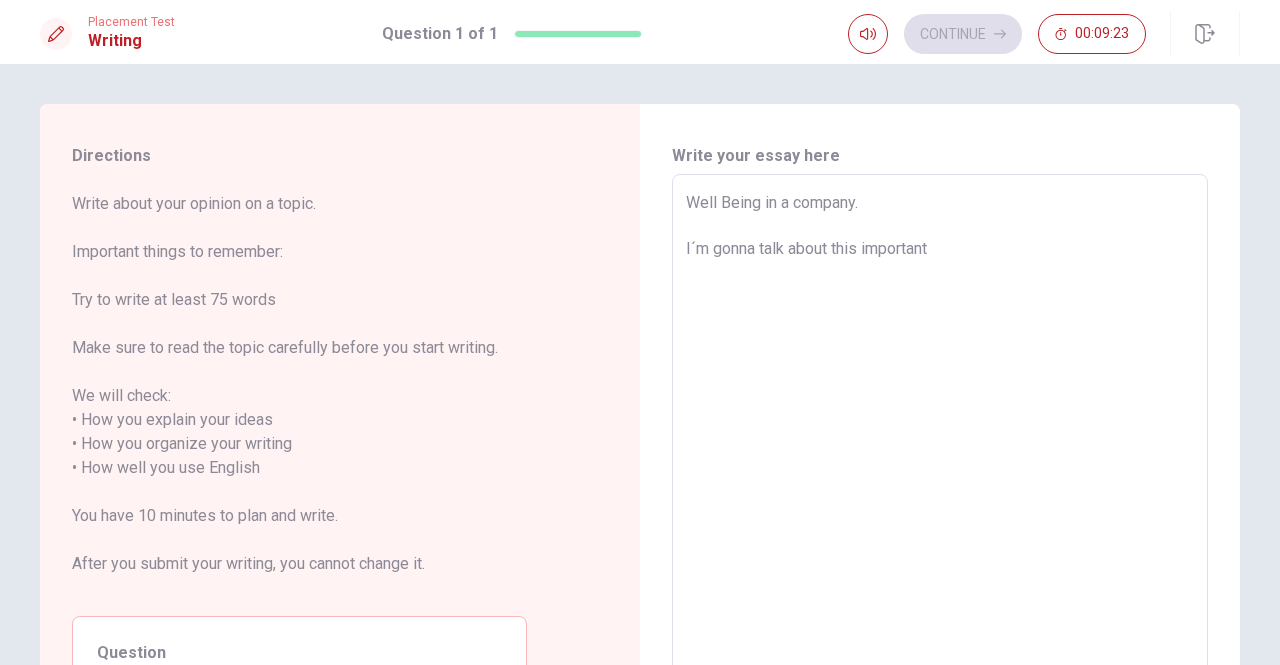 type on "Well Being in a company.
I´m gonna talk about this important t" 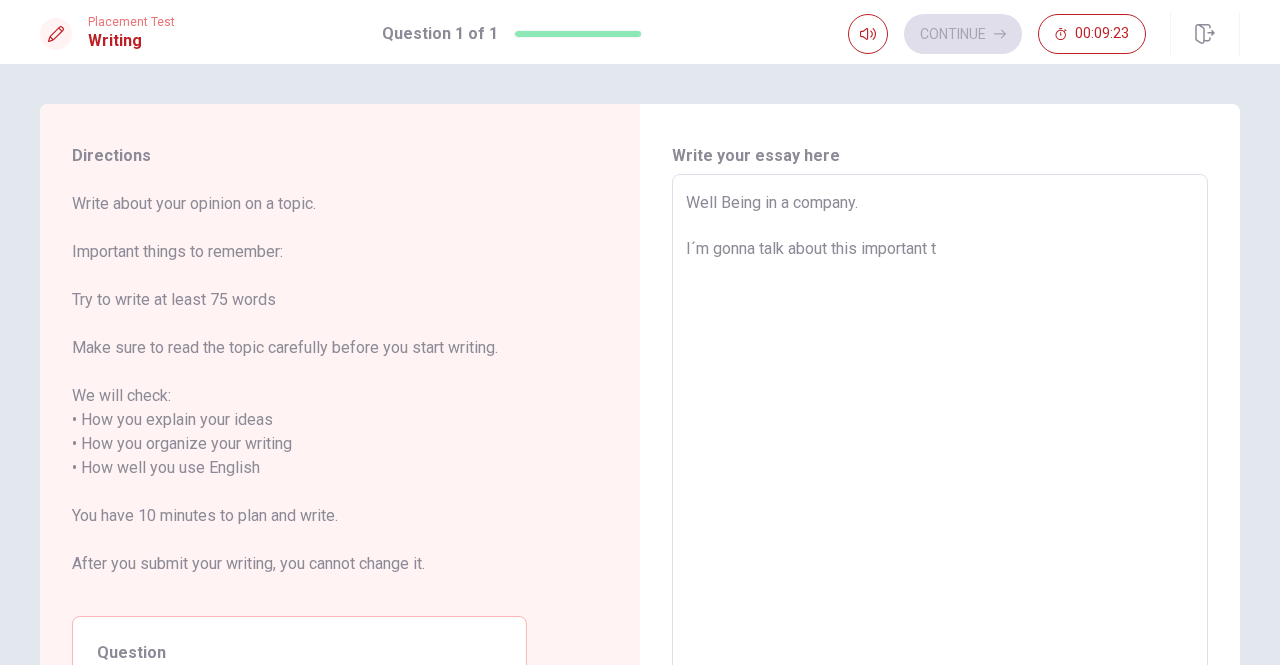 type on "x" 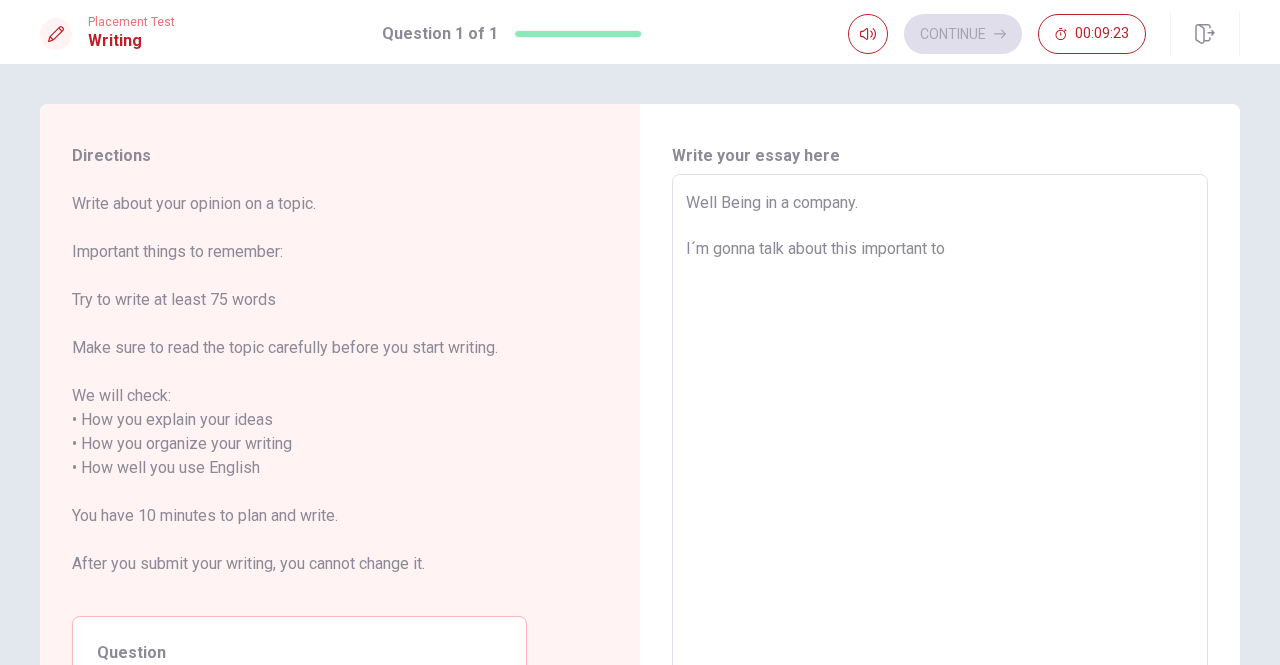 type on "x" 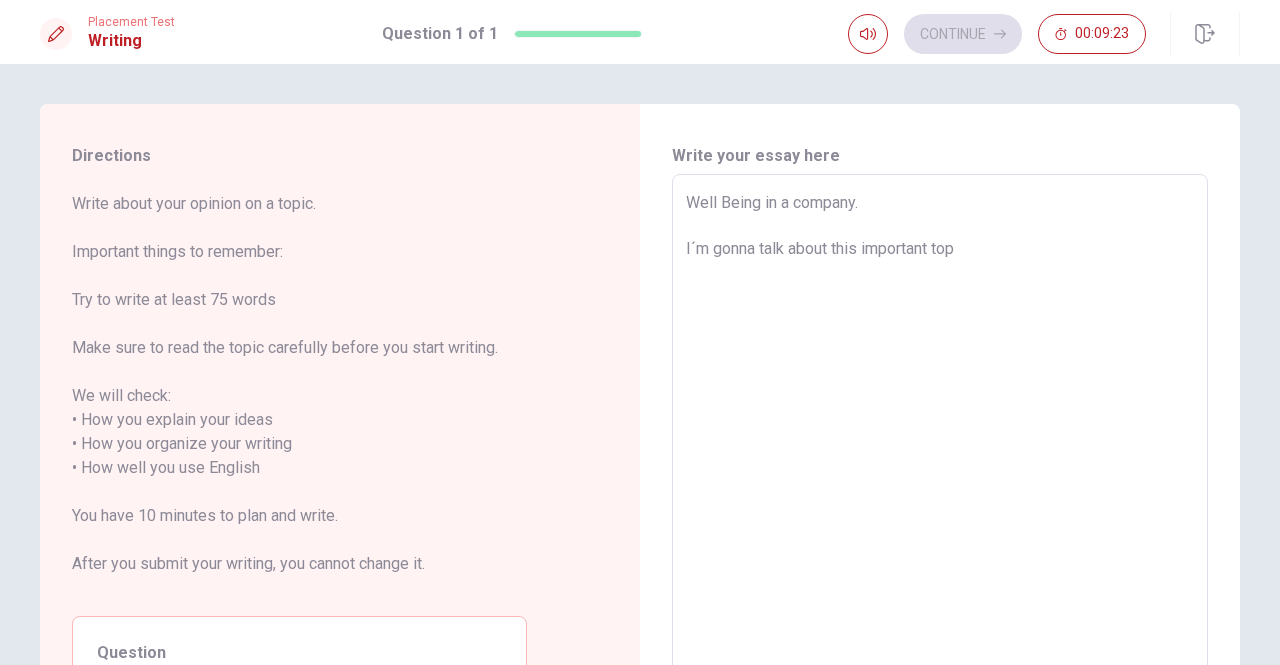type on "x" 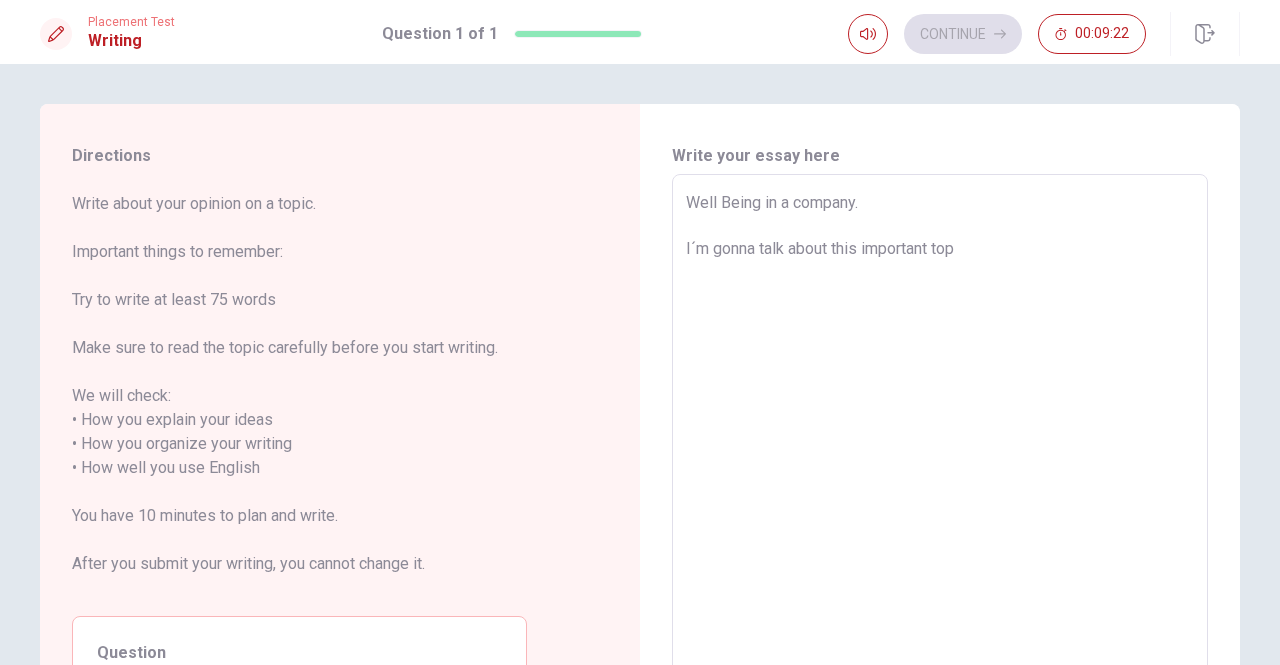 type on "Well Being in a company.
I´m gonna talk about this important topi" 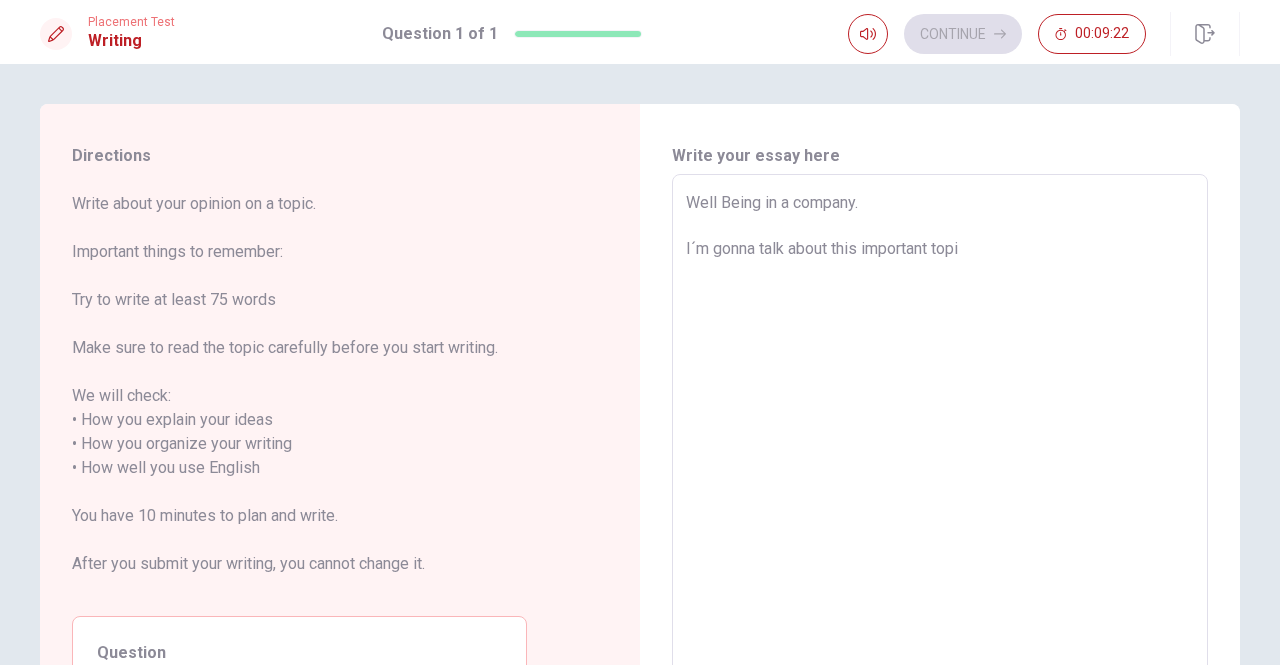 type on "x" 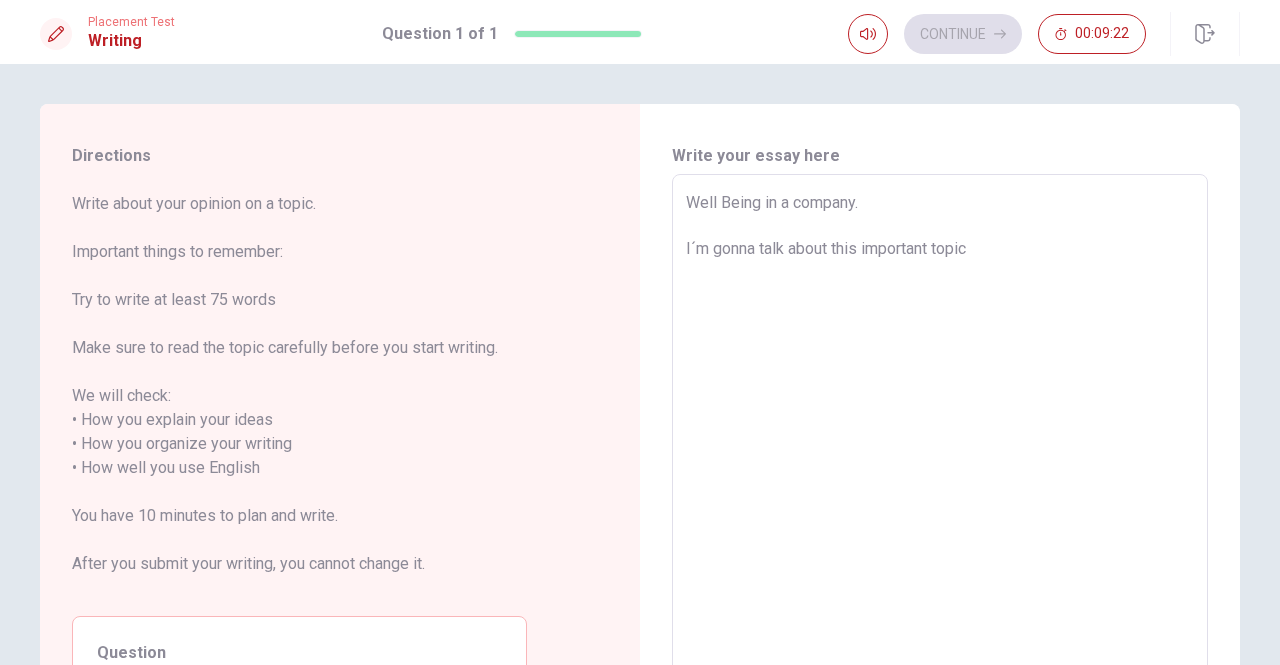 type on "Well Being in a company.
I´m gonna talk about this important topic." 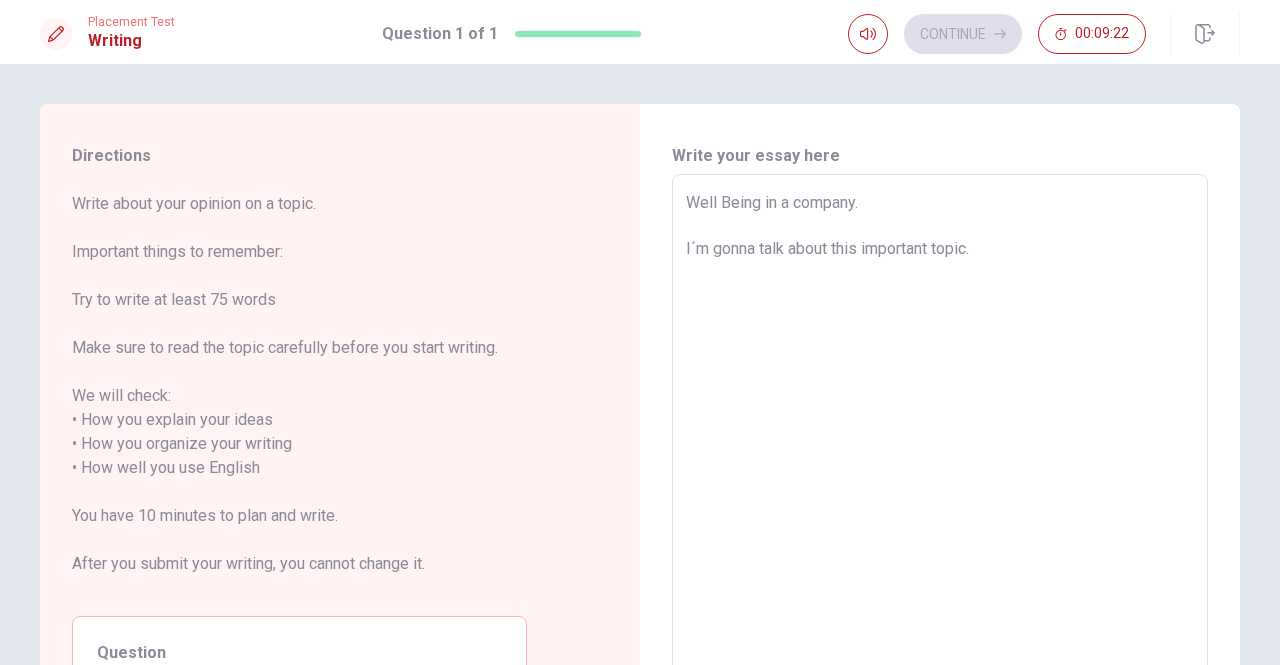 type on "x" 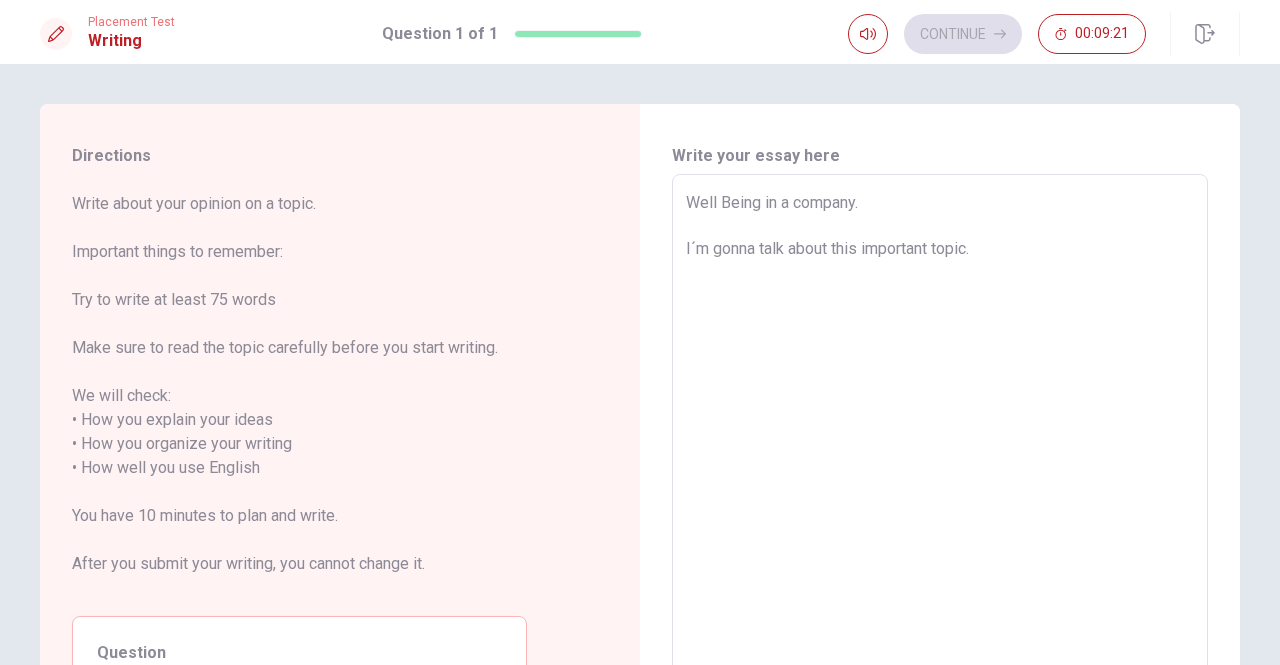 type on "Well Being in a company.
I´m gonna talk about this important topic." 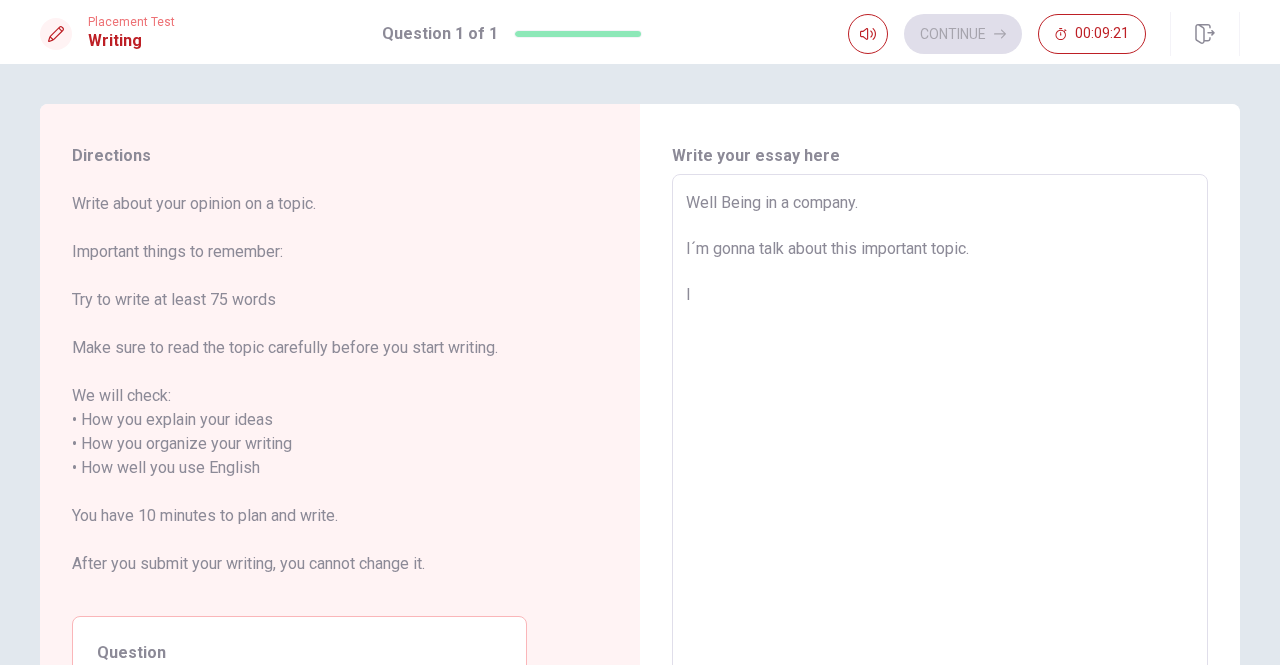 type on "x" 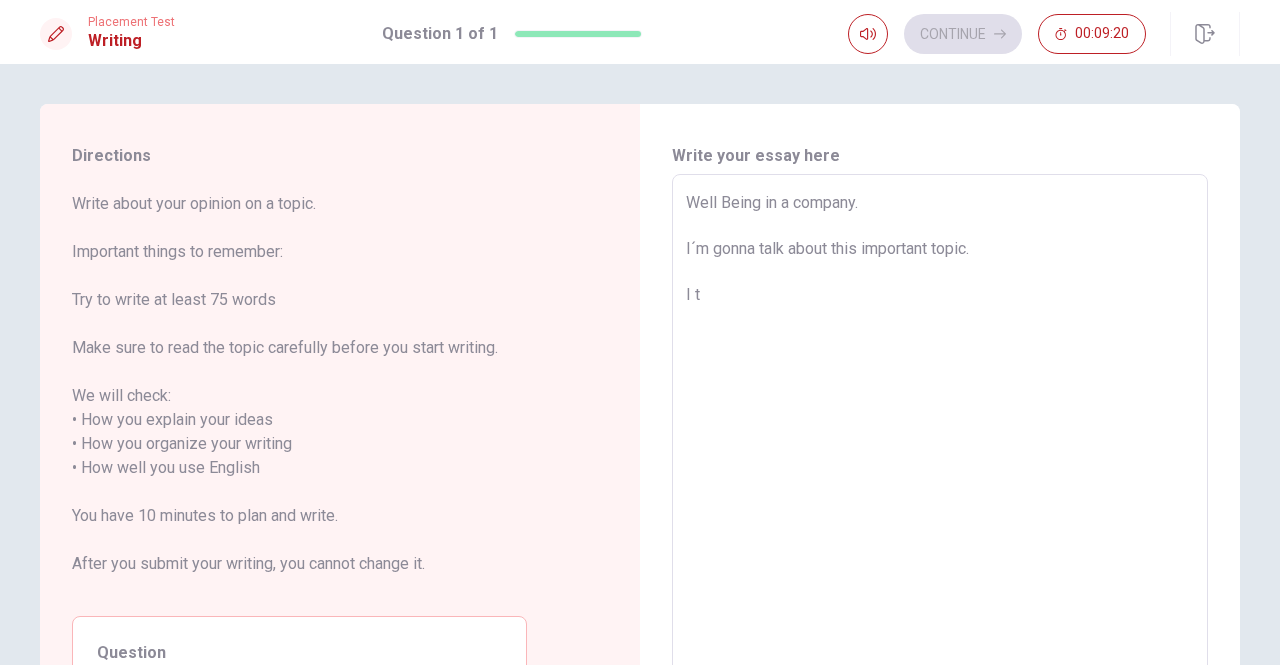 type on "x" 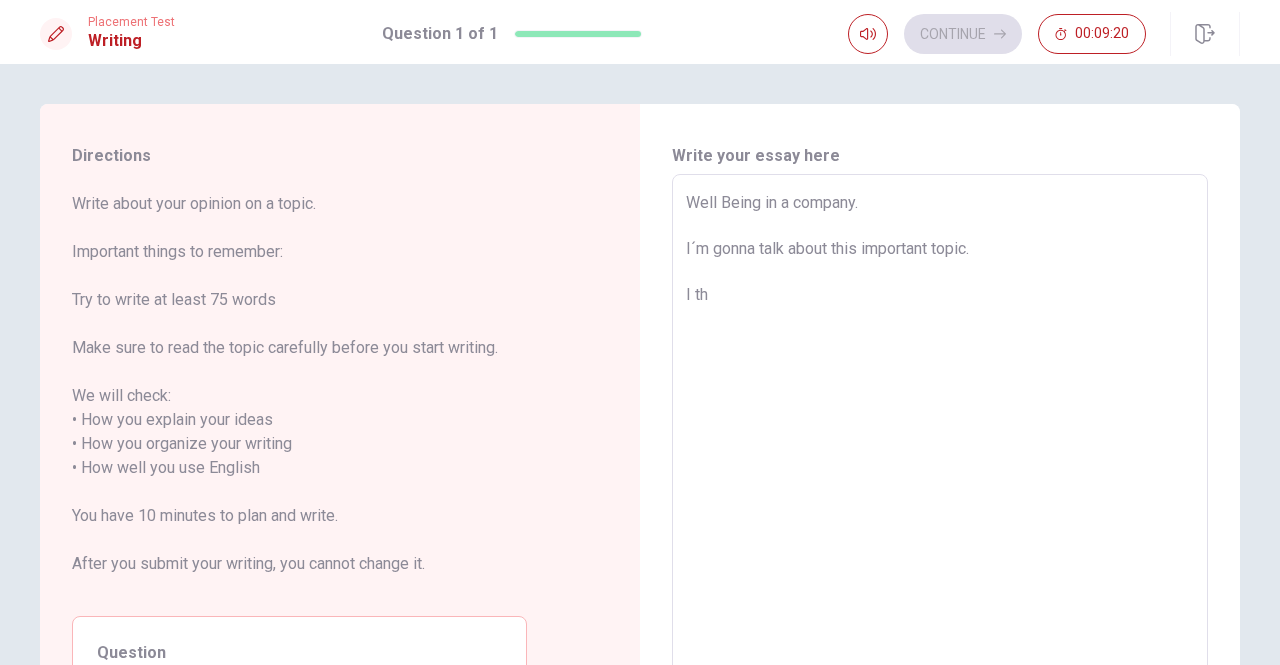 type on "x" 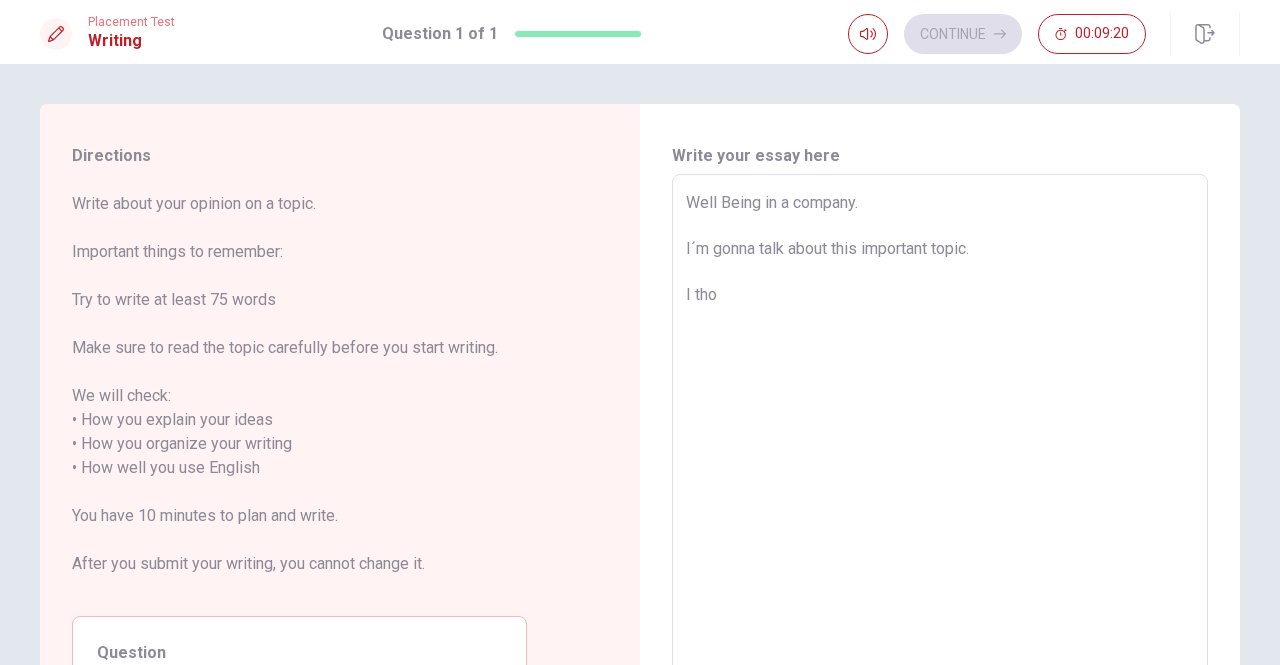 type on "x" 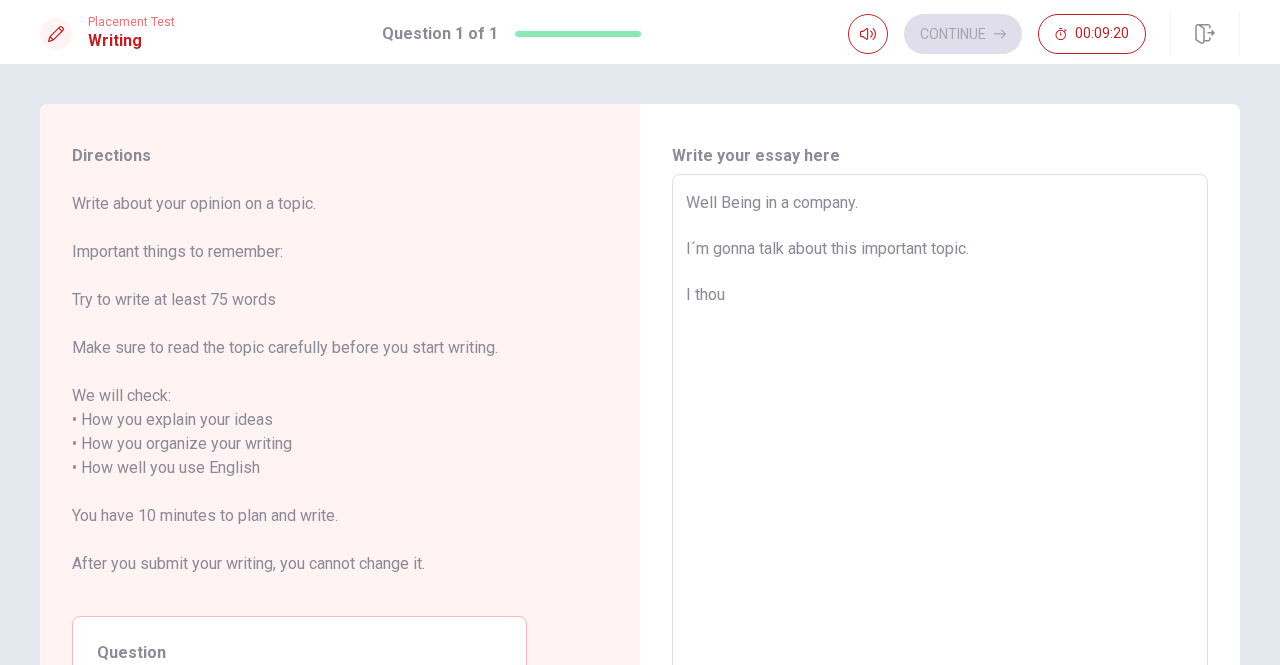 type on "x" 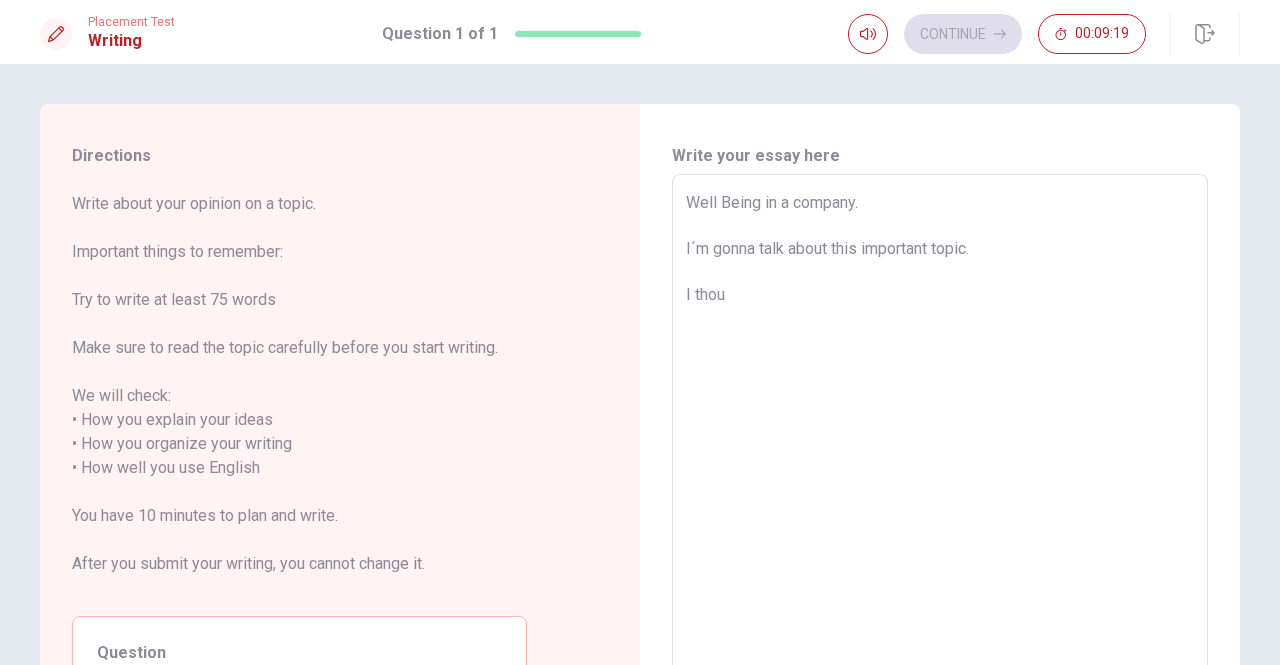 type on "Well Being in a company.
I´m gonna talk about this important topic.
I thoug" 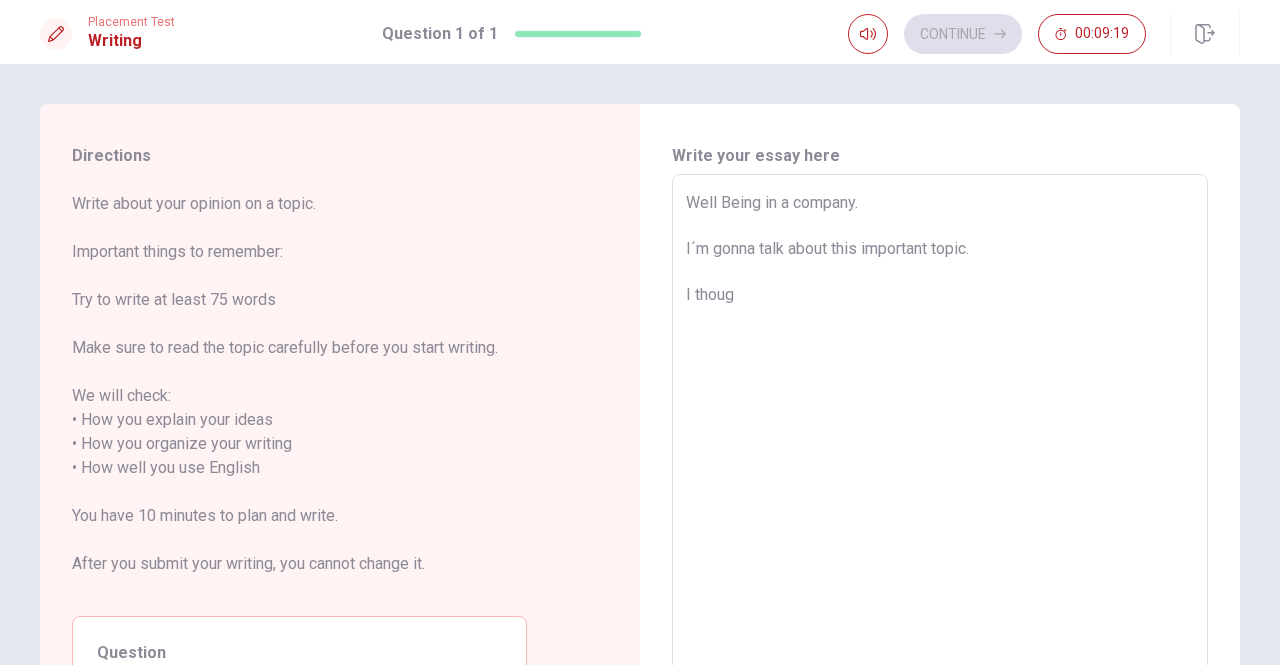 type on "x" 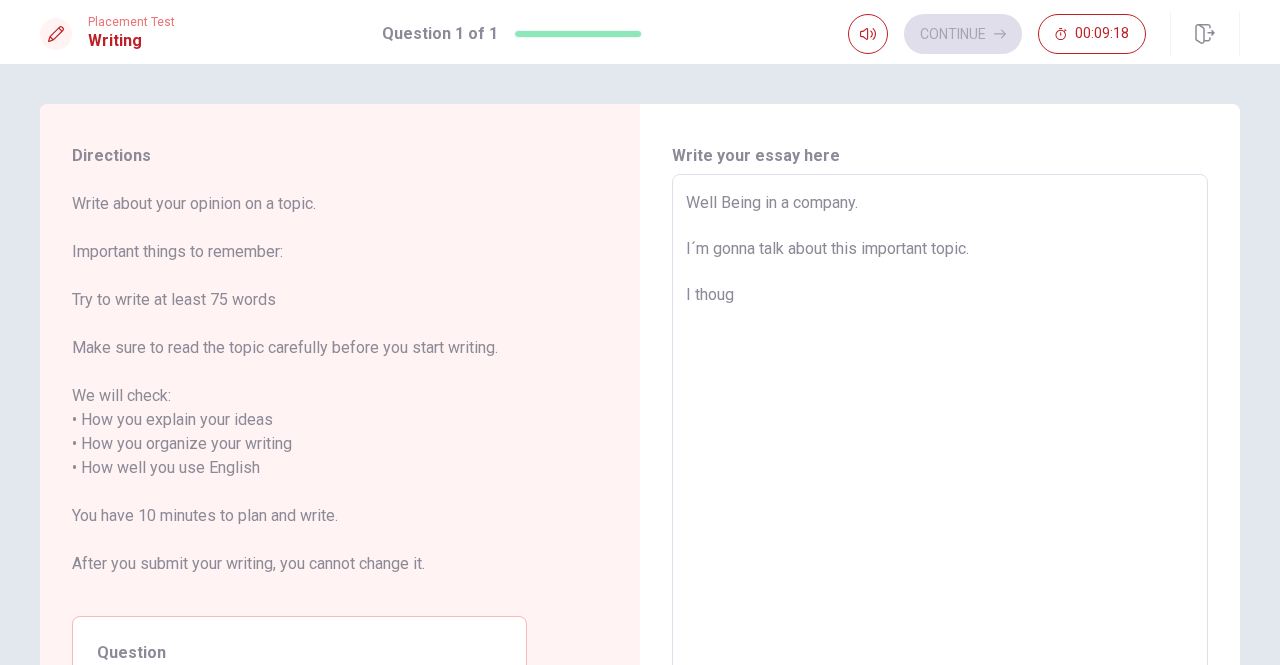 type on "Well Being in a company.
I´m gonna talk about this important topic.
I though" 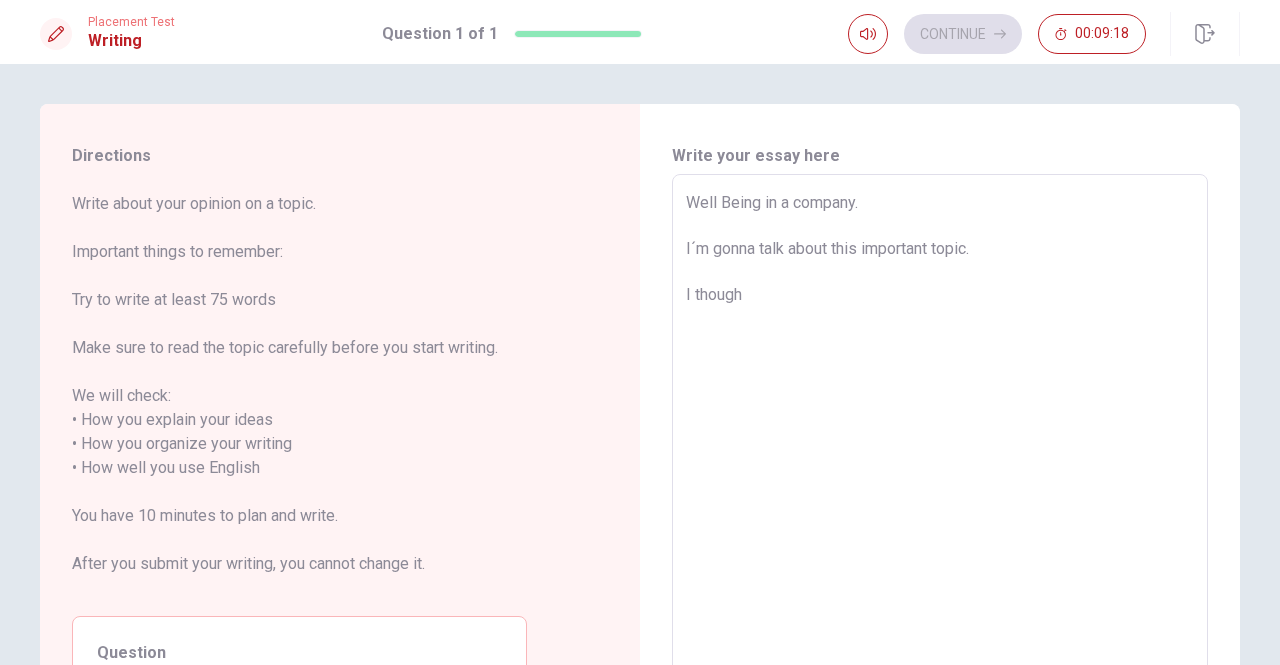 type on "x" 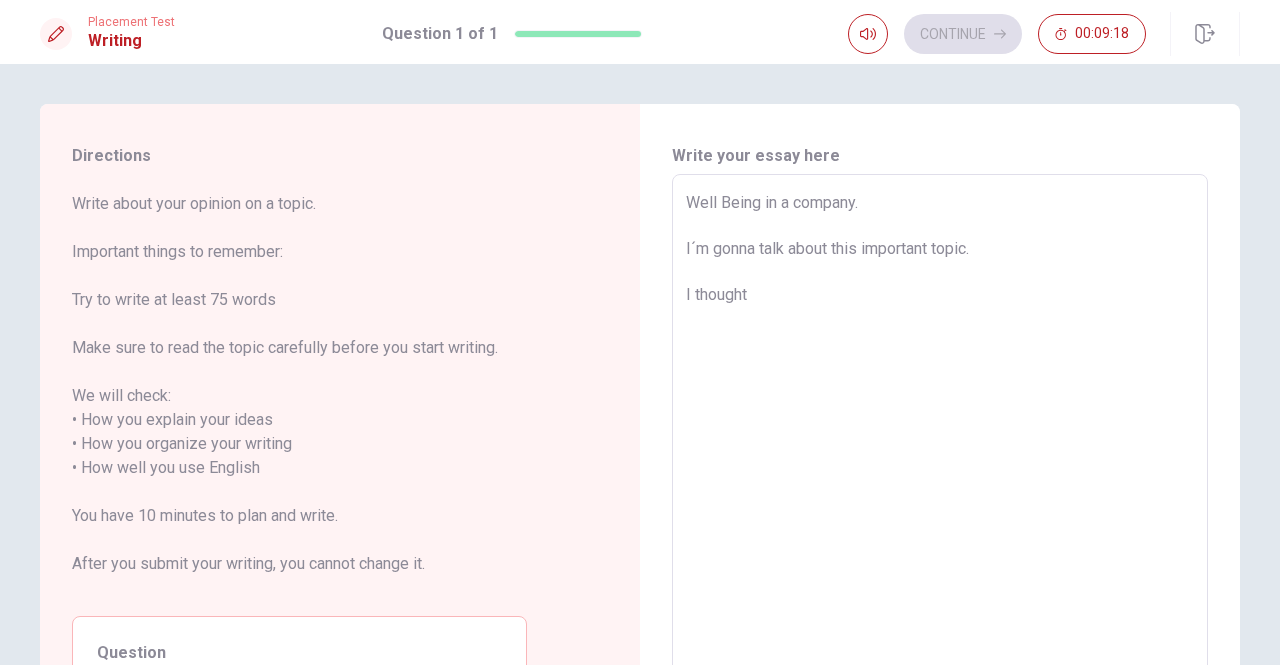 type on "x" 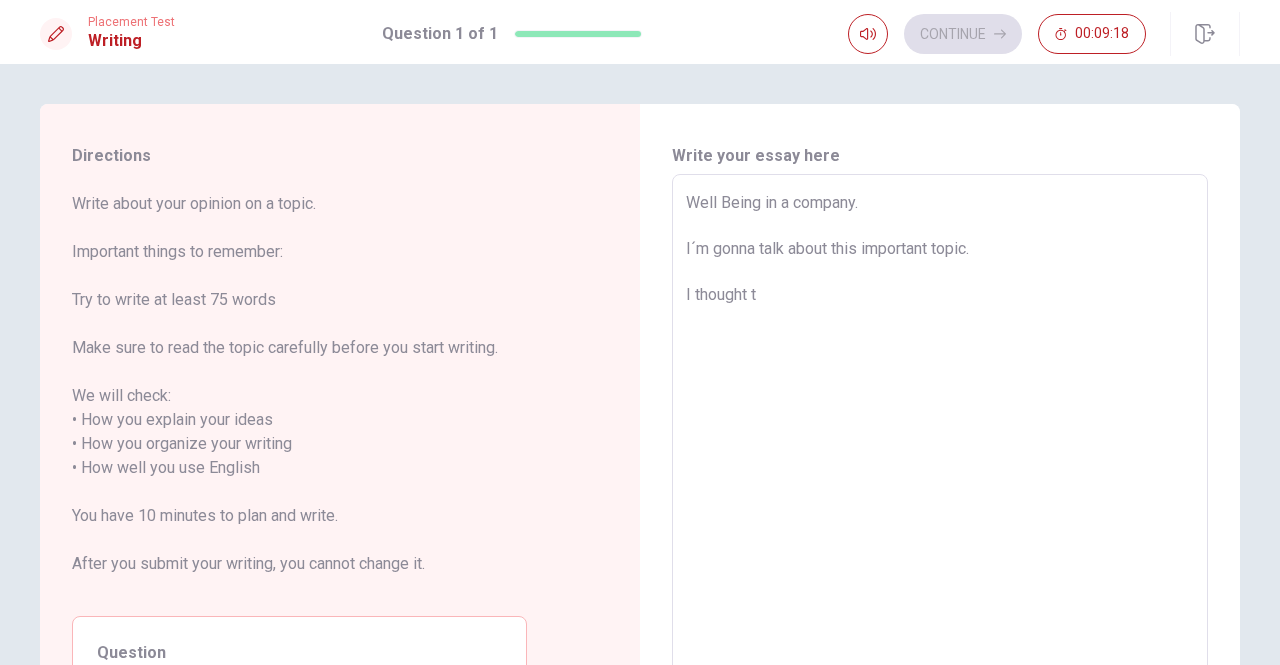 type on "x" 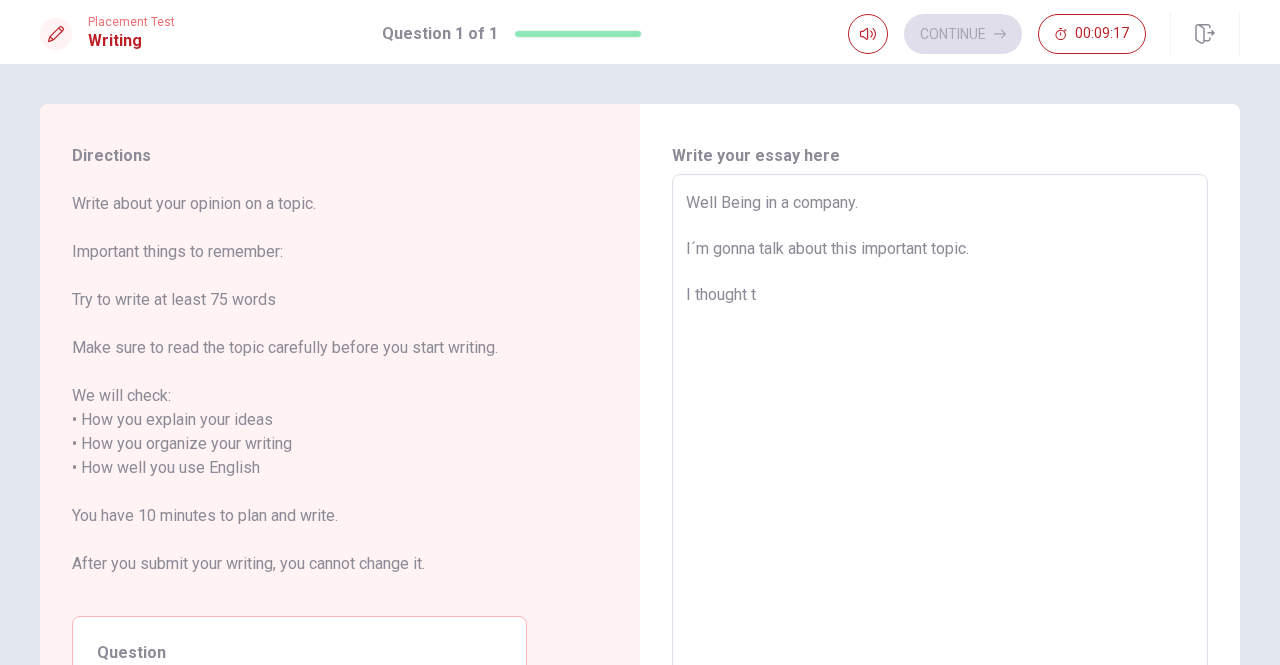 type on "Well Being in a company.
I´m gonna talk about this important topic.
I thought th" 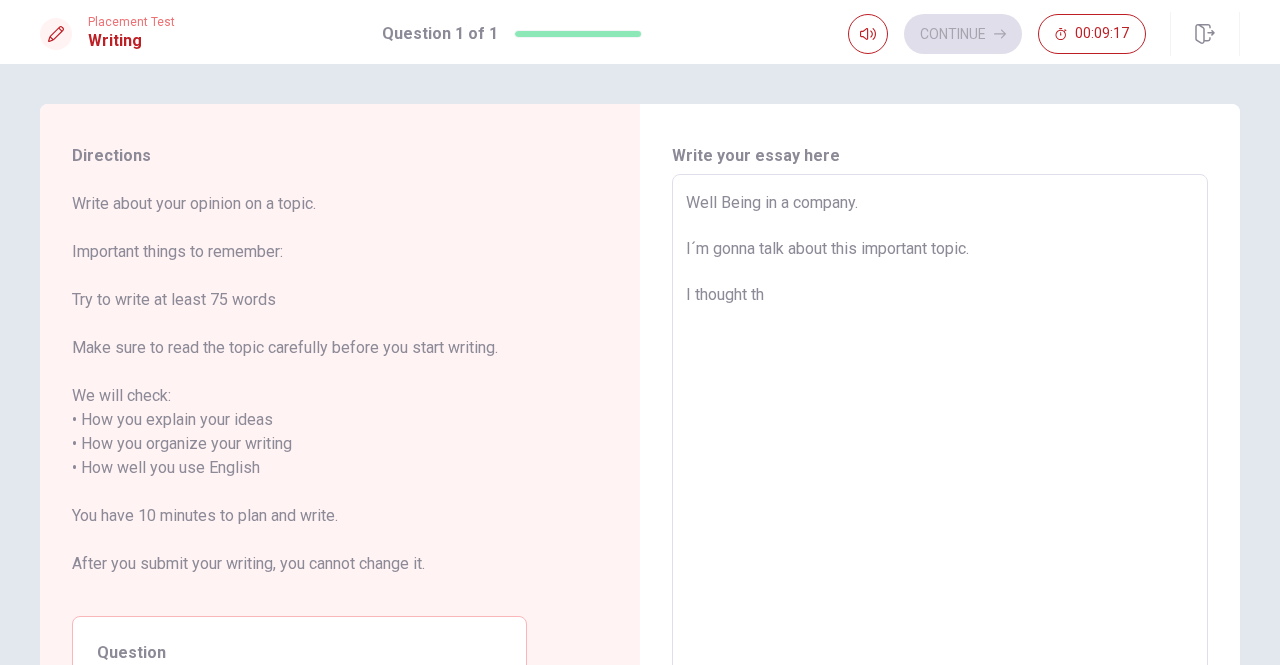 type on "x" 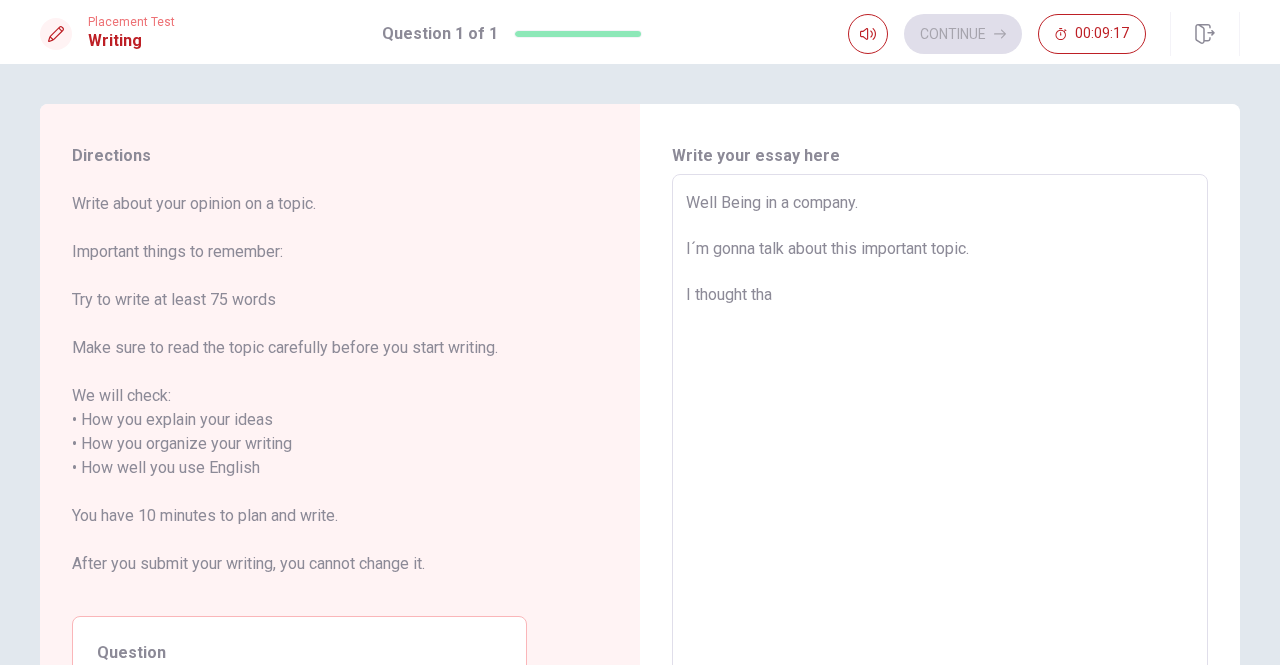 type on "x" 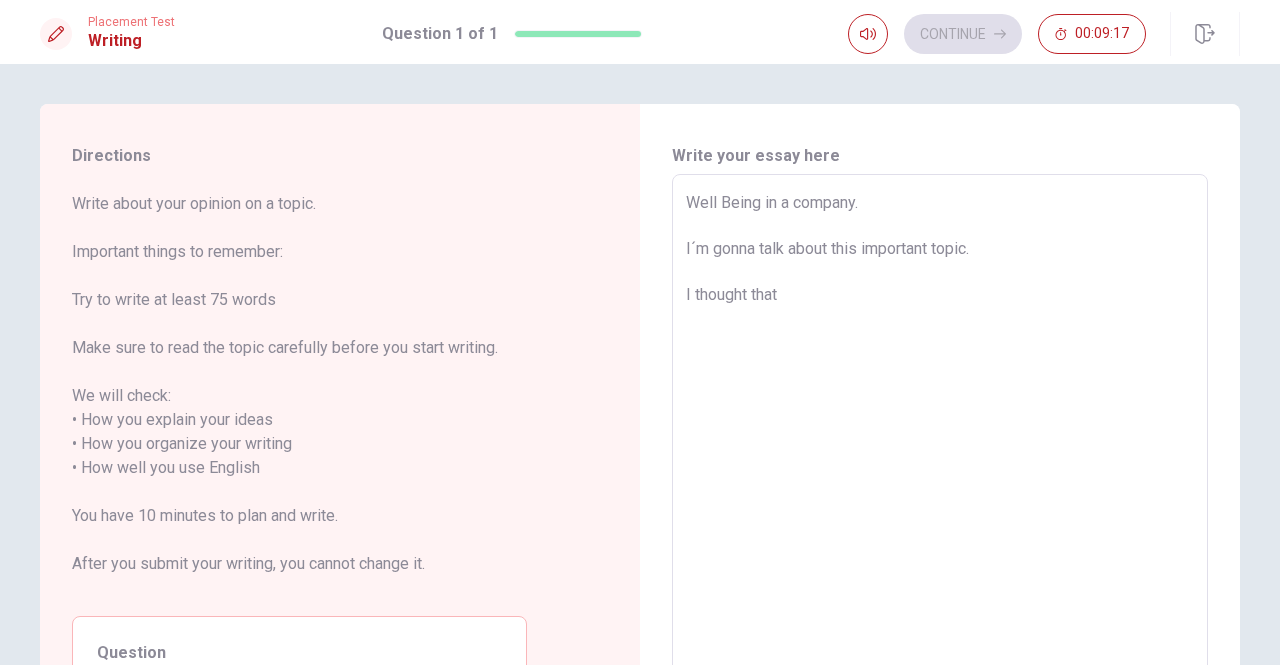 type on "x" 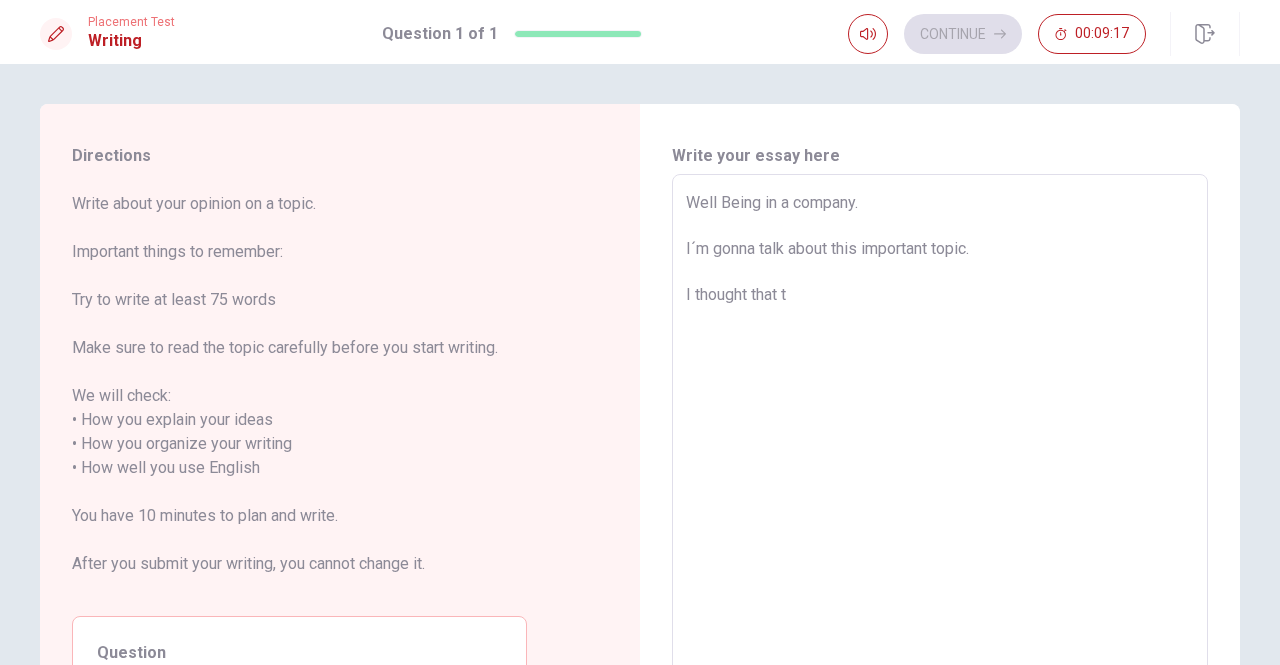 type on "x" 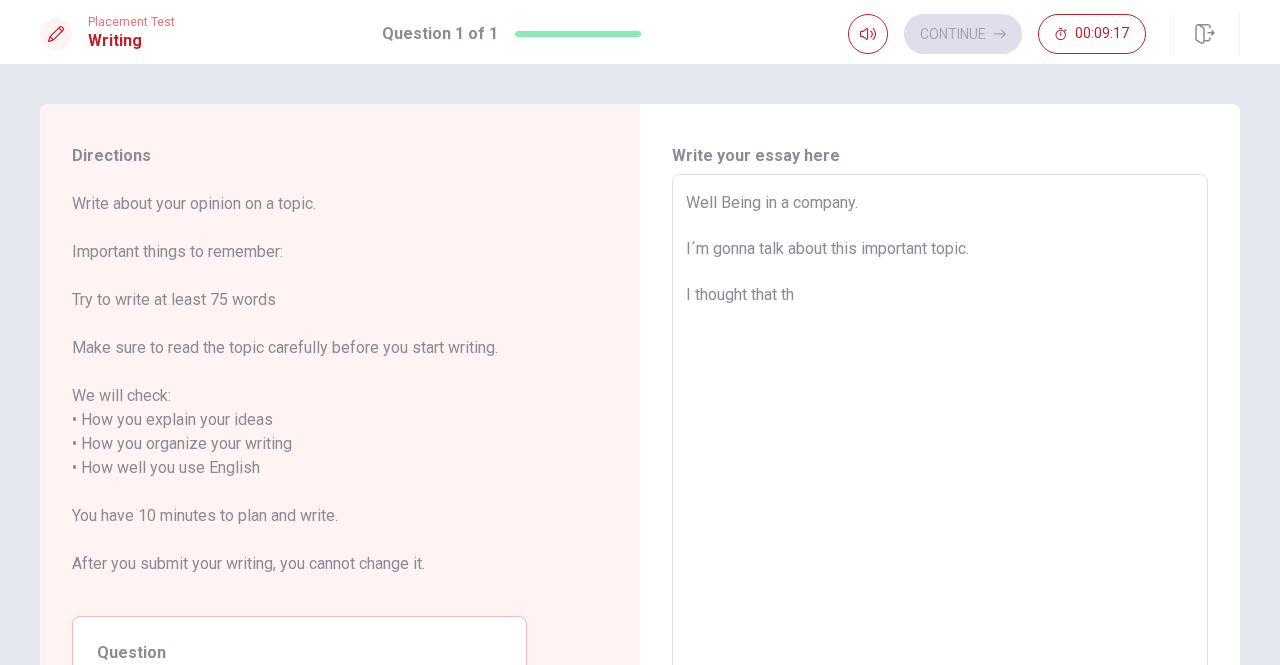 type on "x" 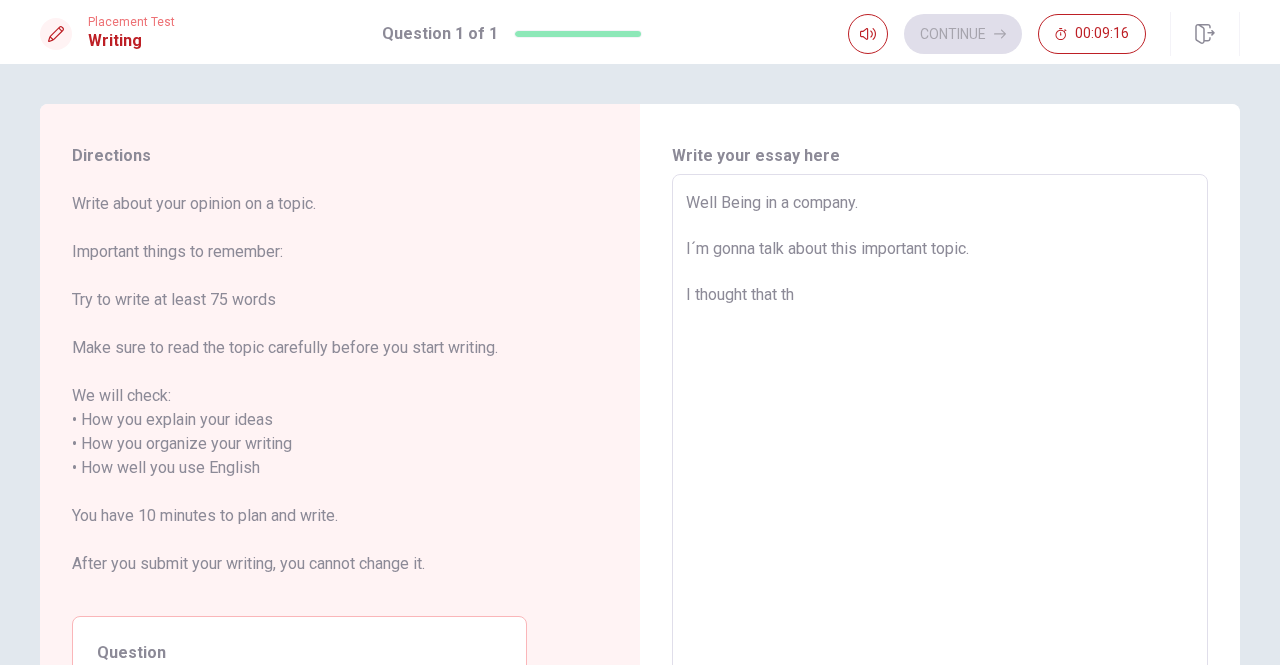 type on "Well Being in a company.
I´m gonna talk about this important topic.
I thought that th" 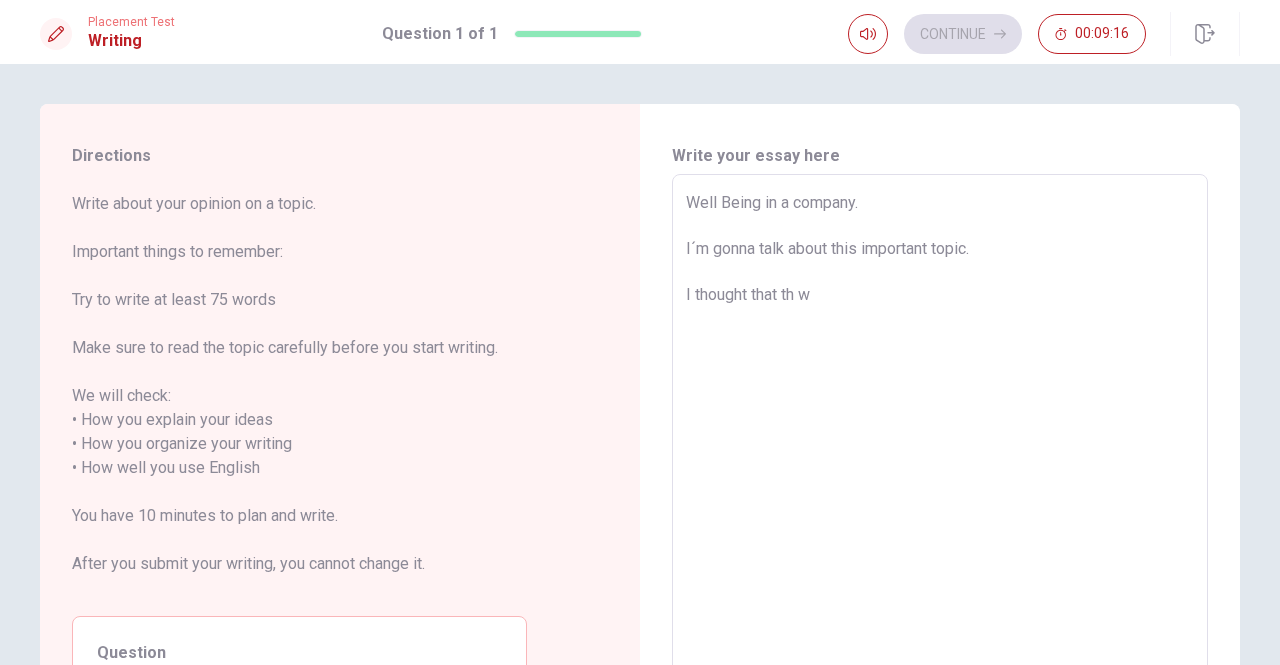 type 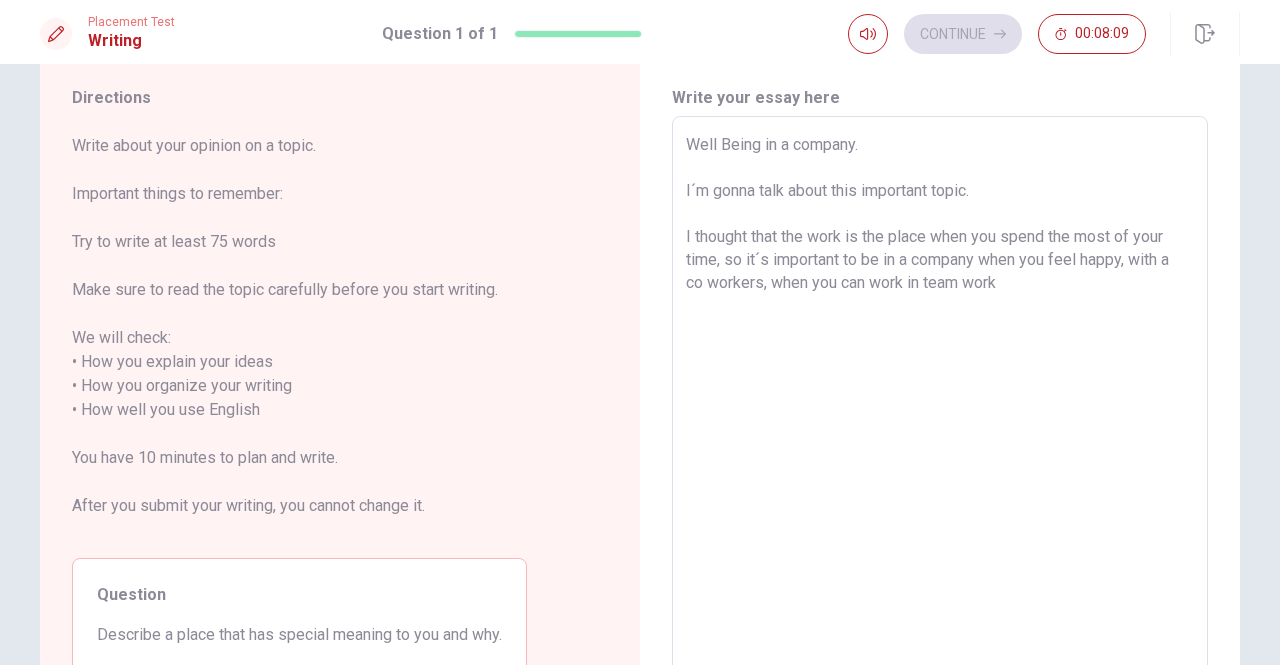 scroll, scrollTop: 57, scrollLeft: 0, axis: vertical 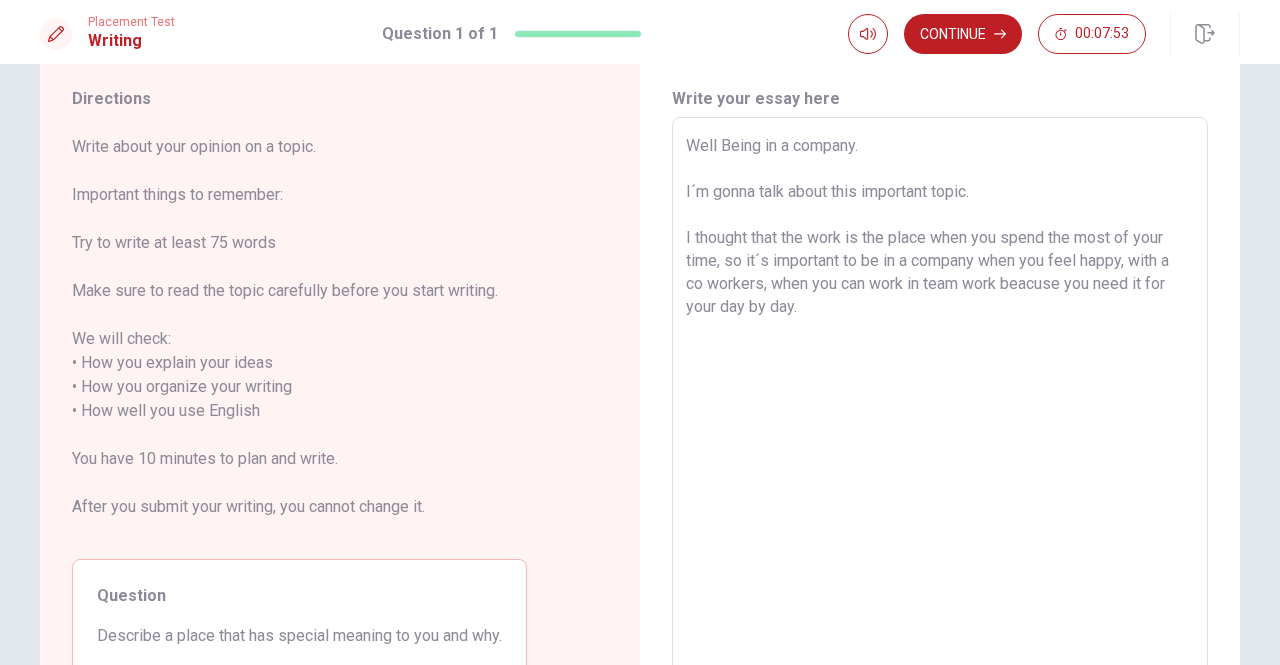 drag, startPoint x: 697, startPoint y: 237, endPoint x: 988, endPoint y: 370, distance: 319.95312 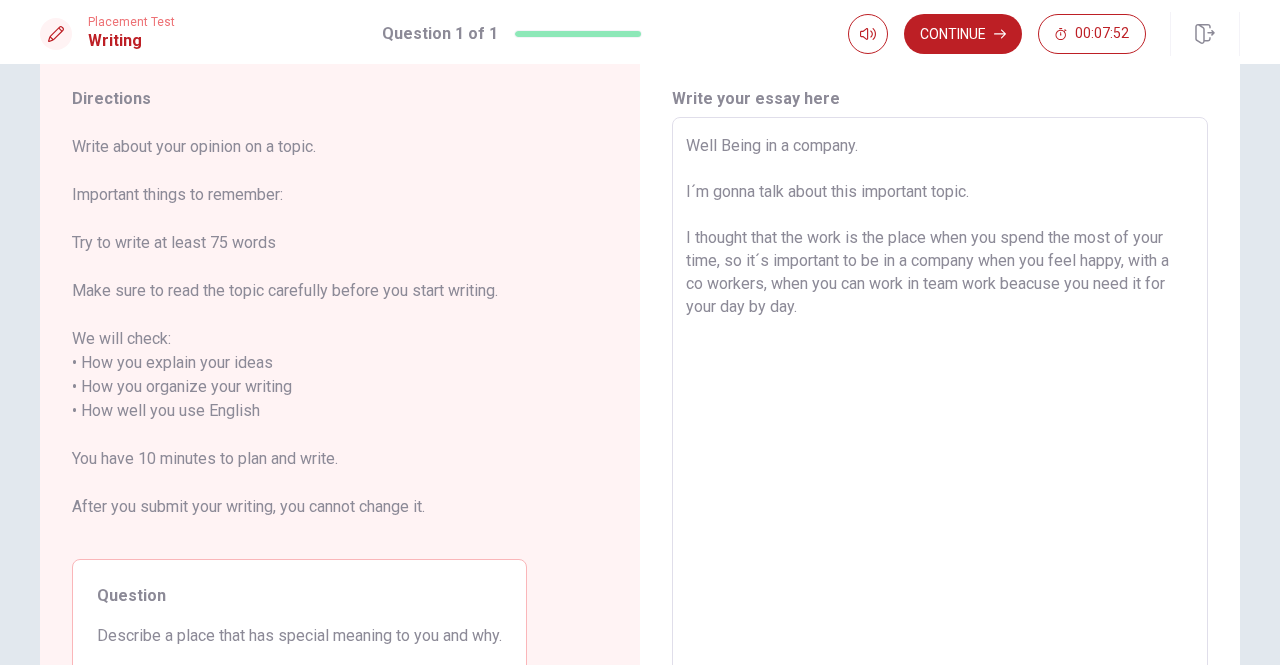 click on "Well Being in a company.
I´m gonna talk about this important topic.
I thought that the work is the place when you spend the most of your time, so it´s important to be in a company when you feel happy, with a co workers, when you can work in team work beacuse you need it for your day by day." at bounding box center [940, 399] 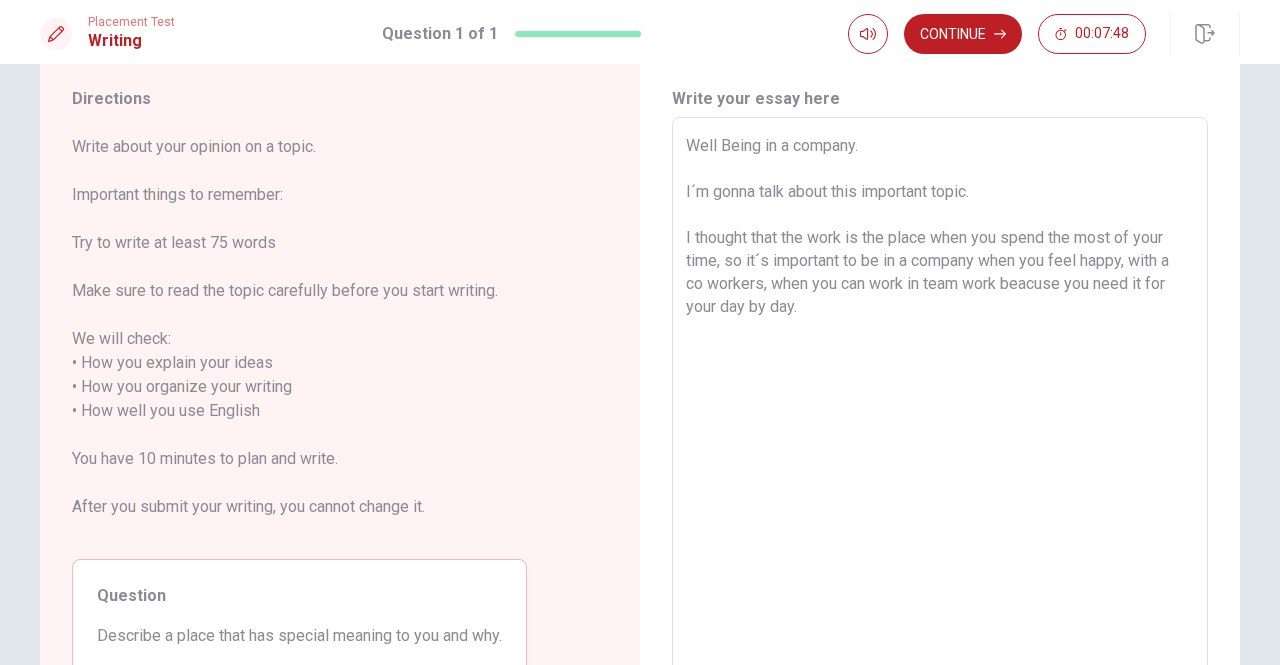 click on "Well Being in a company.
I´m gonna talk about this important topic.
I thought that the work is the place when you spend the most of your time, so it´s important to be in a company when you feel happy, with a co workers, when you can work in team work beacuse you need it for your day by day." at bounding box center [940, 399] 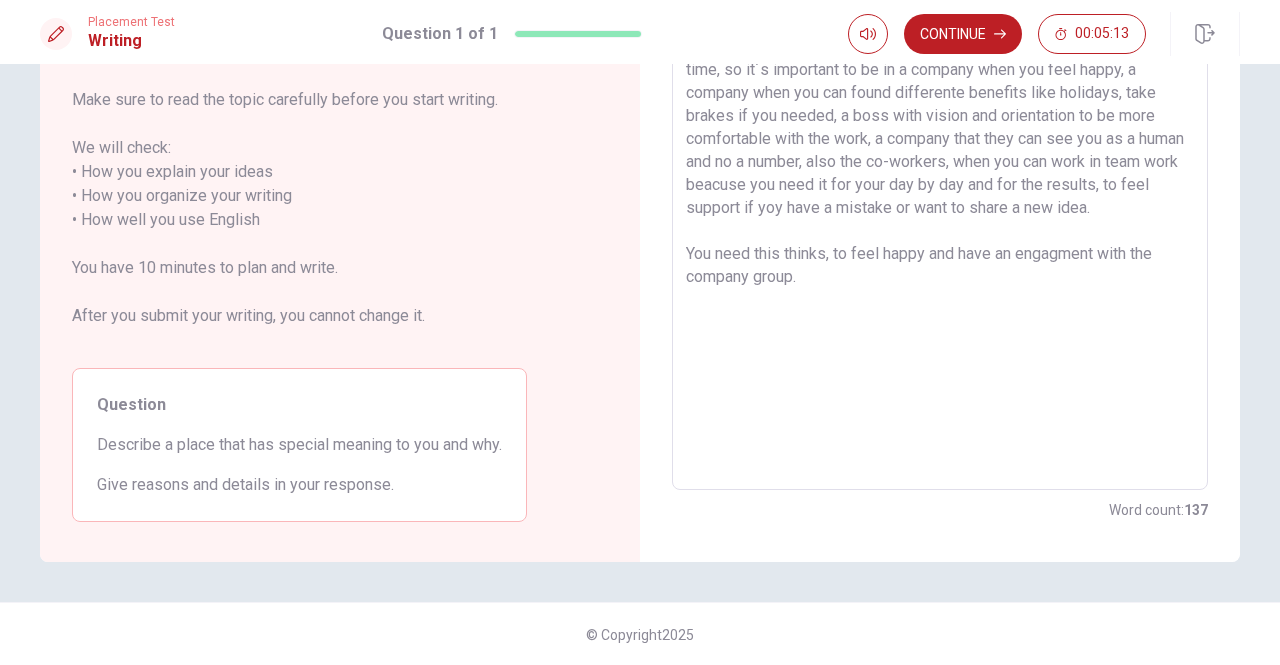 scroll, scrollTop: 0, scrollLeft: 0, axis: both 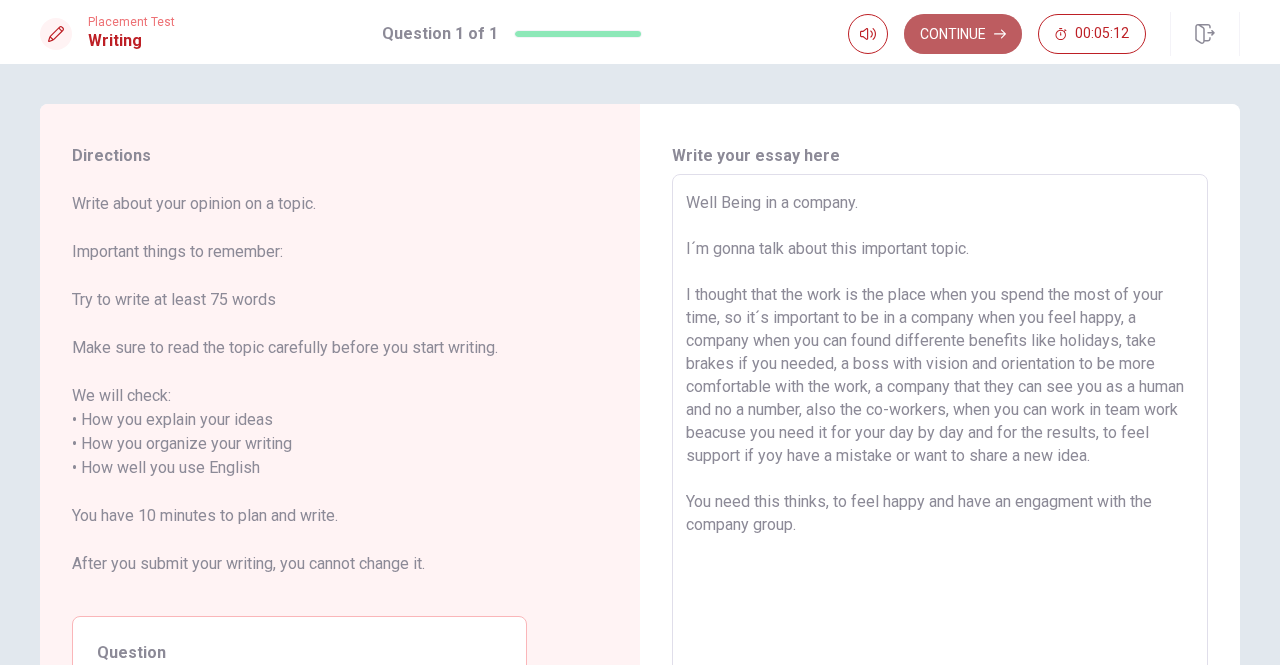 click on "Continue" at bounding box center (963, 34) 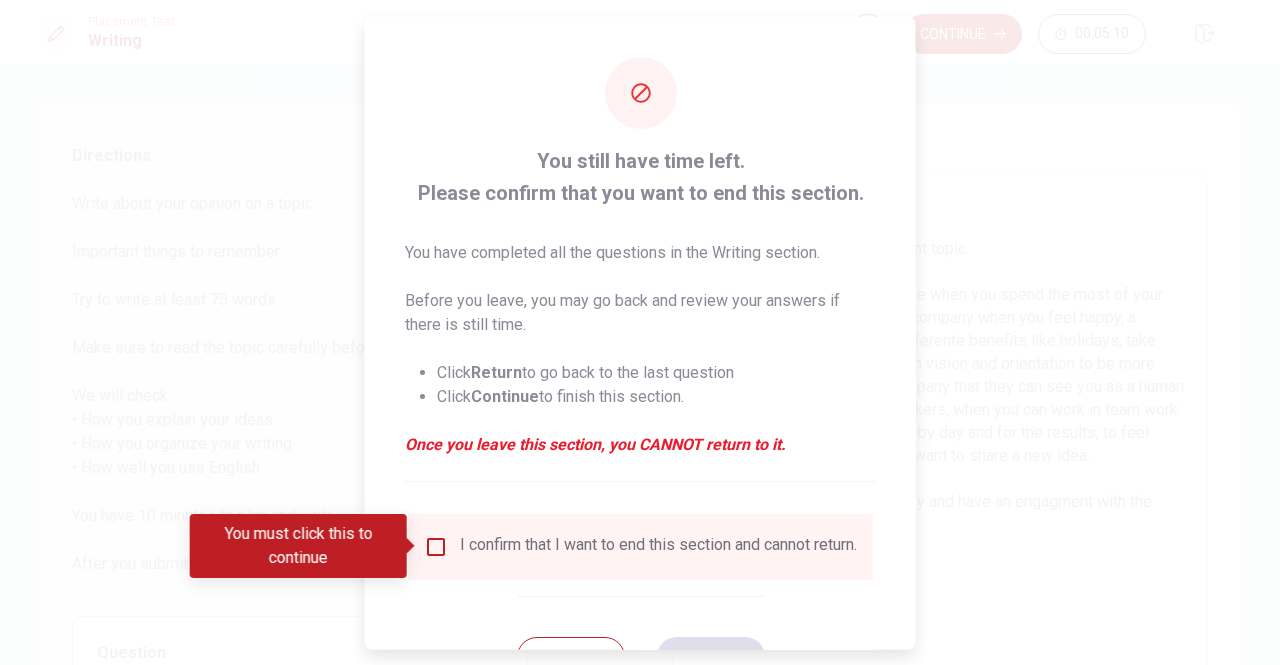 click at bounding box center [436, 546] 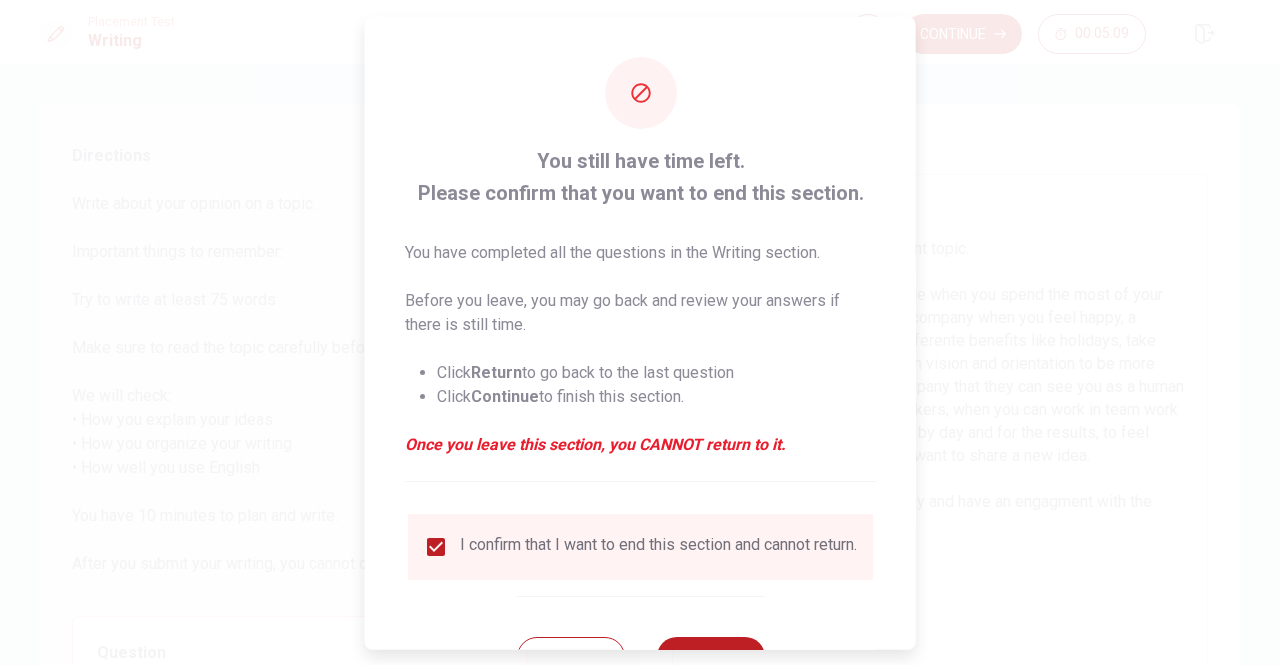 scroll, scrollTop: 80, scrollLeft: 0, axis: vertical 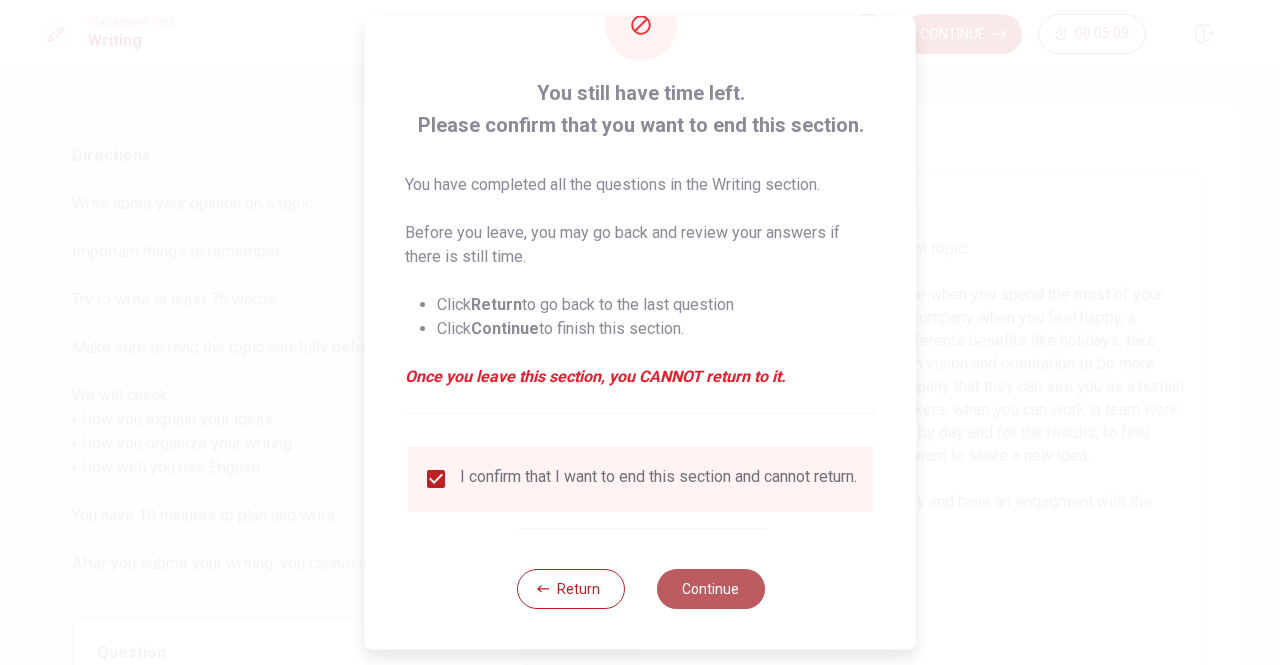 click on "Continue" at bounding box center [710, 589] 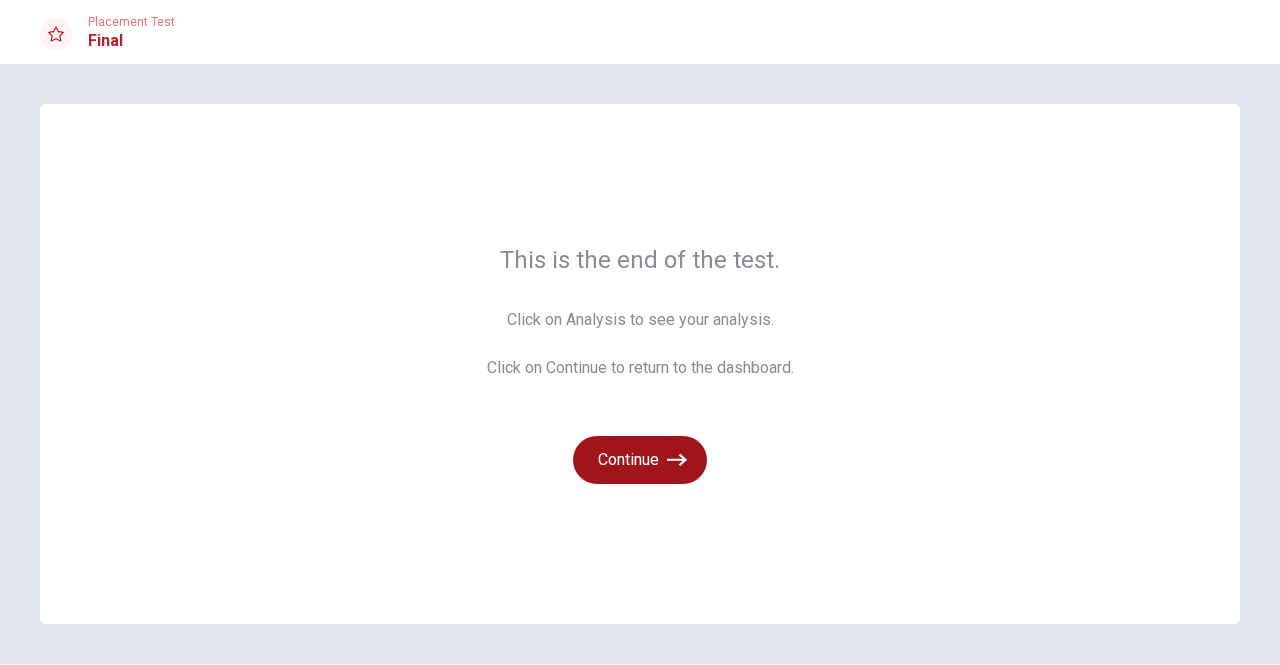 scroll, scrollTop: 62, scrollLeft: 0, axis: vertical 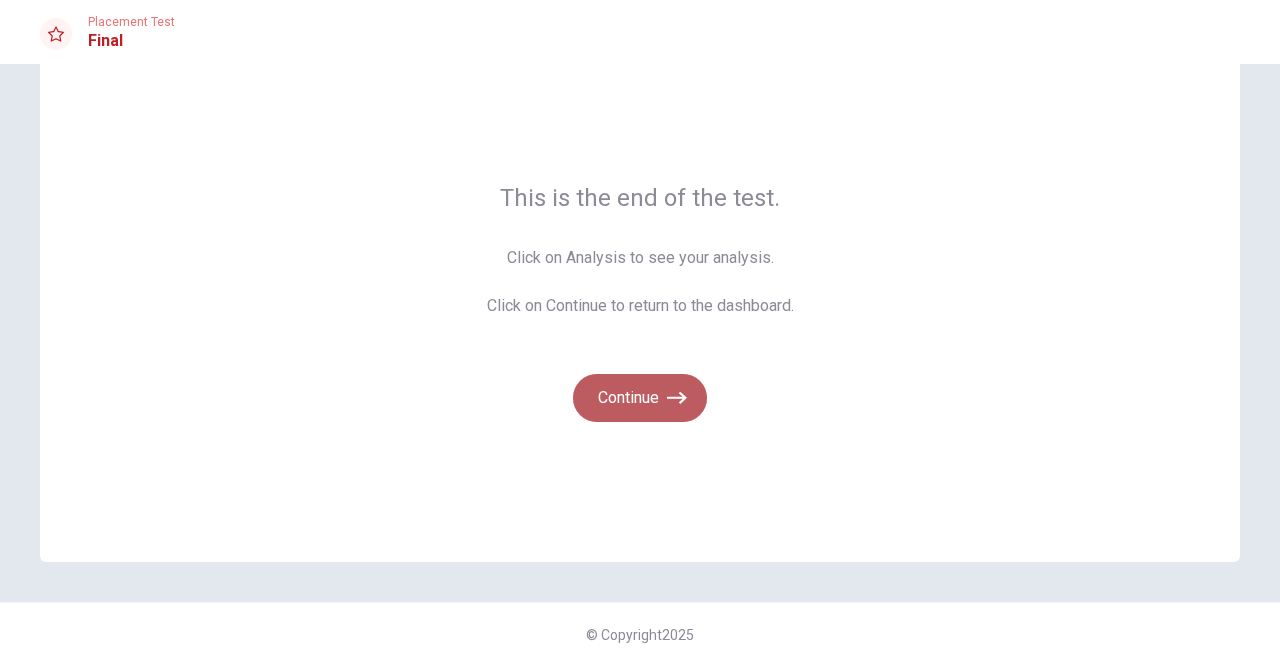 click on "Continue" at bounding box center [640, 398] 